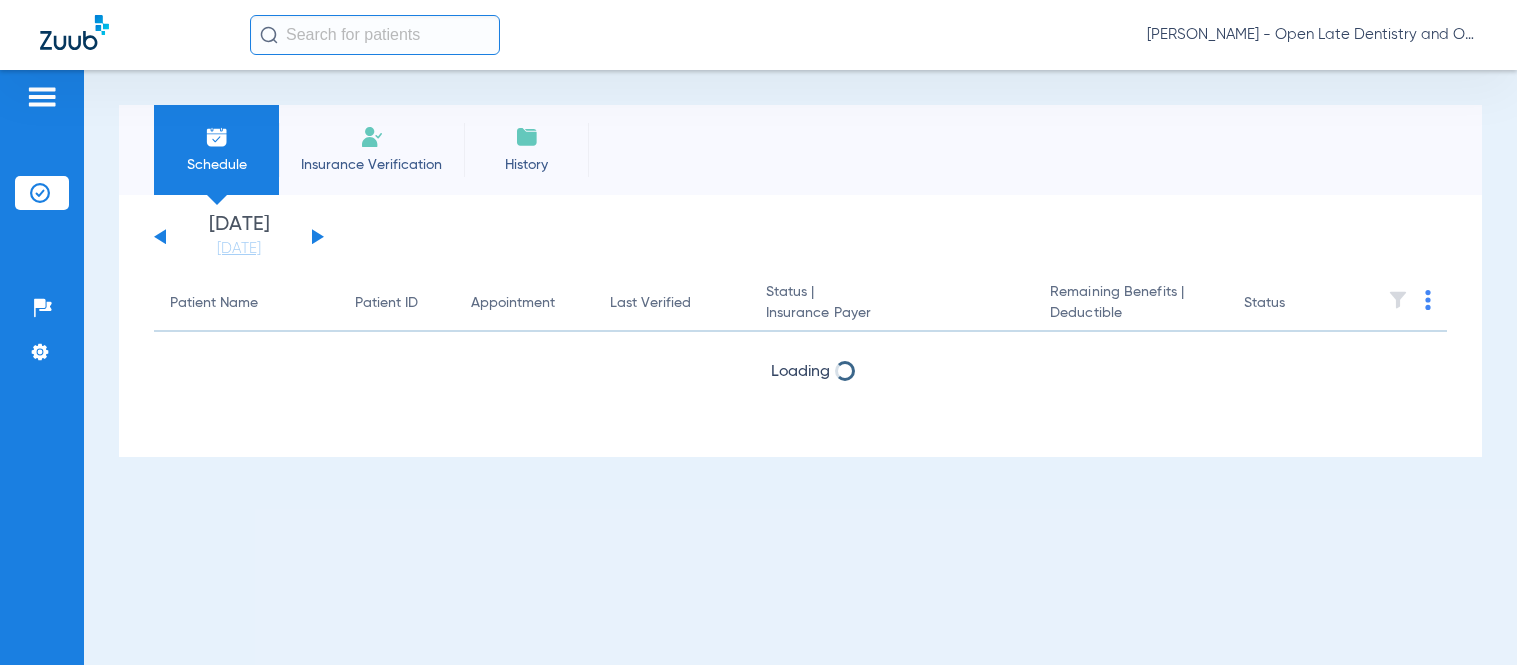 scroll, scrollTop: 0, scrollLeft: 0, axis: both 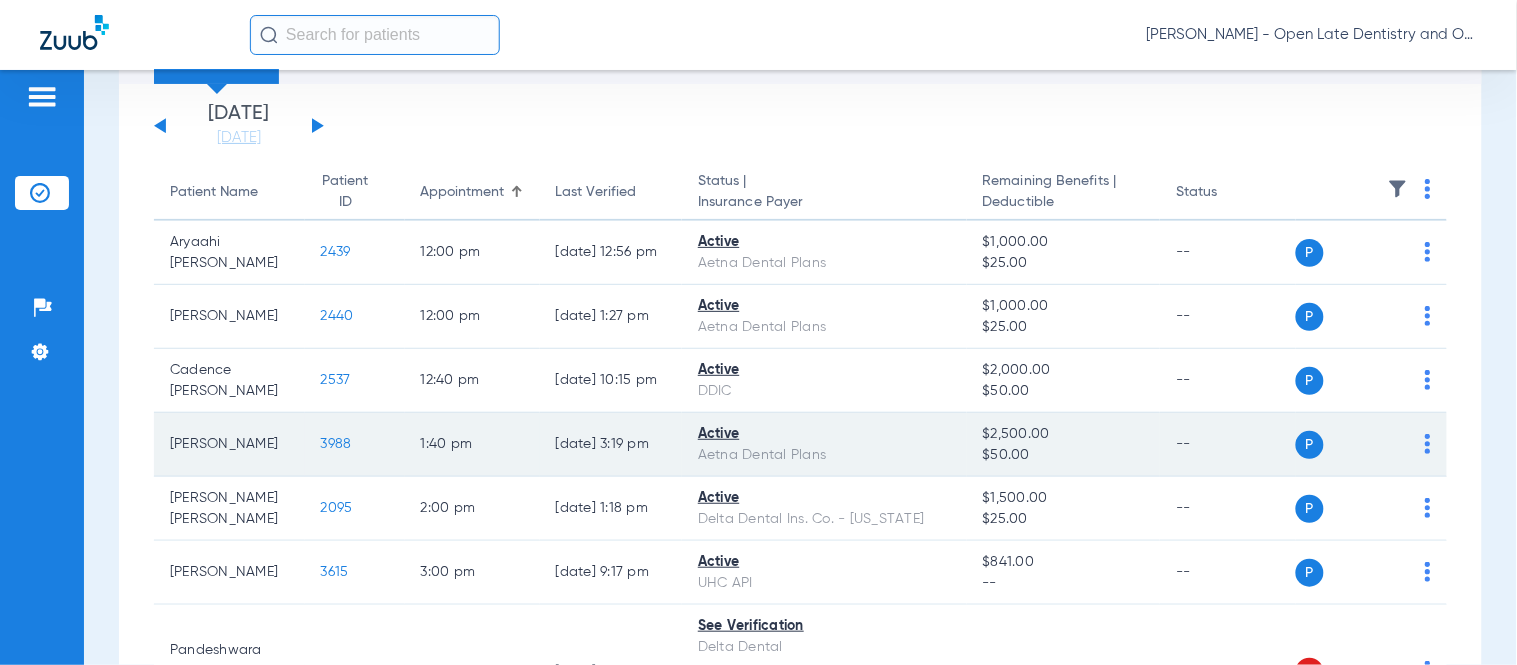 click on "3988" 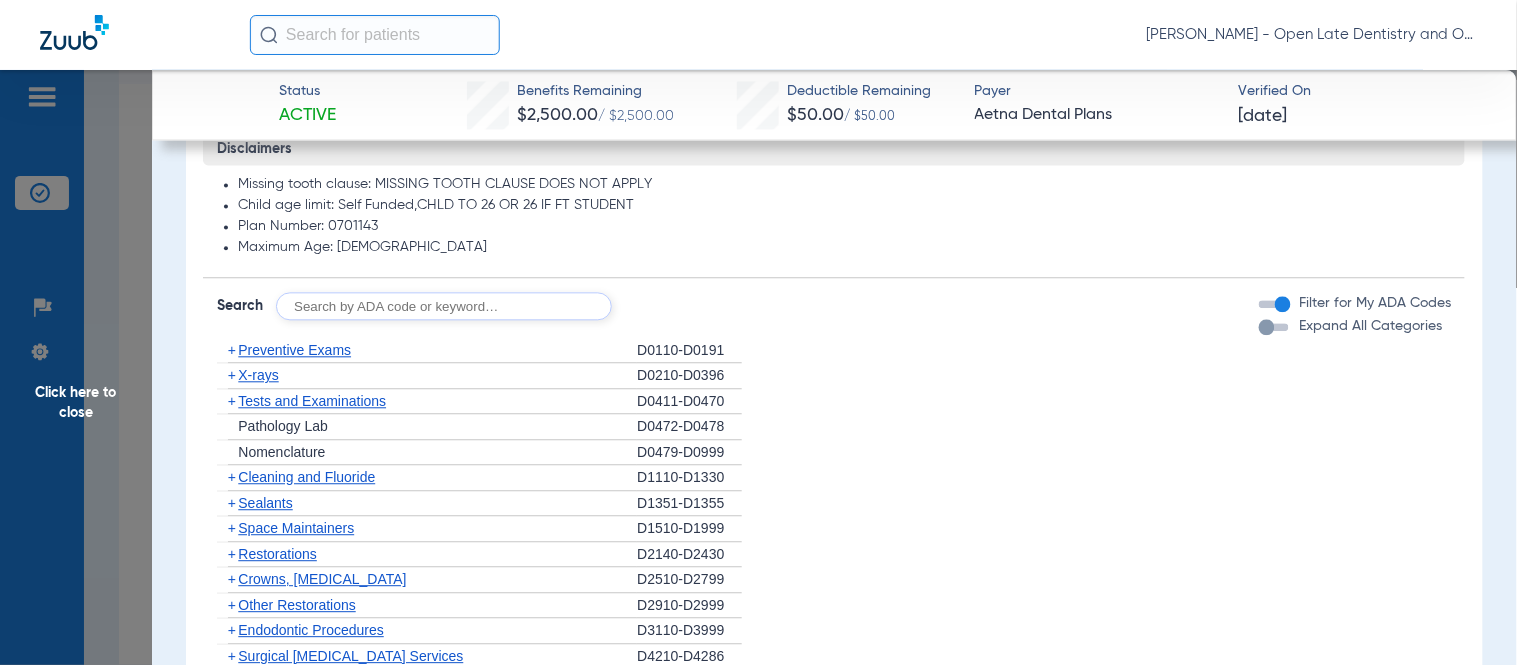 scroll, scrollTop: 1111, scrollLeft: 0, axis: vertical 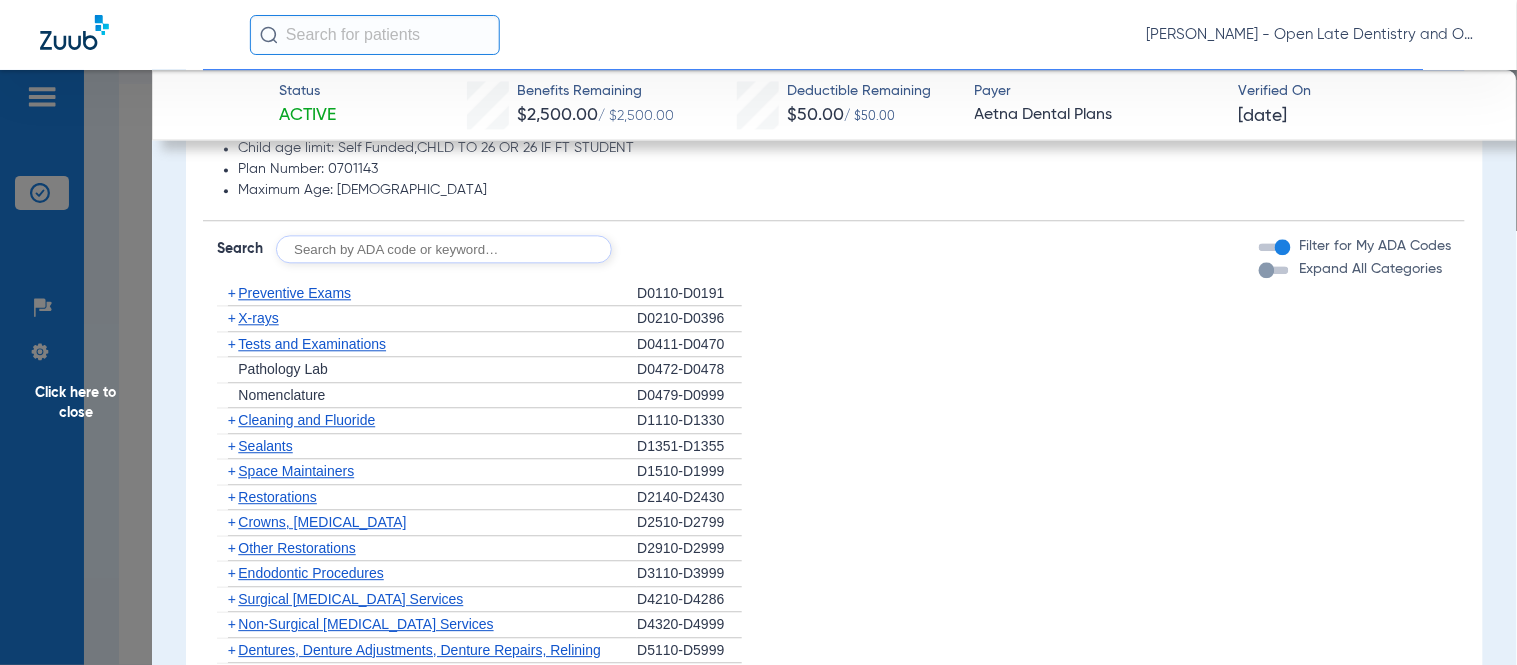 click on "+" 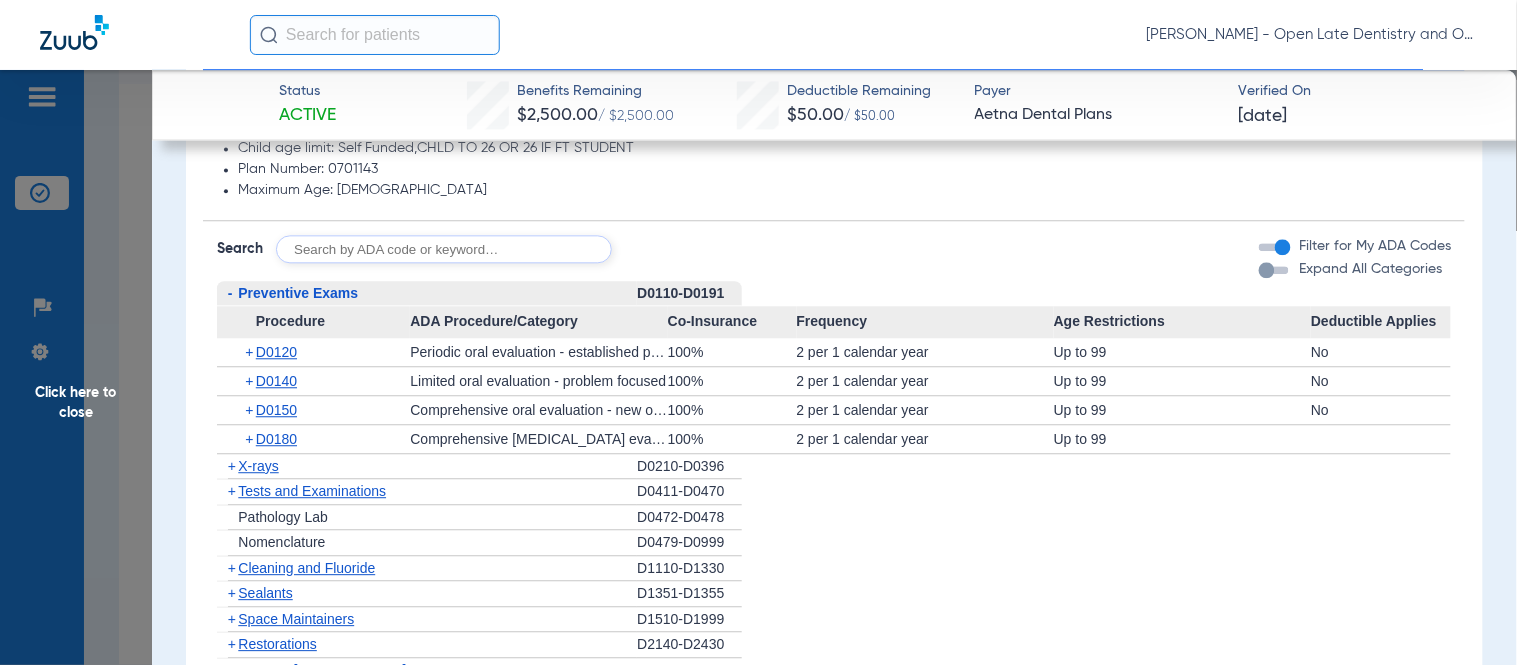 click on "+" 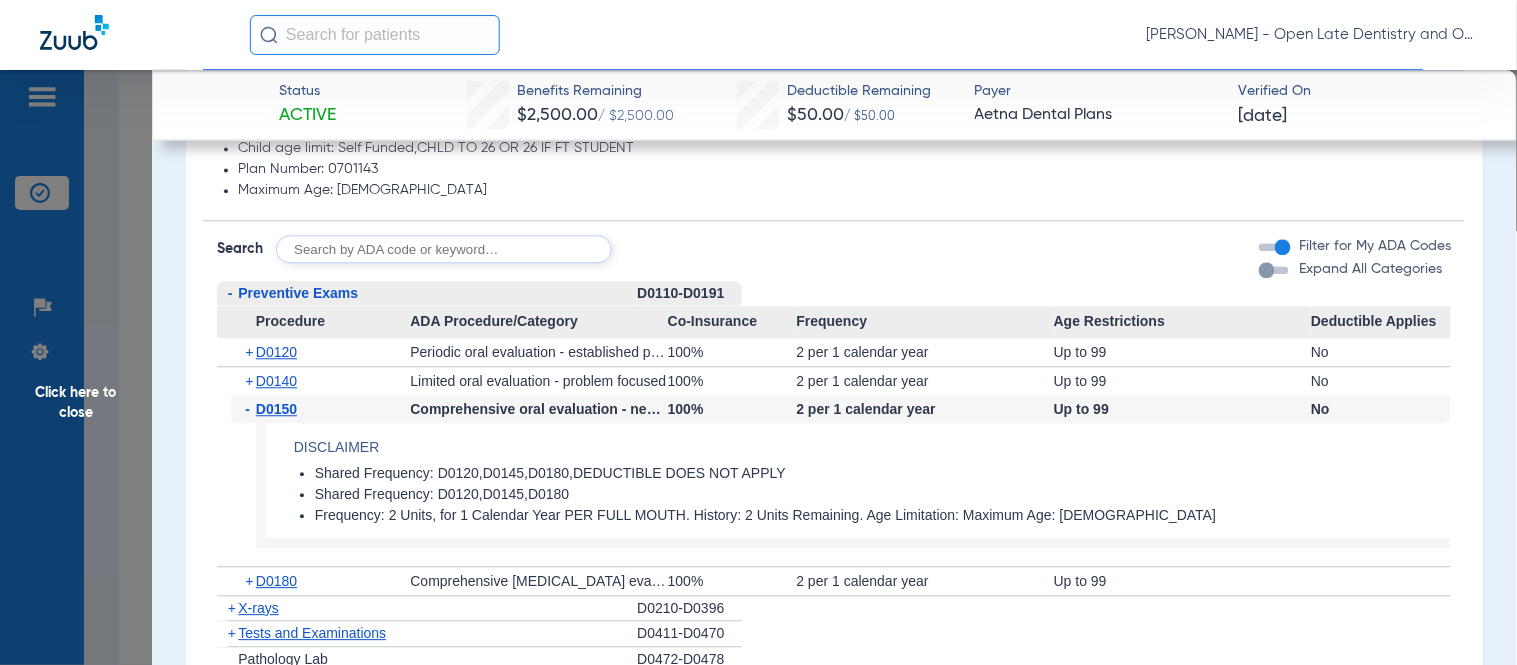click on "-" 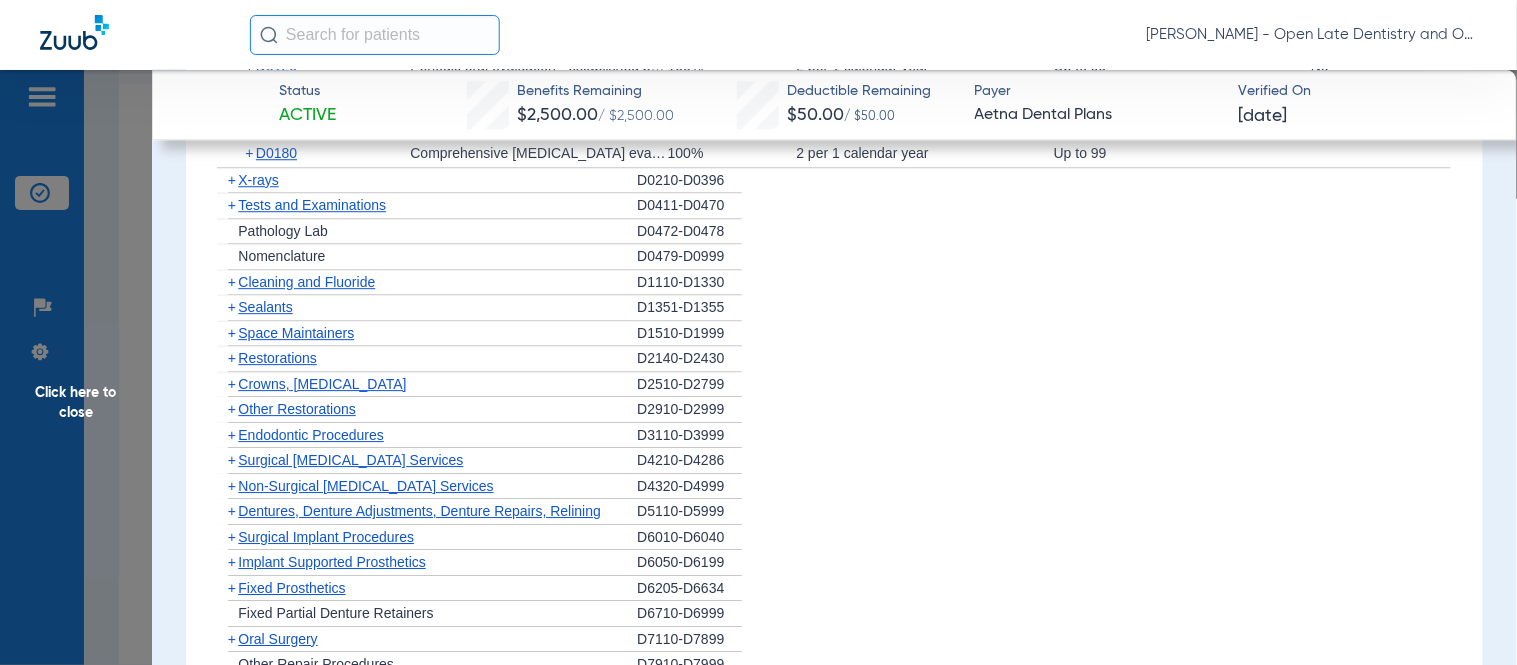 scroll, scrollTop: 1347, scrollLeft: 0, axis: vertical 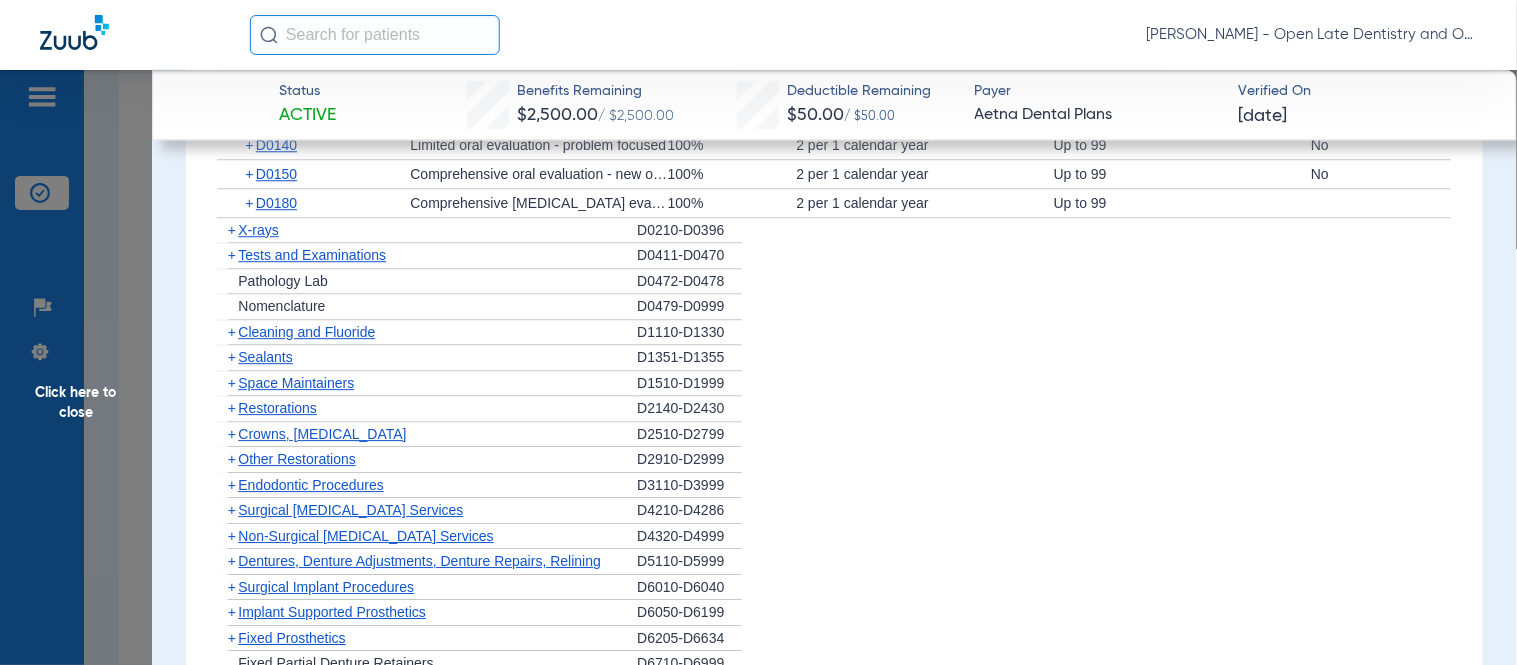 click on "+" 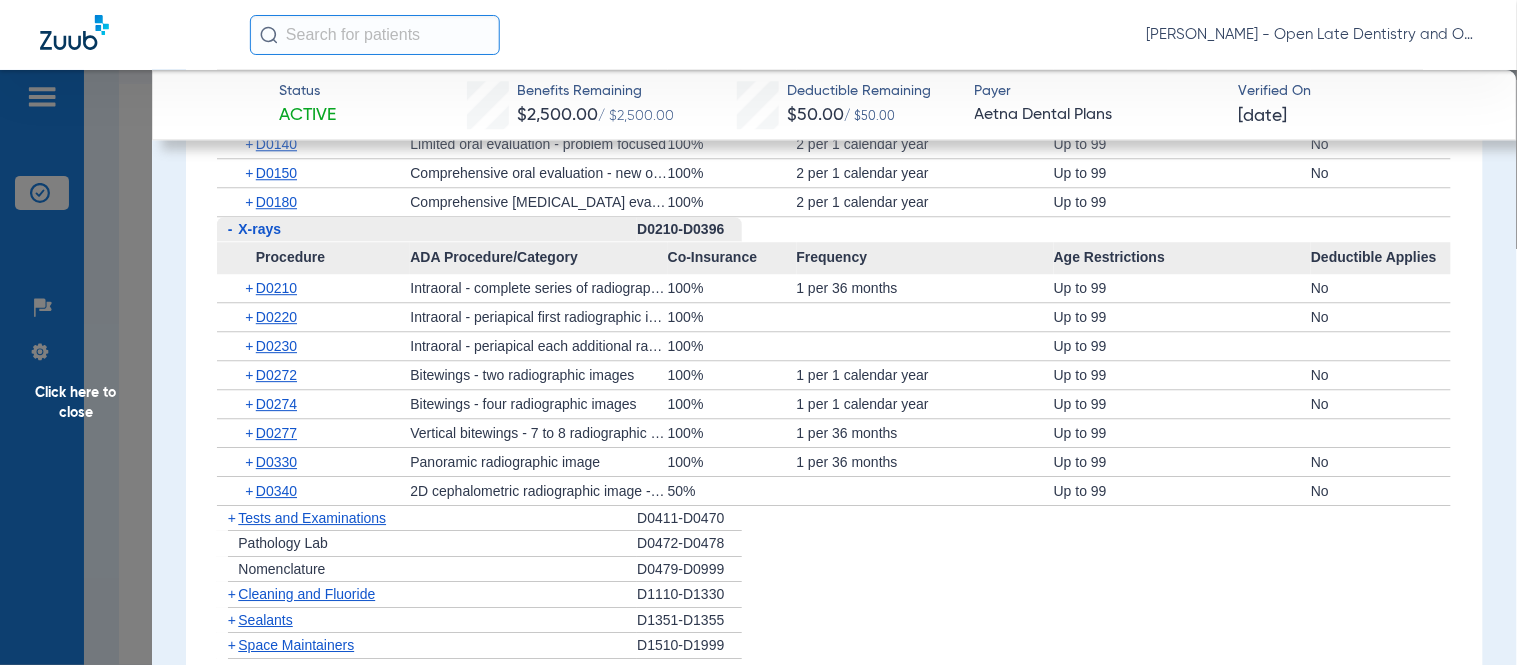 scroll, scrollTop: 1346, scrollLeft: 0, axis: vertical 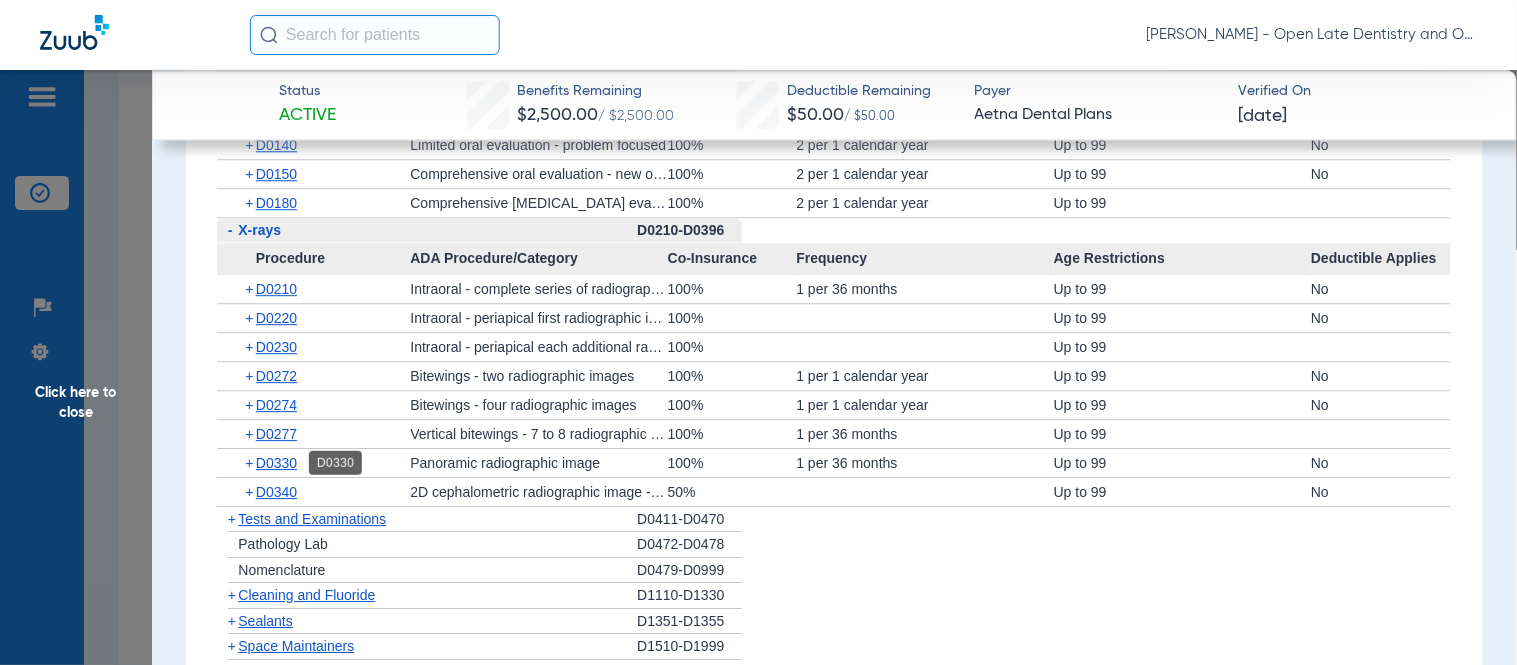 click on "D0330" 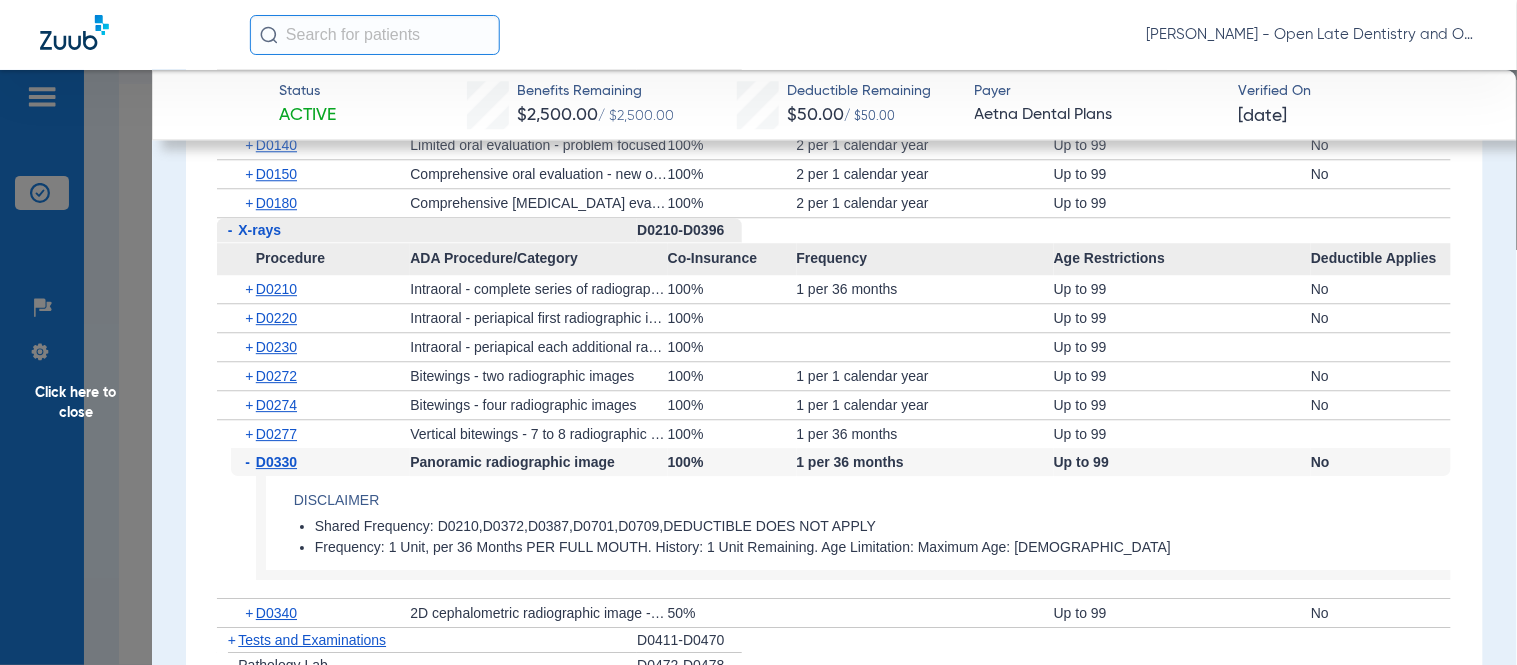 click on "-" 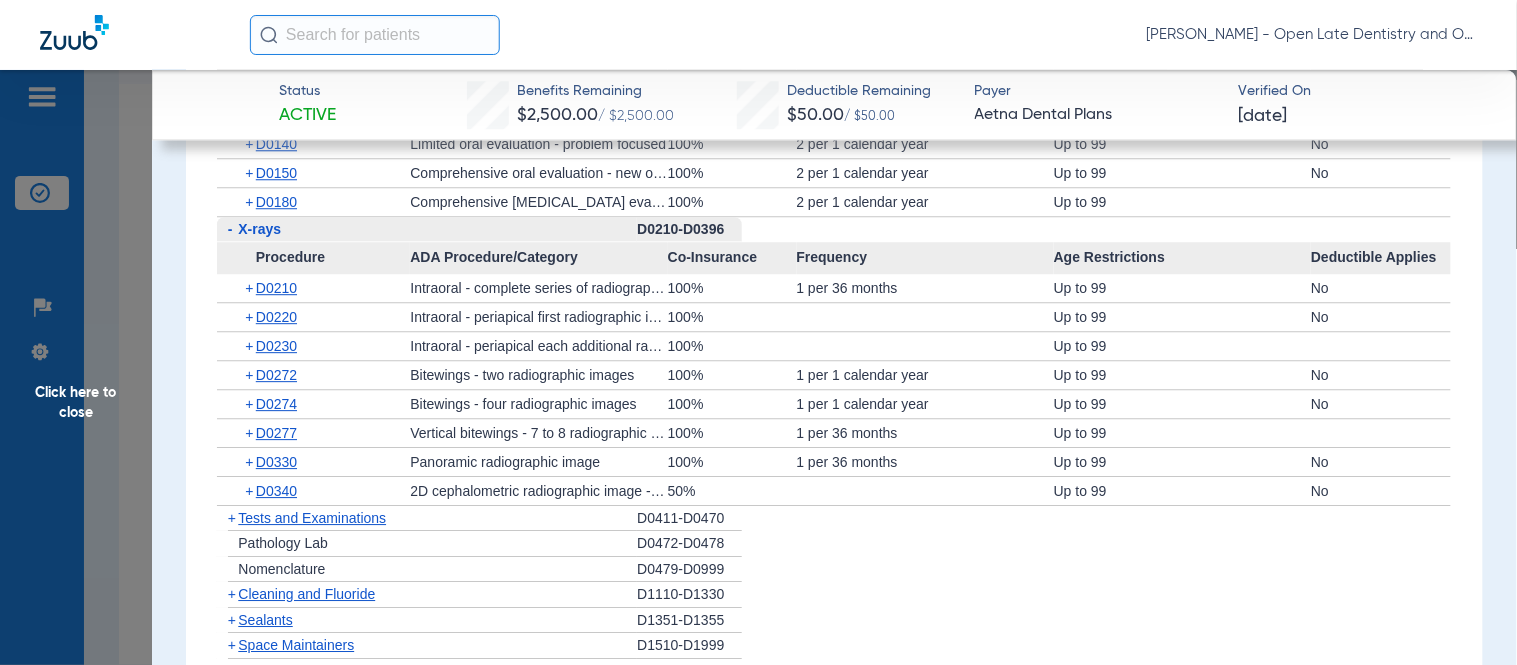 scroll, scrollTop: 1346, scrollLeft: 0, axis: vertical 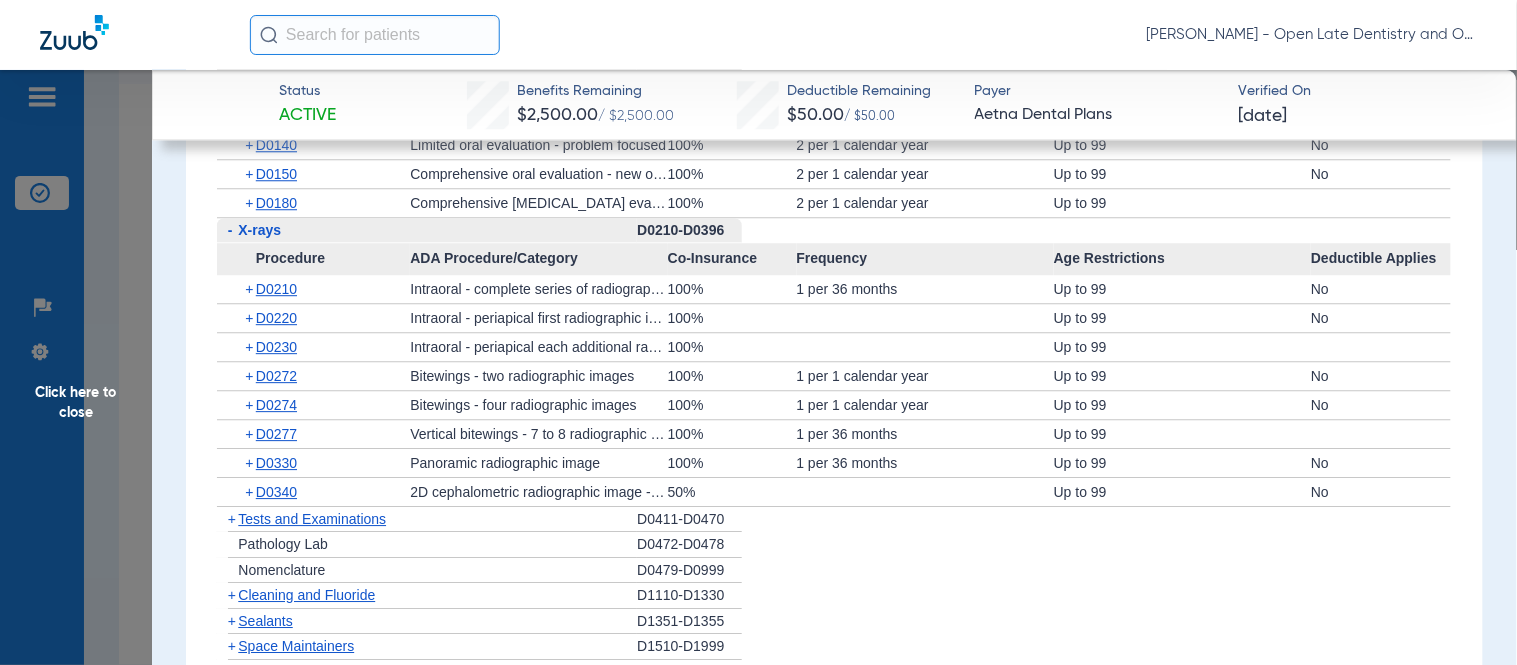 click on "+" 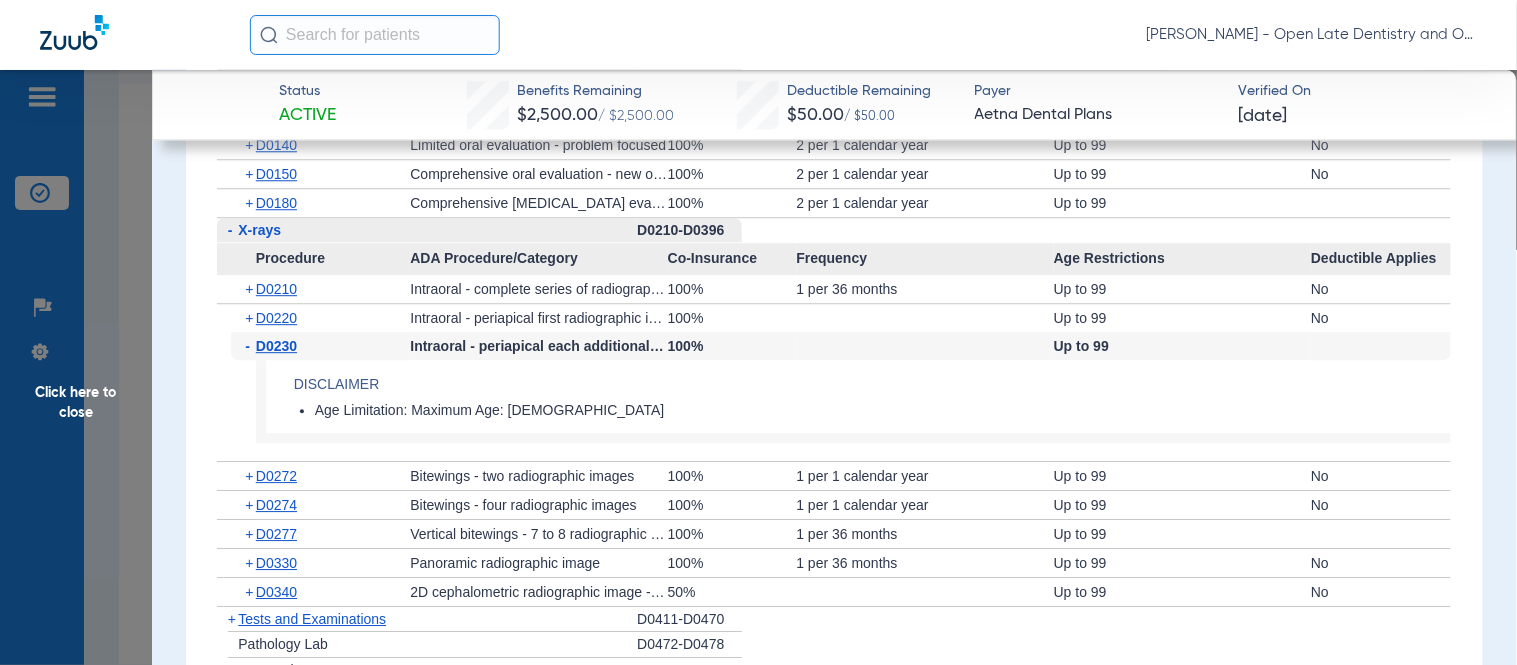 click on "-" 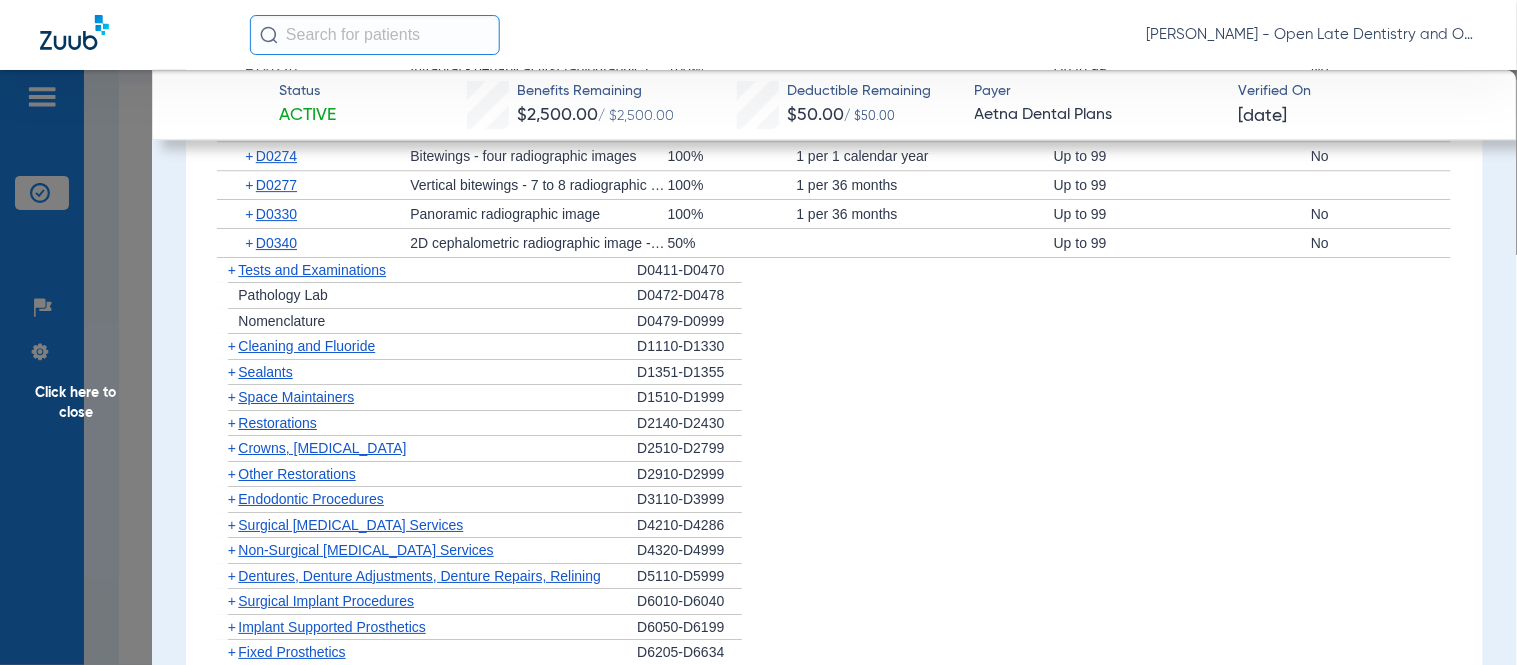 scroll, scrollTop: 1680, scrollLeft: 0, axis: vertical 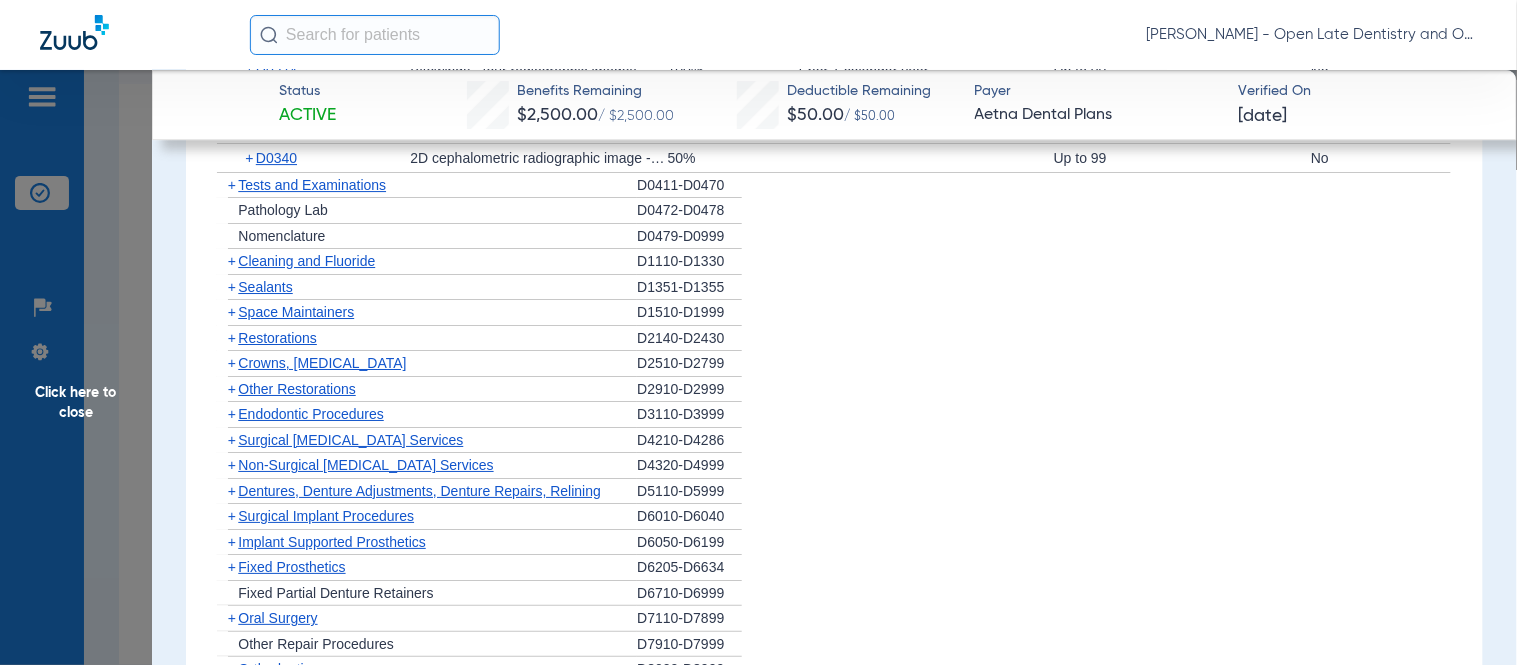 click on "+" 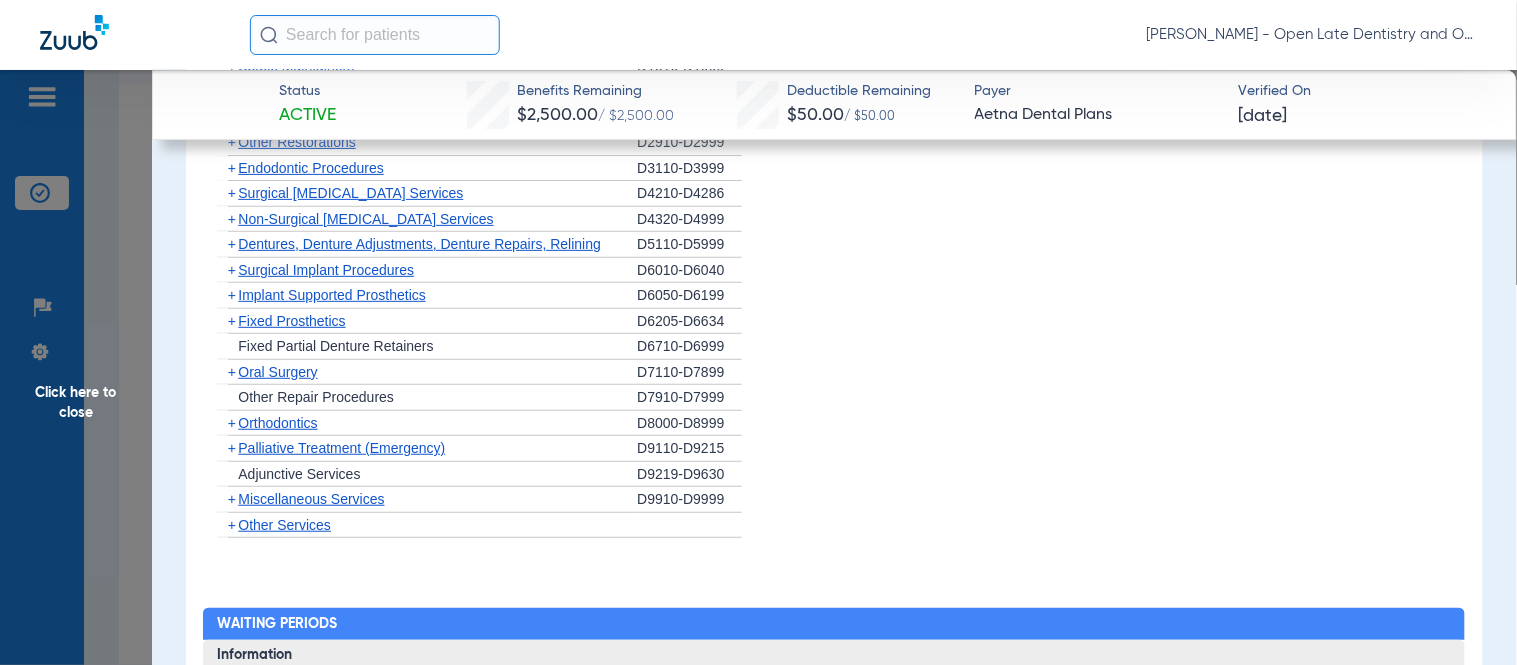 scroll, scrollTop: 2124, scrollLeft: 0, axis: vertical 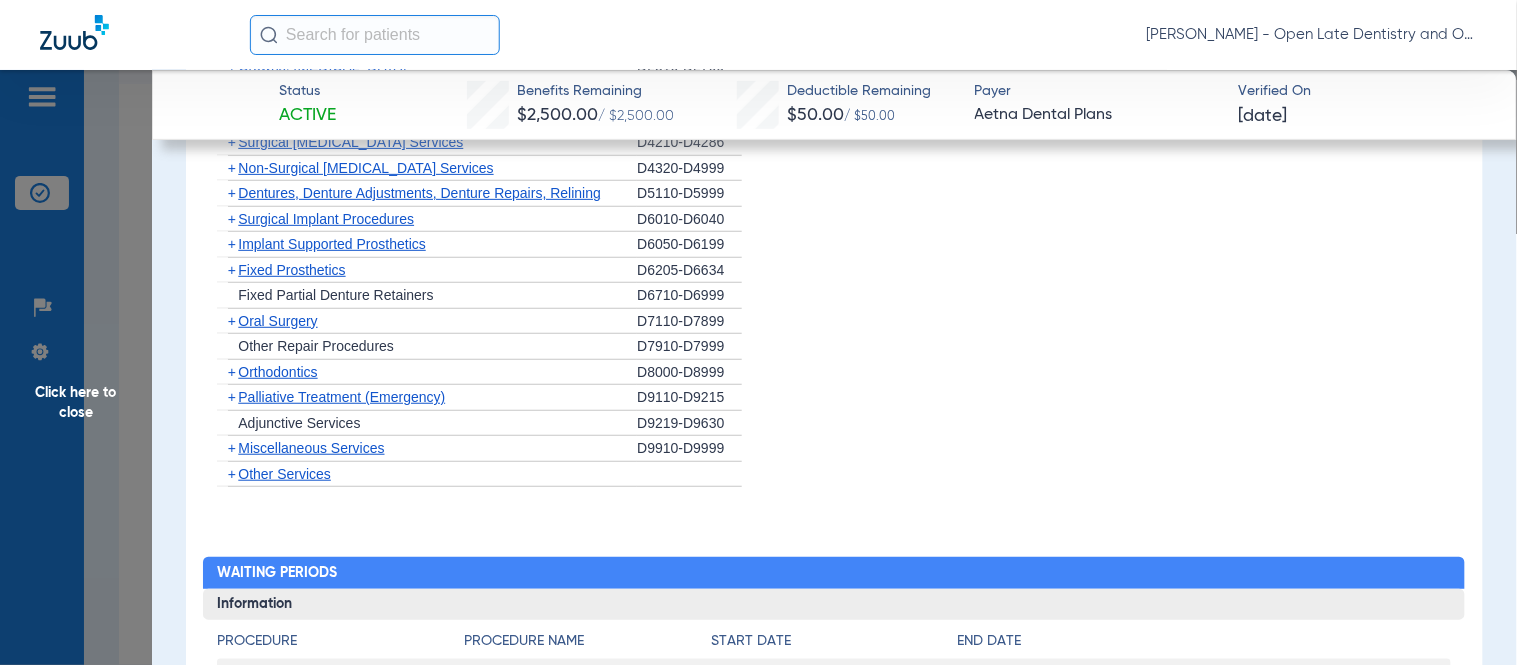 click on "+" 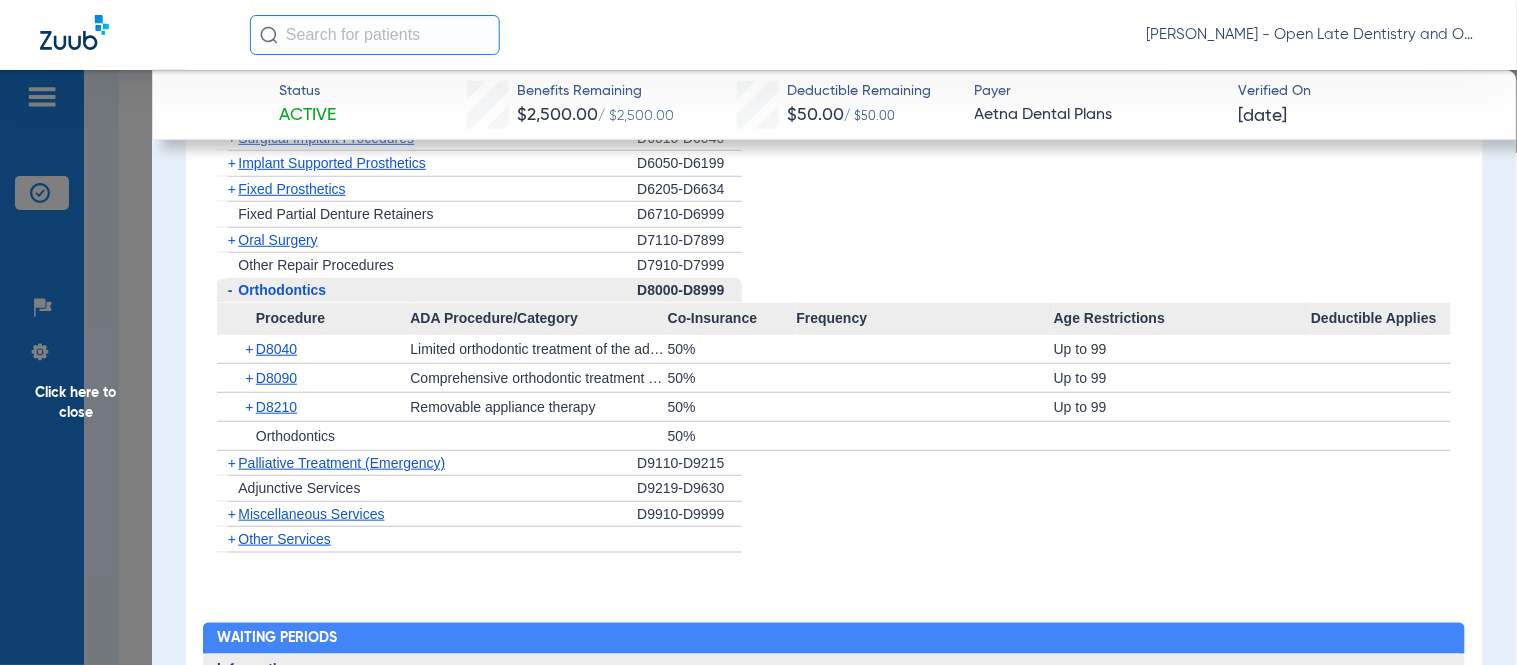 scroll, scrollTop: 2235, scrollLeft: 0, axis: vertical 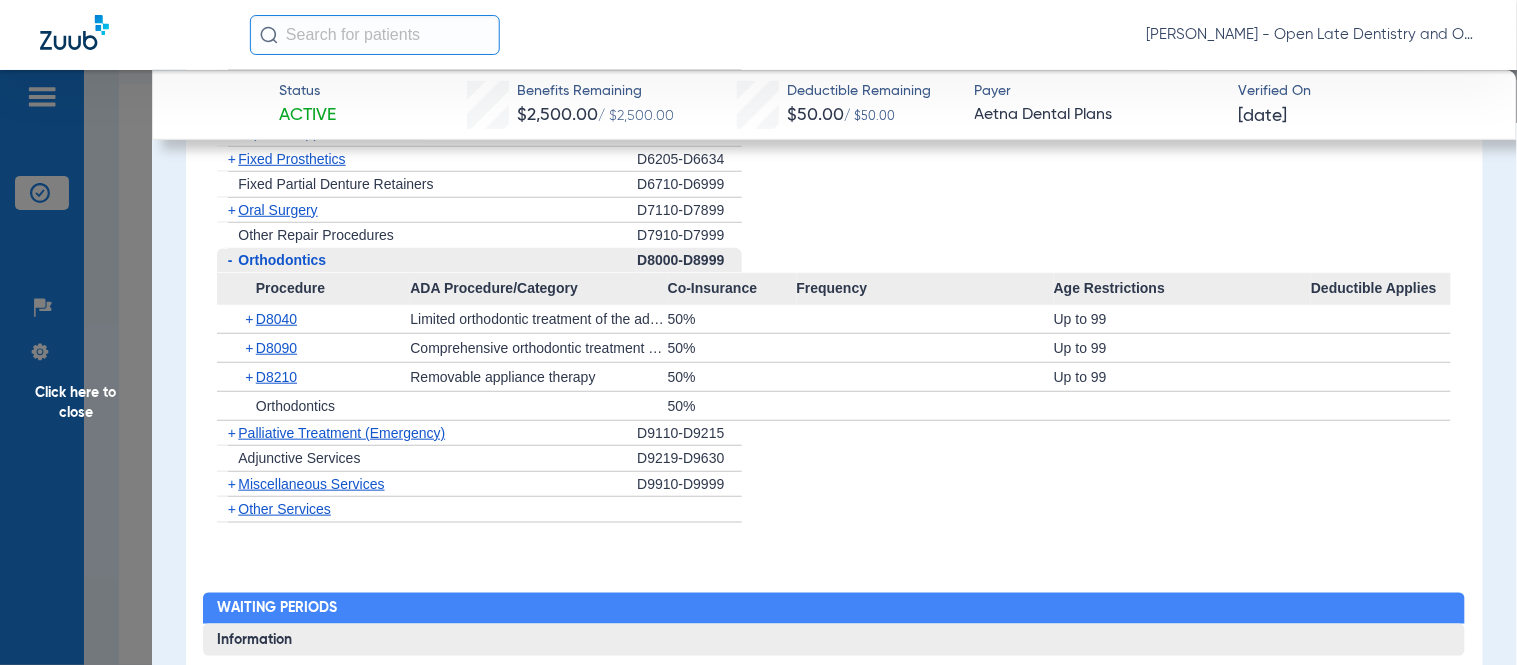 click on "+" 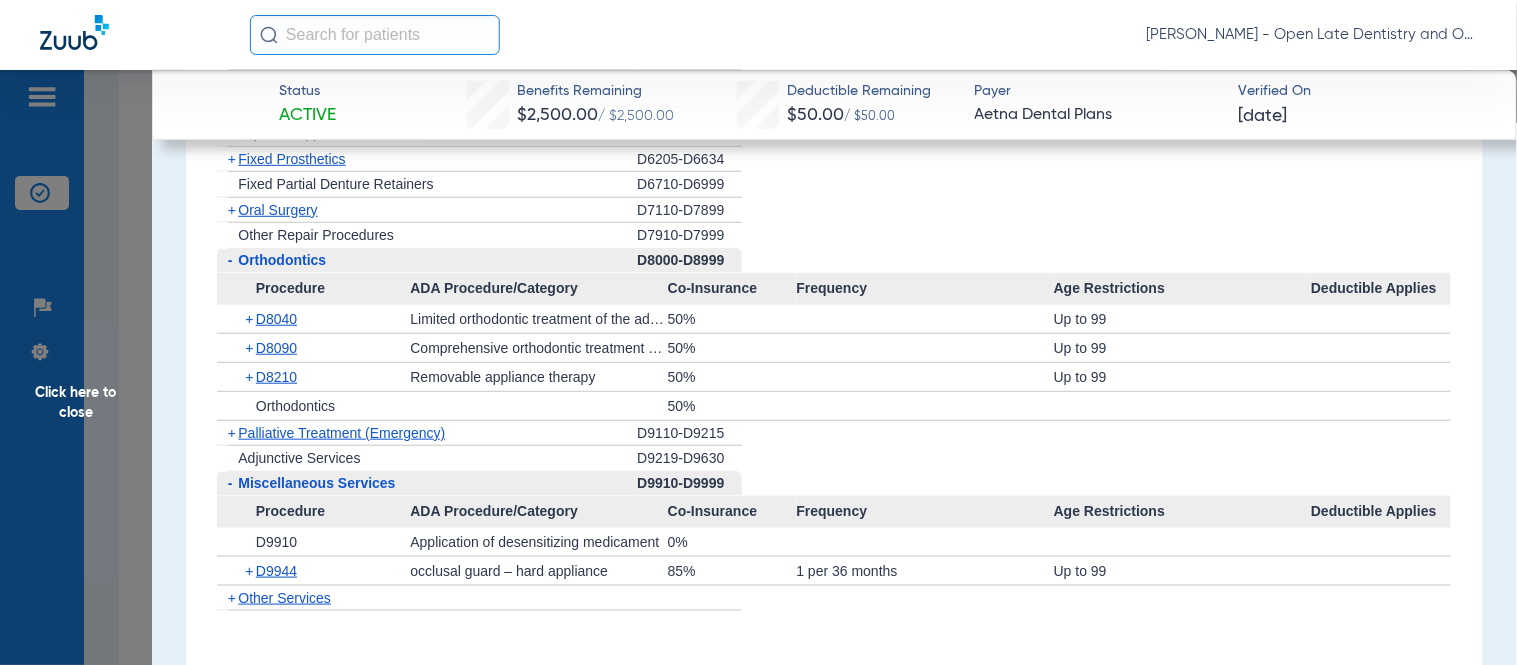 click on "+" 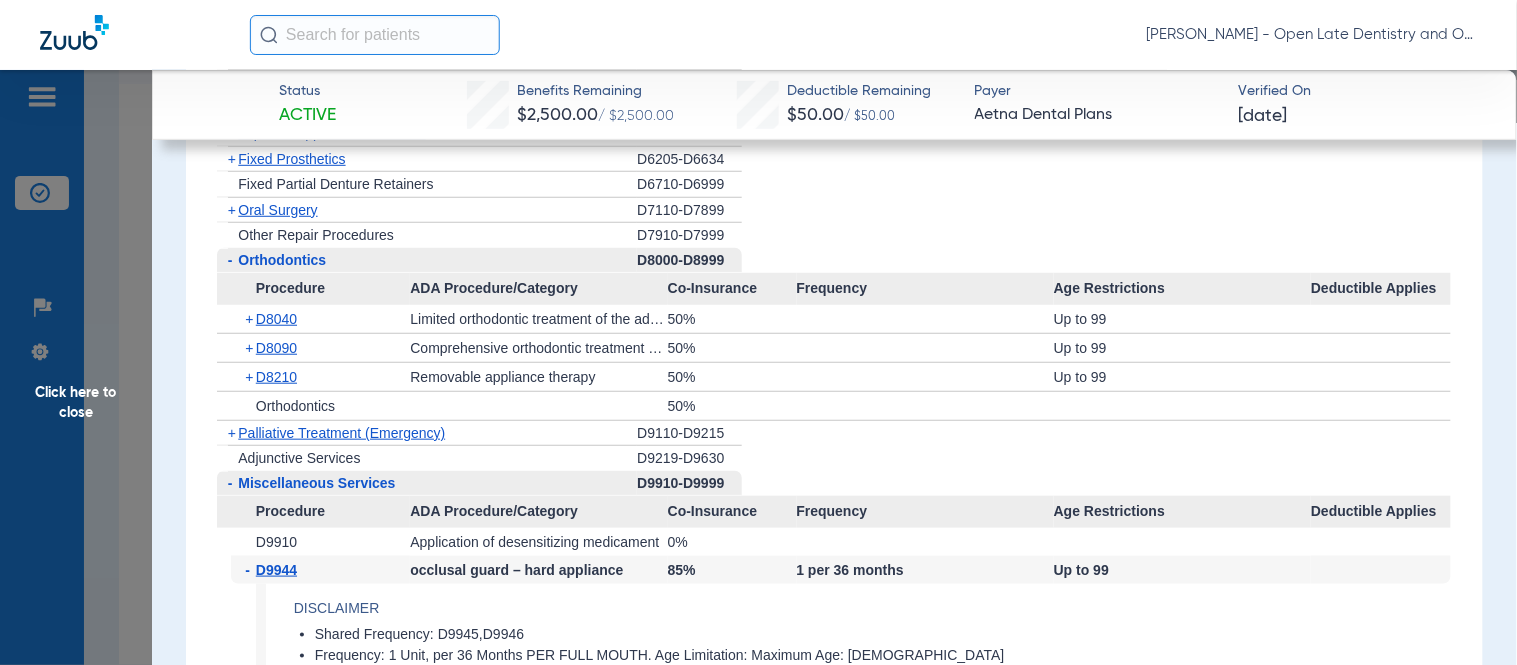 scroll, scrollTop: 2457, scrollLeft: 0, axis: vertical 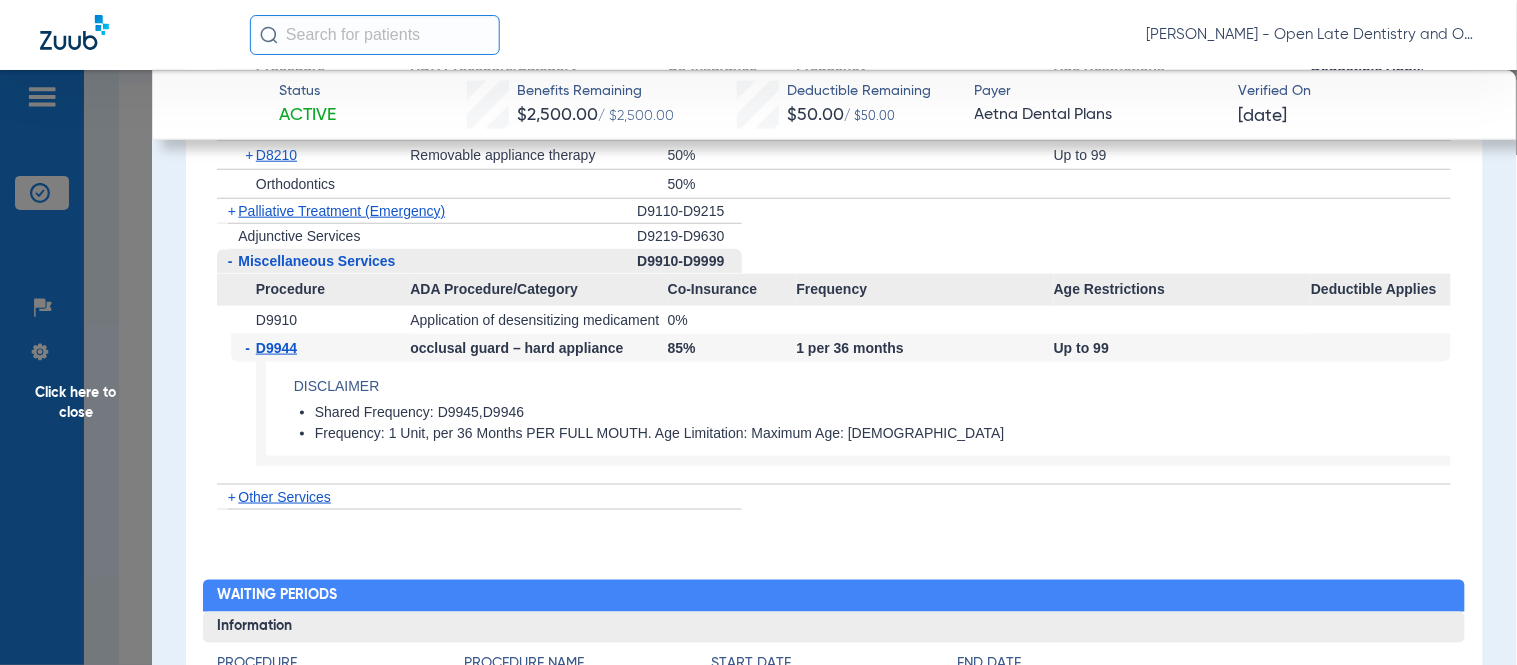 click on "Click here to close" 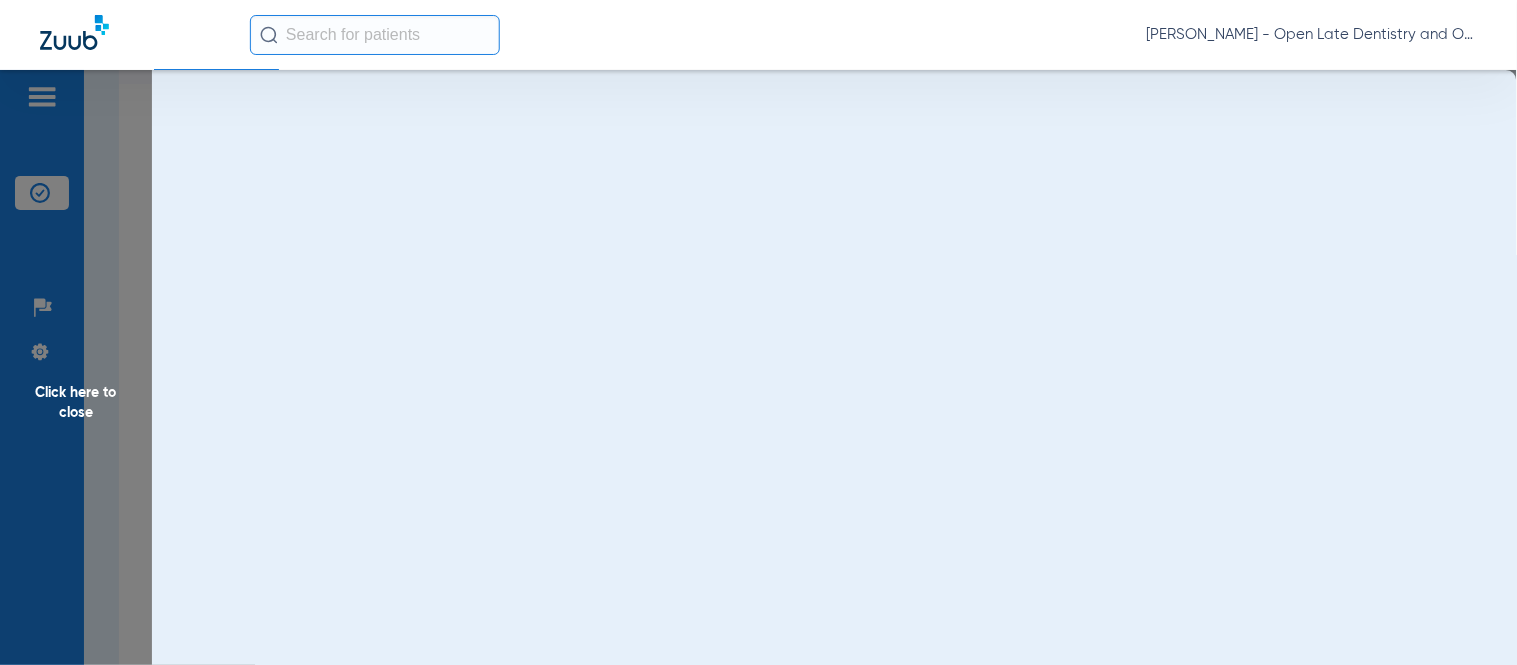 scroll, scrollTop: 0, scrollLeft: 0, axis: both 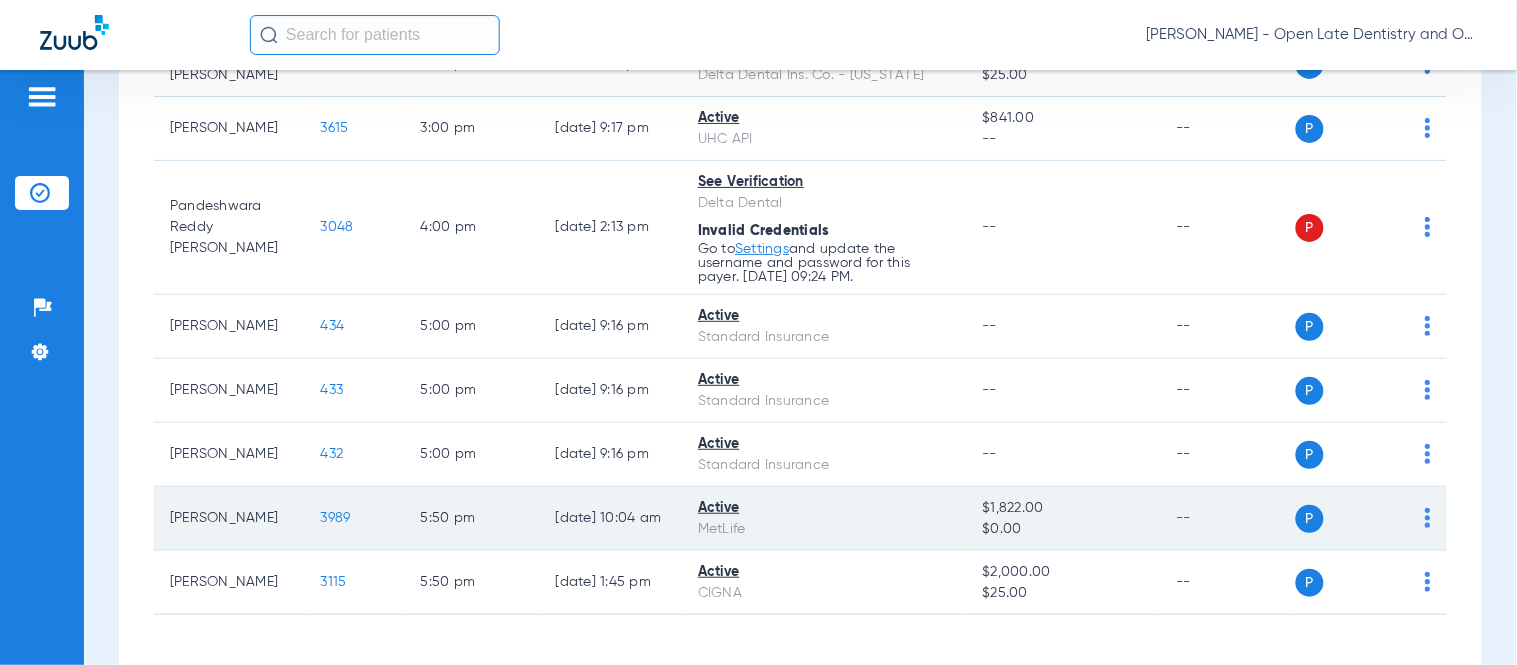 click on "3989" 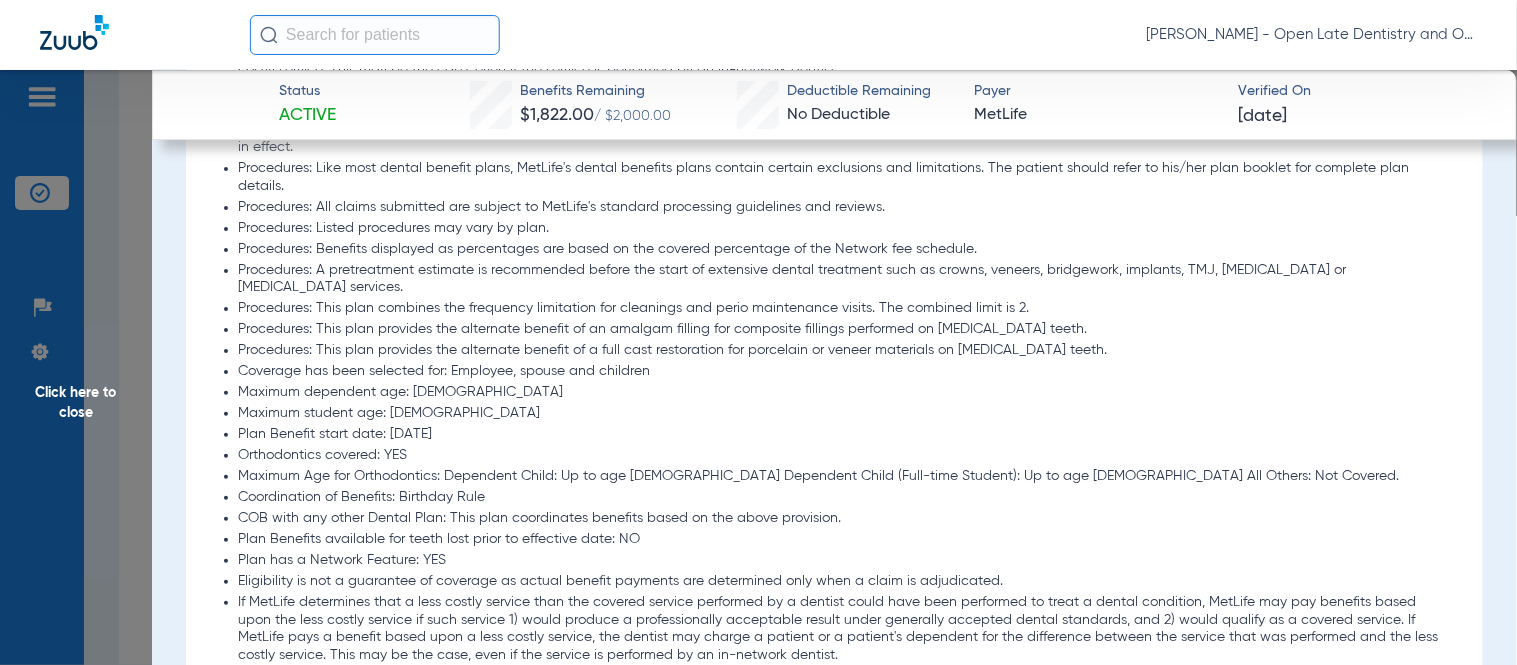 scroll, scrollTop: 2333, scrollLeft: 0, axis: vertical 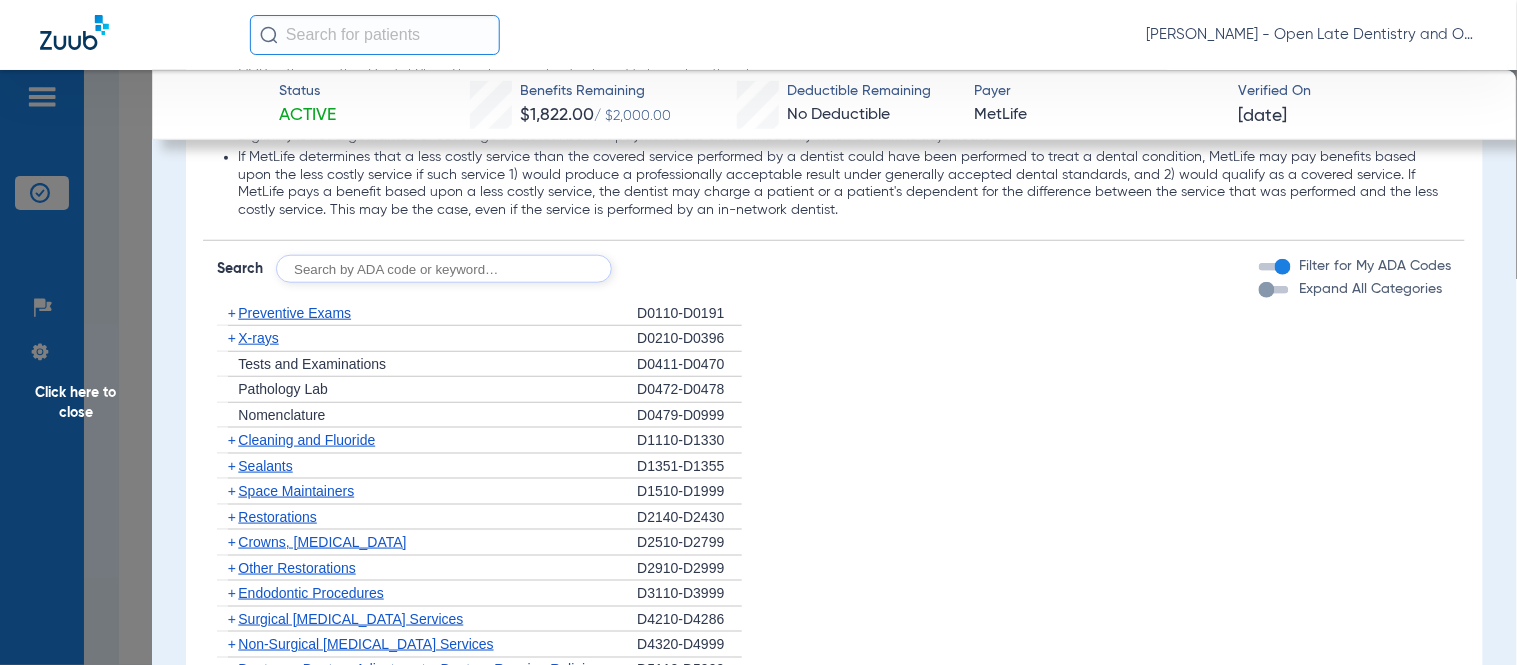 click on "+" 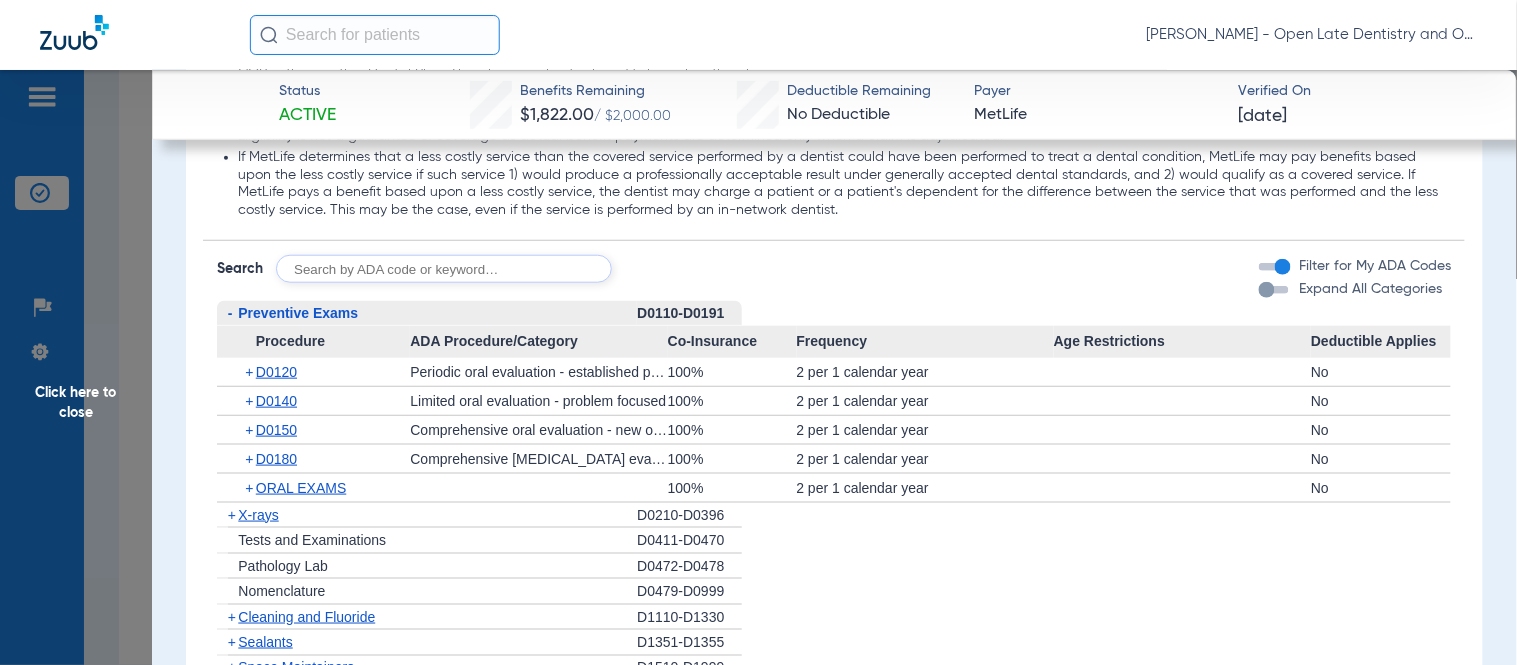 click on "+" 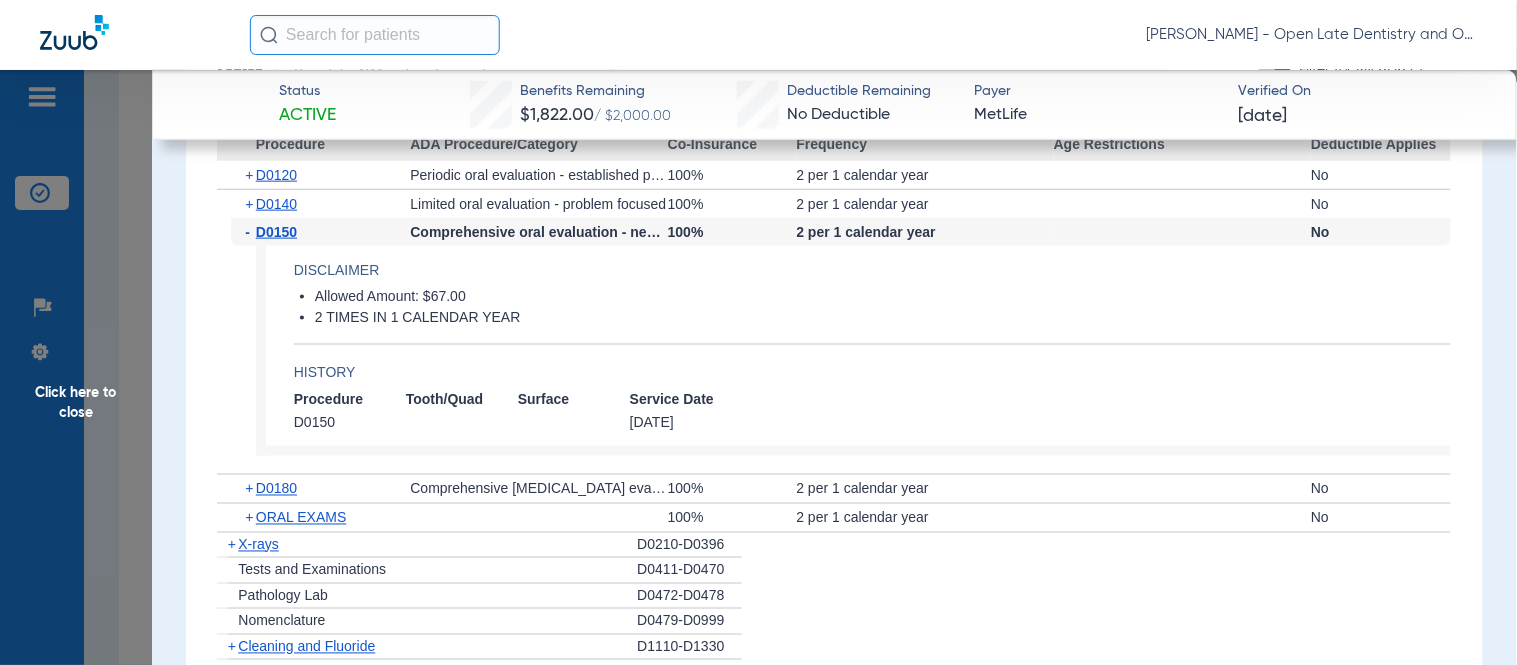 scroll, scrollTop: 2555, scrollLeft: 0, axis: vertical 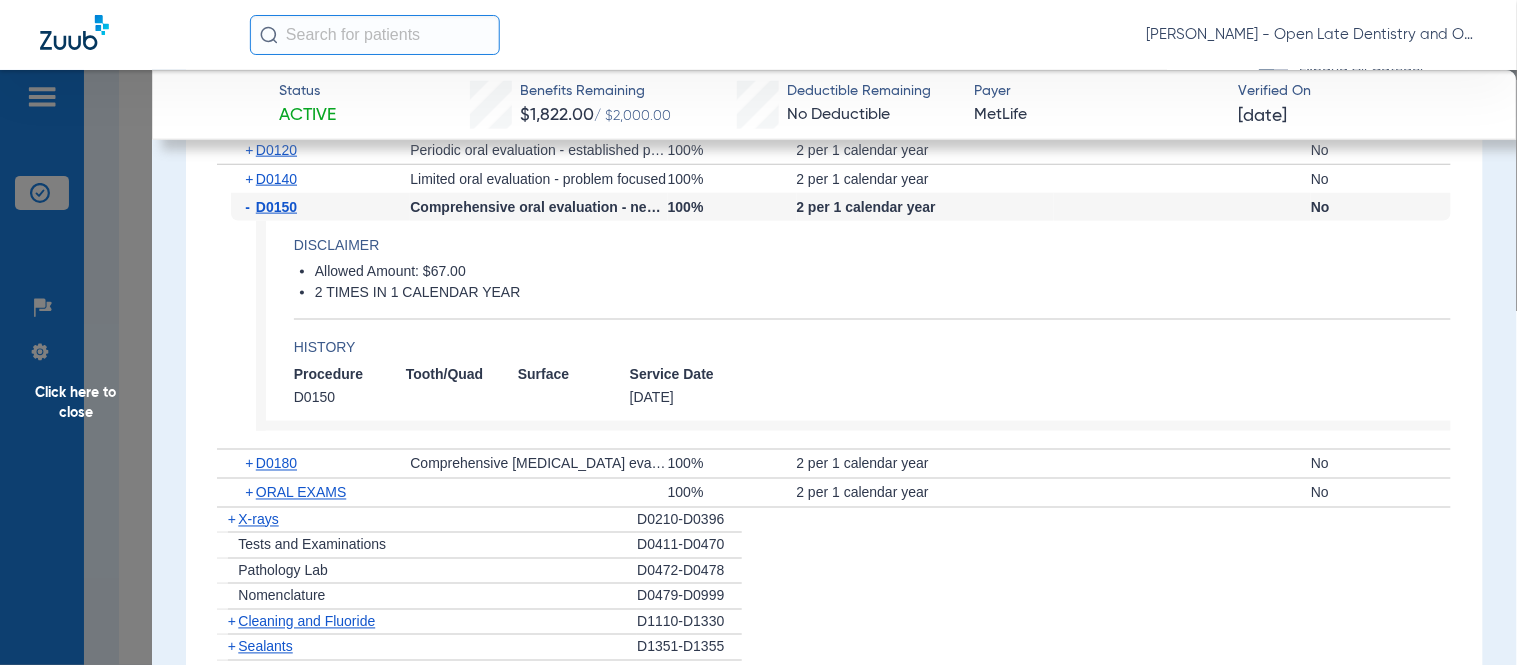drag, startPoint x: 228, startPoint y: 458, endPoint x: 243, endPoint y: 456, distance: 15.132746 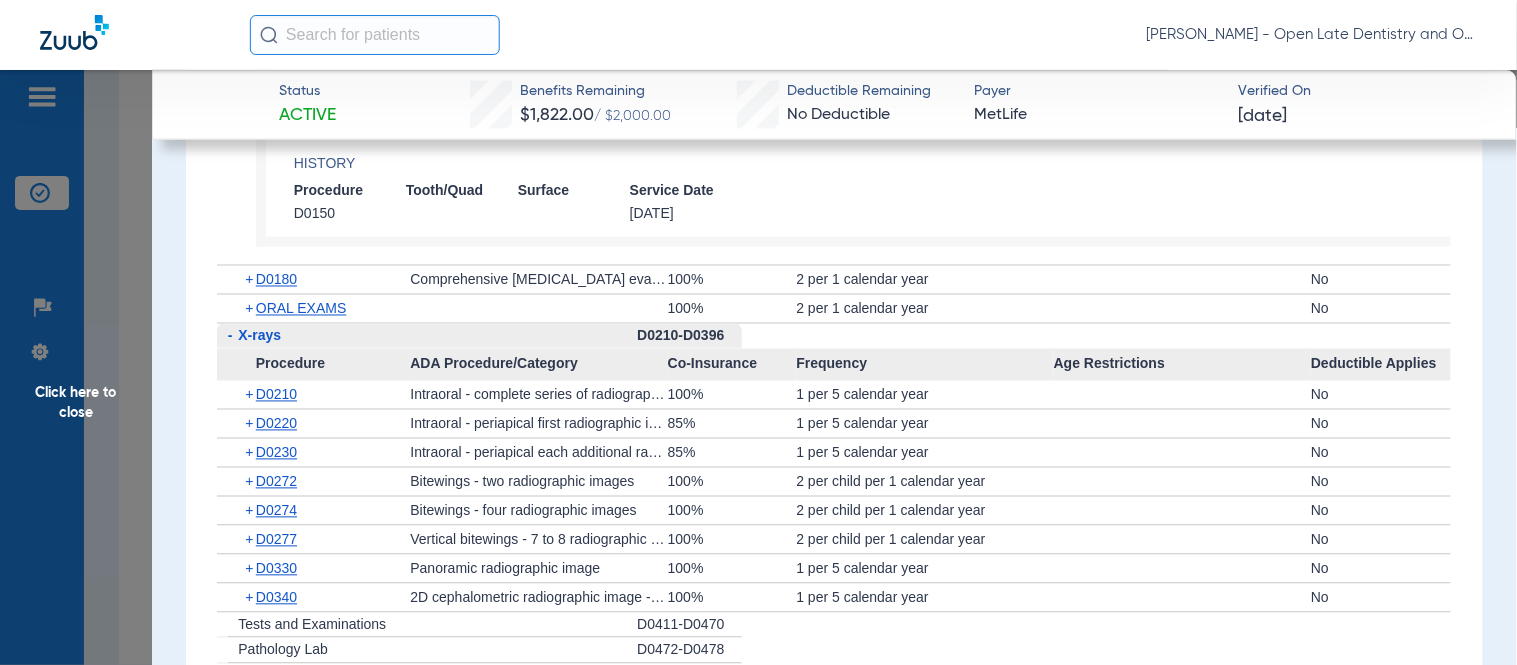 scroll, scrollTop: 2776, scrollLeft: 0, axis: vertical 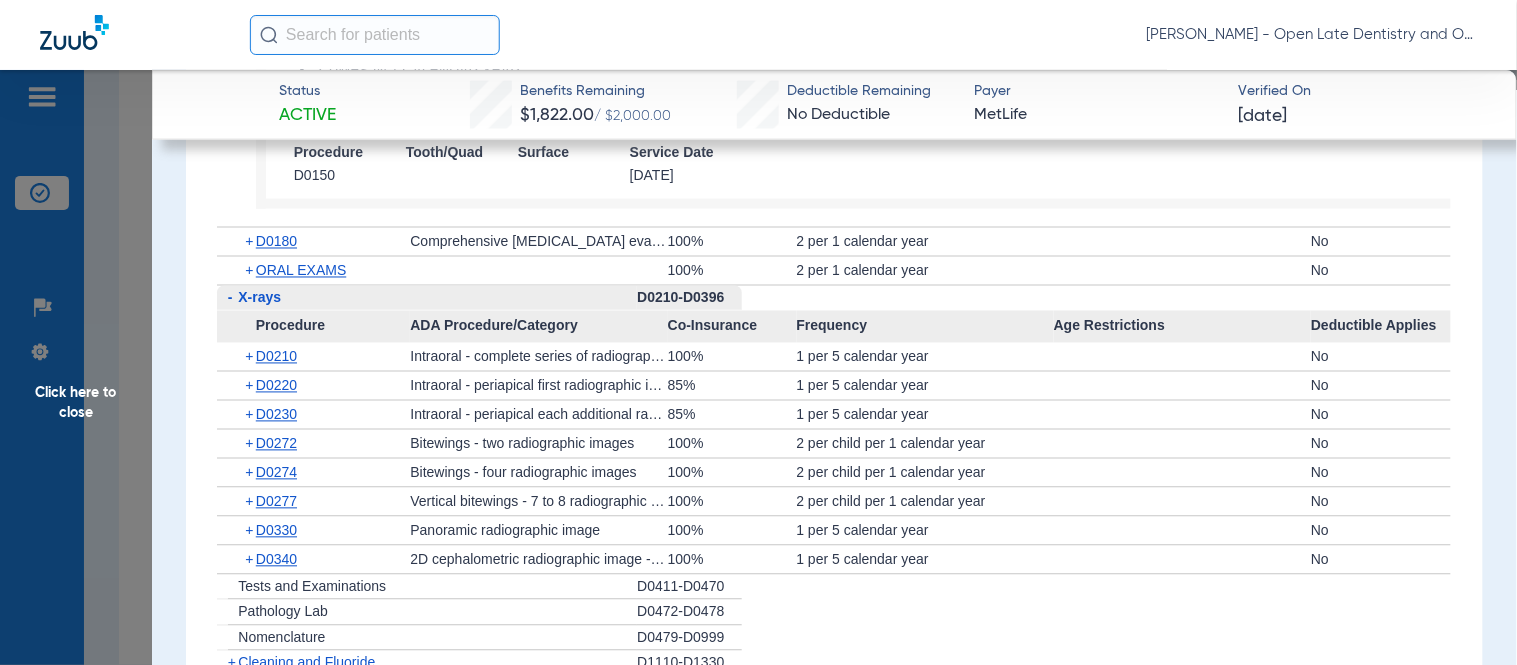 click on "+" 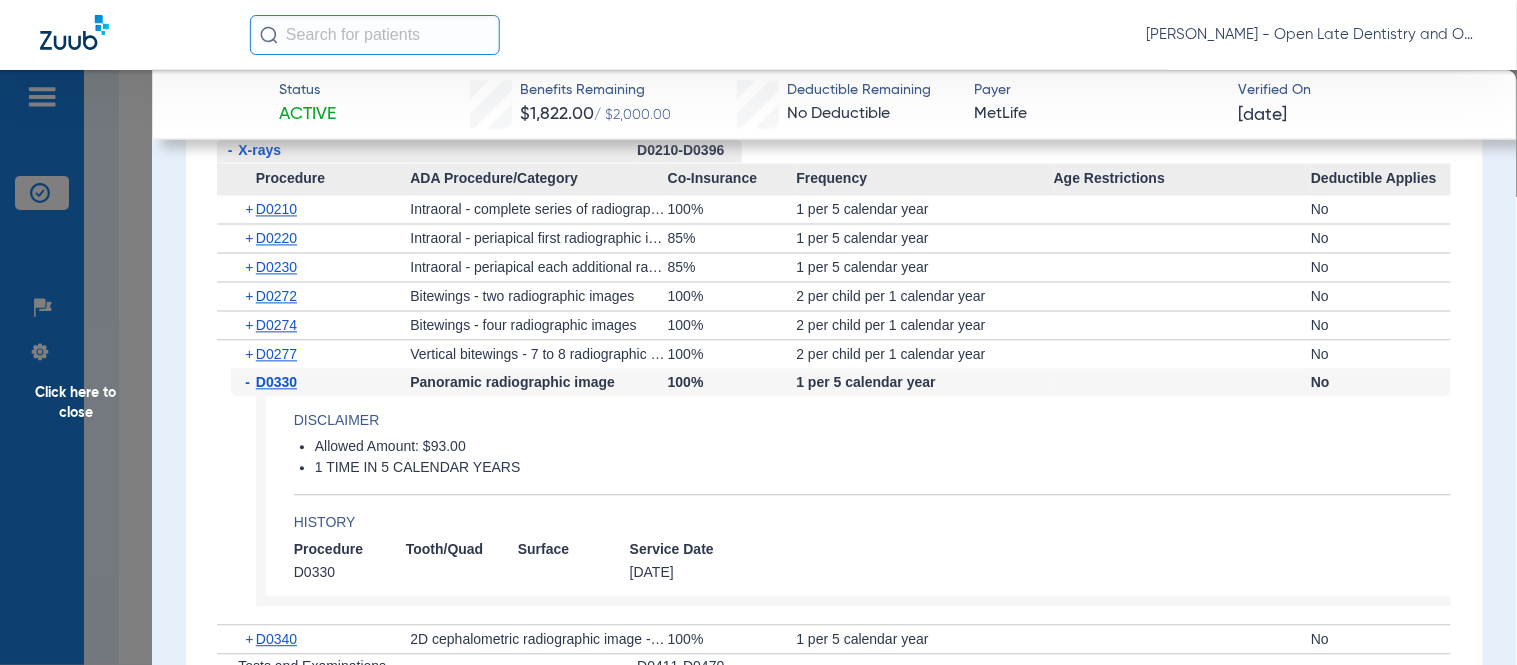 scroll, scrollTop: 2887, scrollLeft: 0, axis: vertical 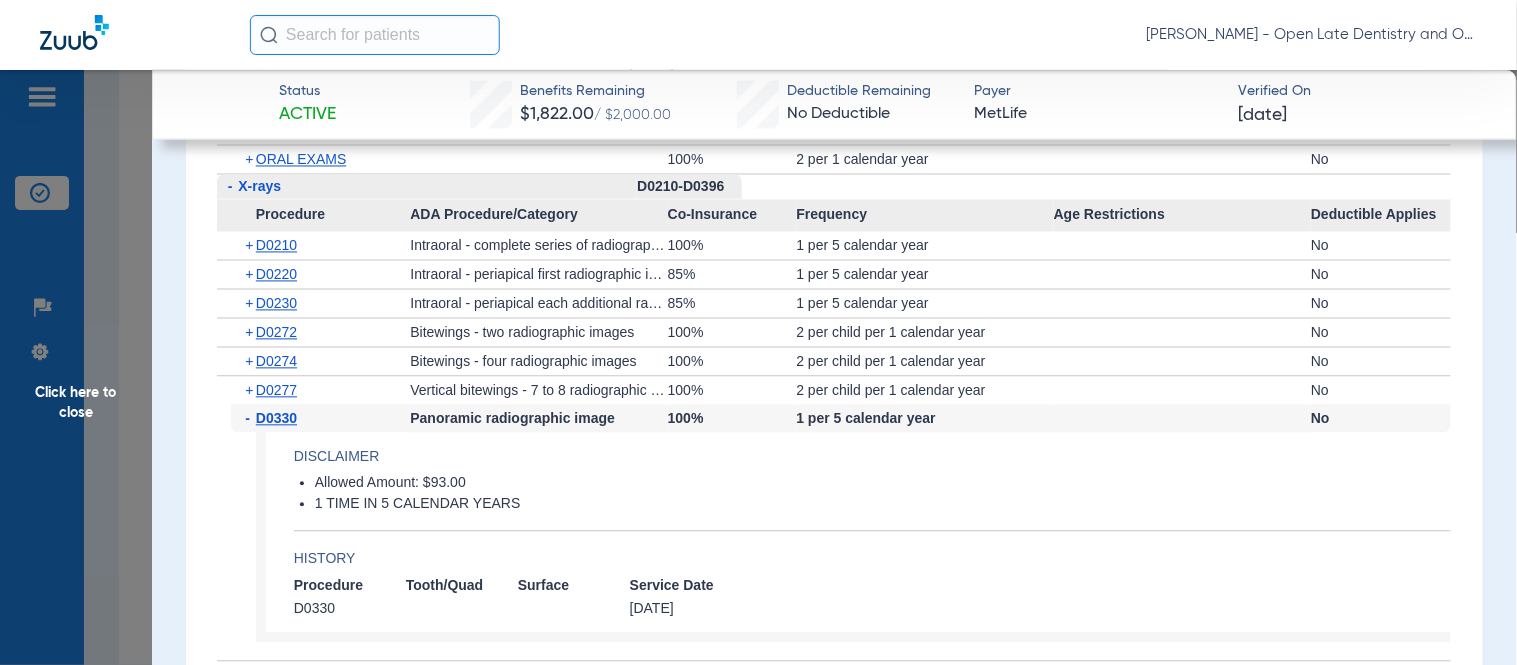 click on "Click here to close" 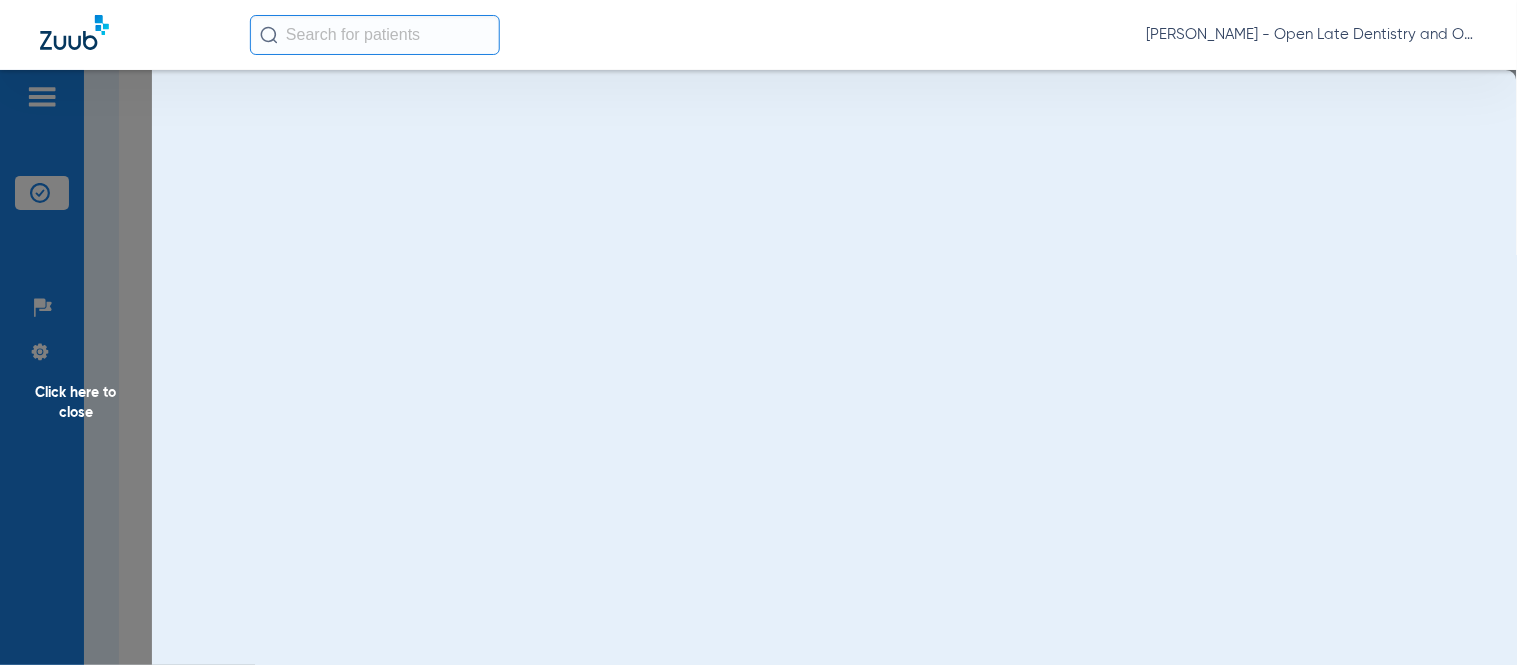 scroll, scrollTop: 0, scrollLeft: 0, axis: both 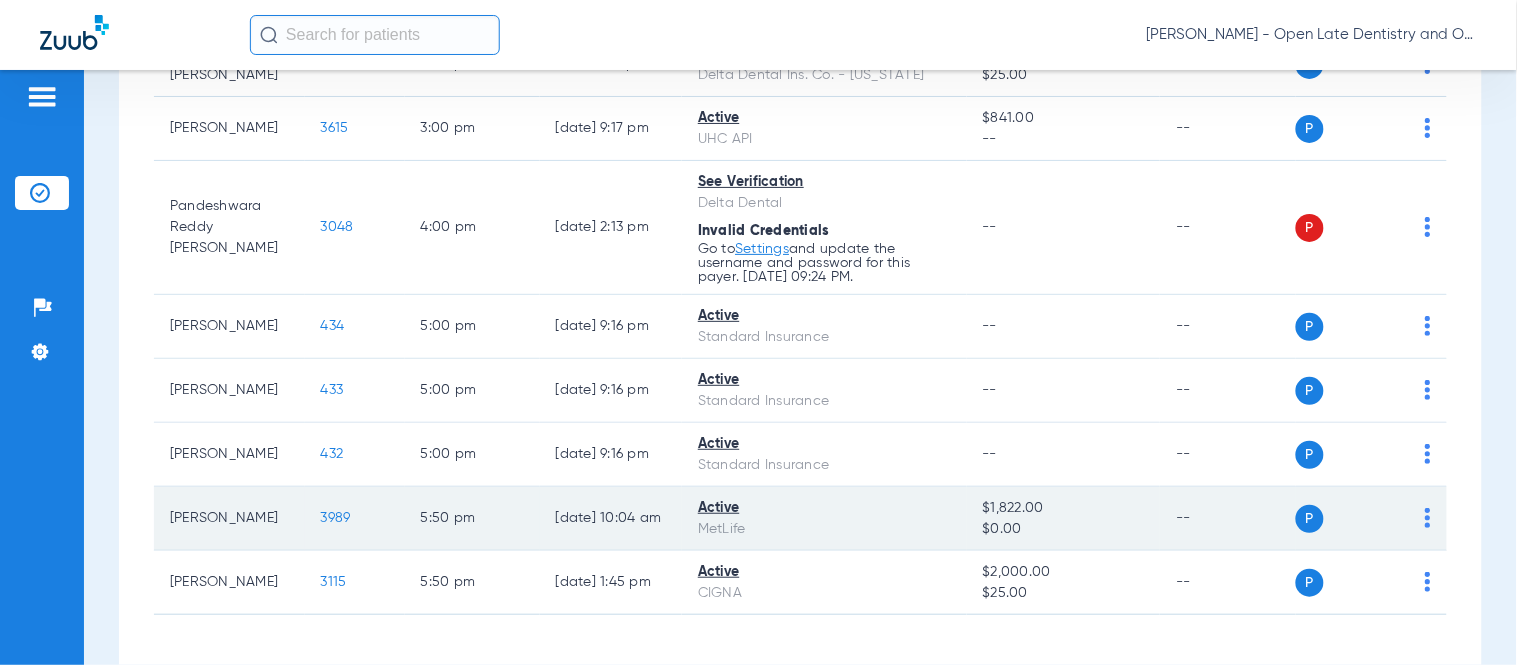 click on "3989" 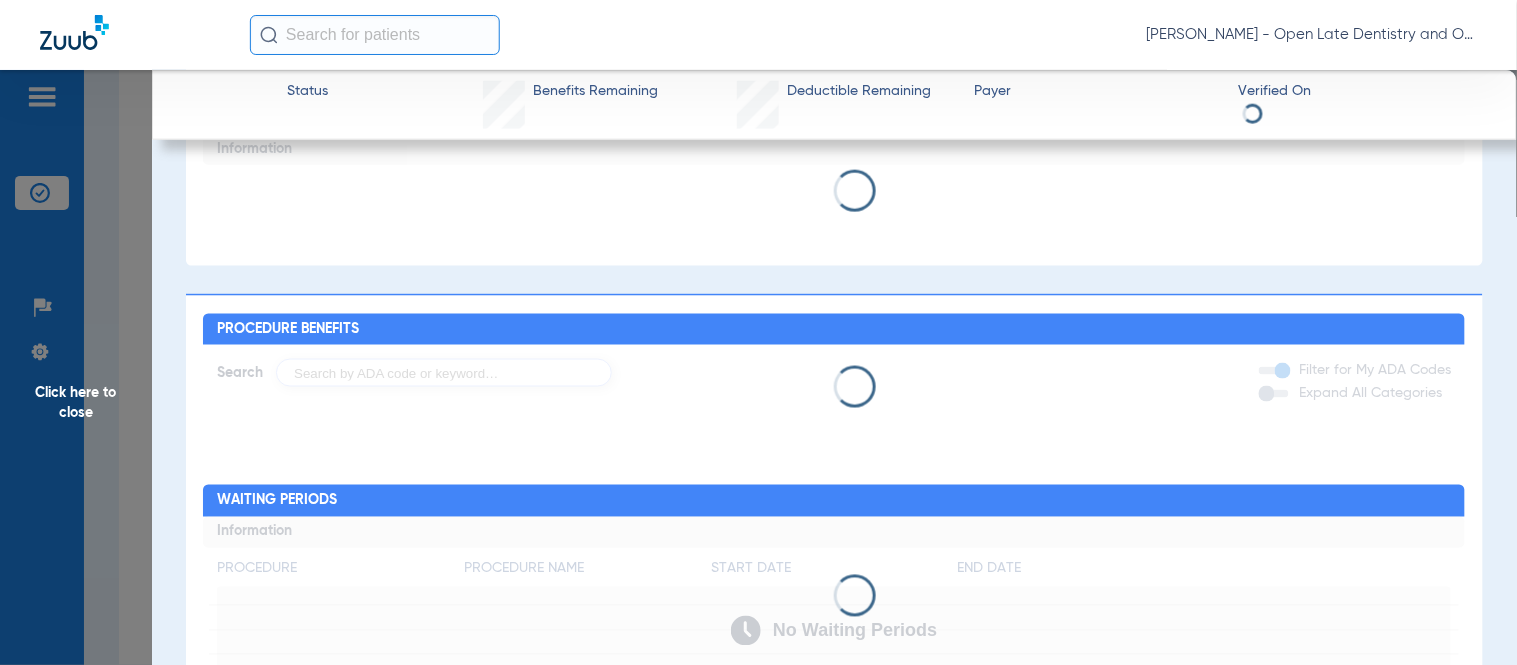 scroll, scrollTop: 666, scrollLeft: 0, axis: vertical 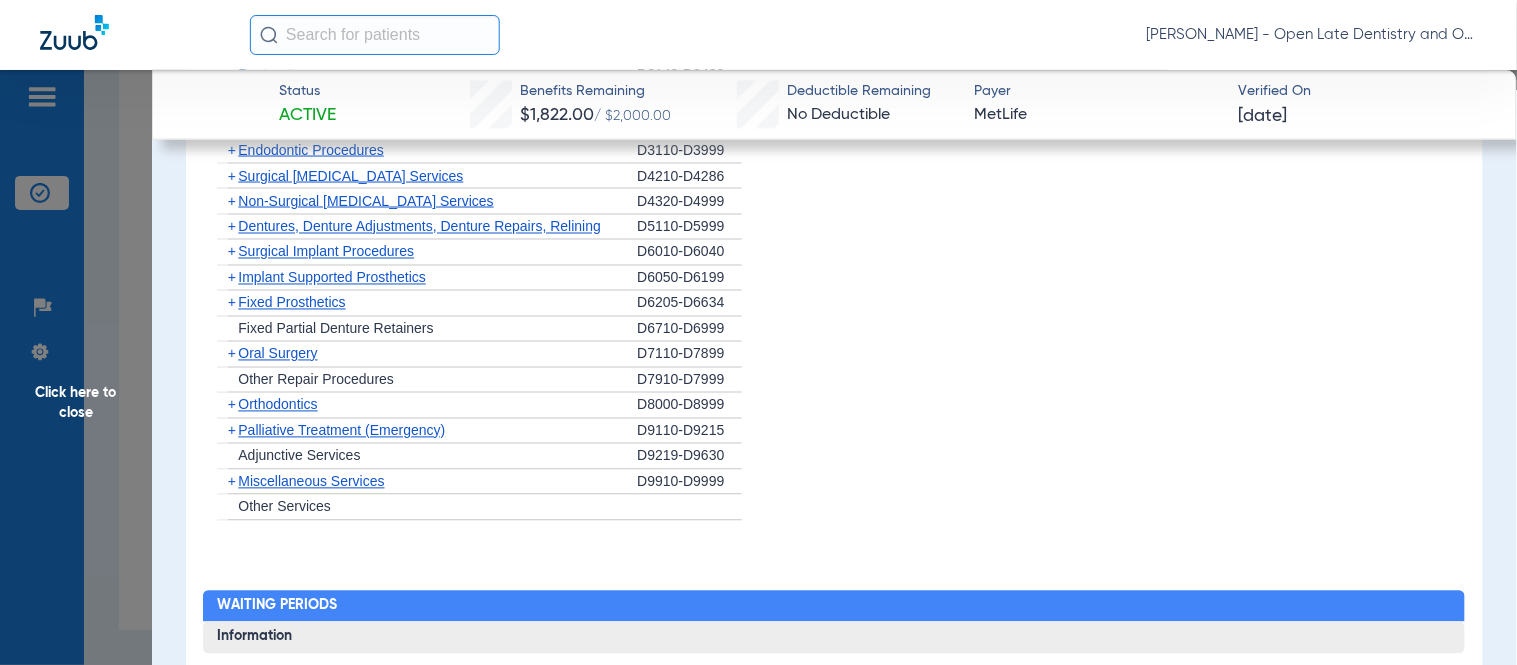 click on "+" 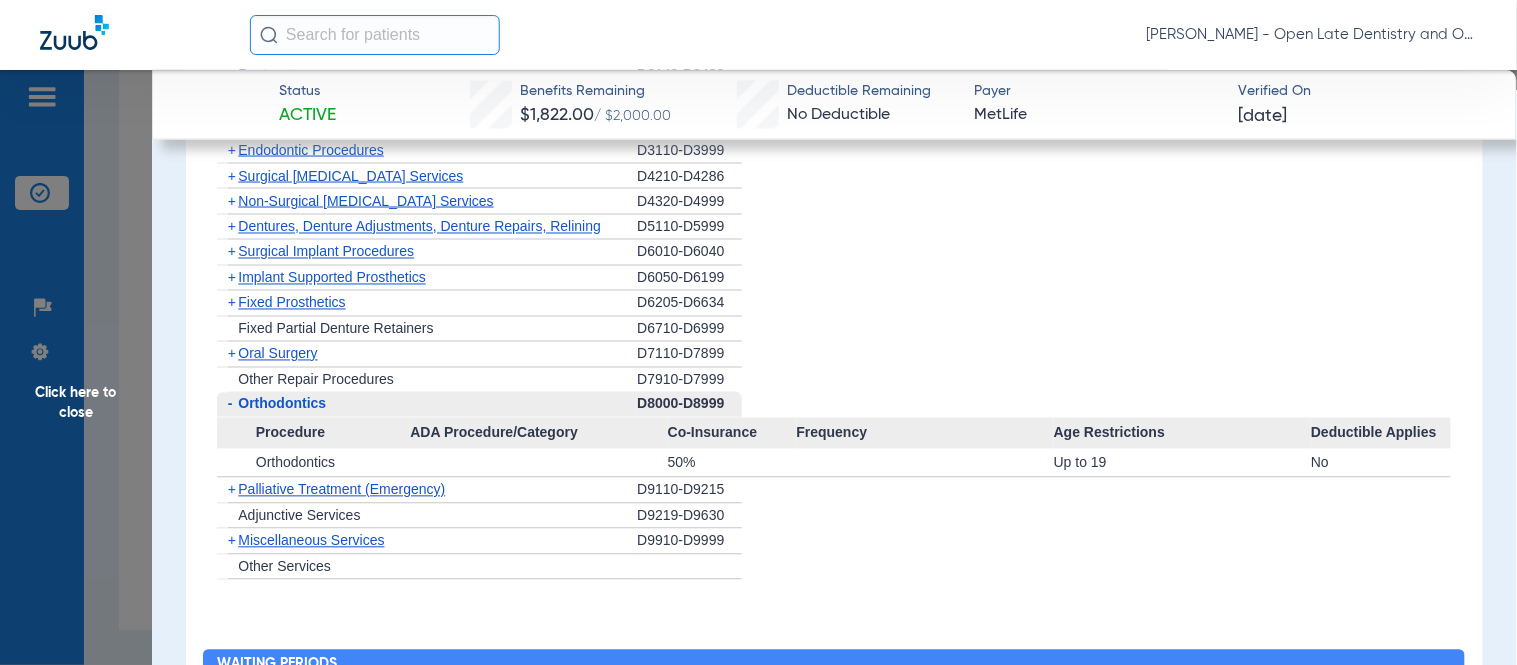 click on "+" 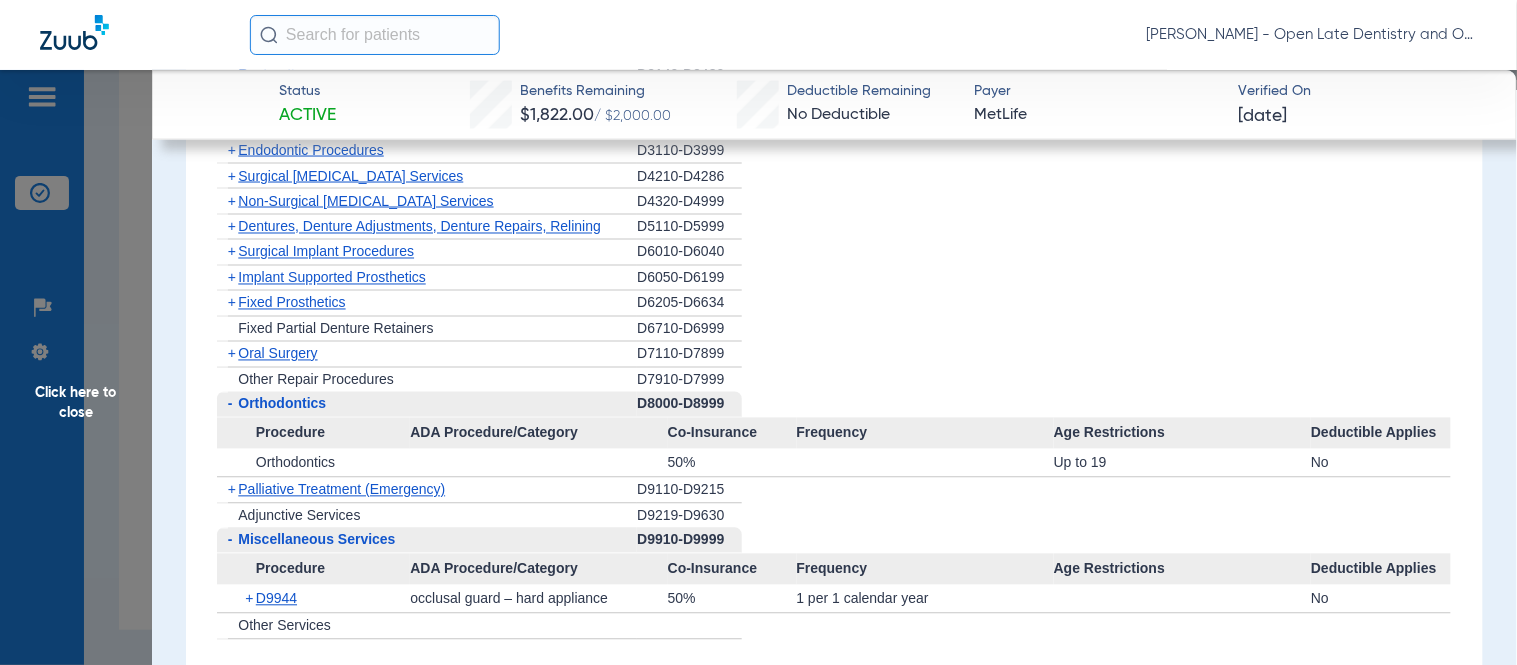 click on "Click here to close" 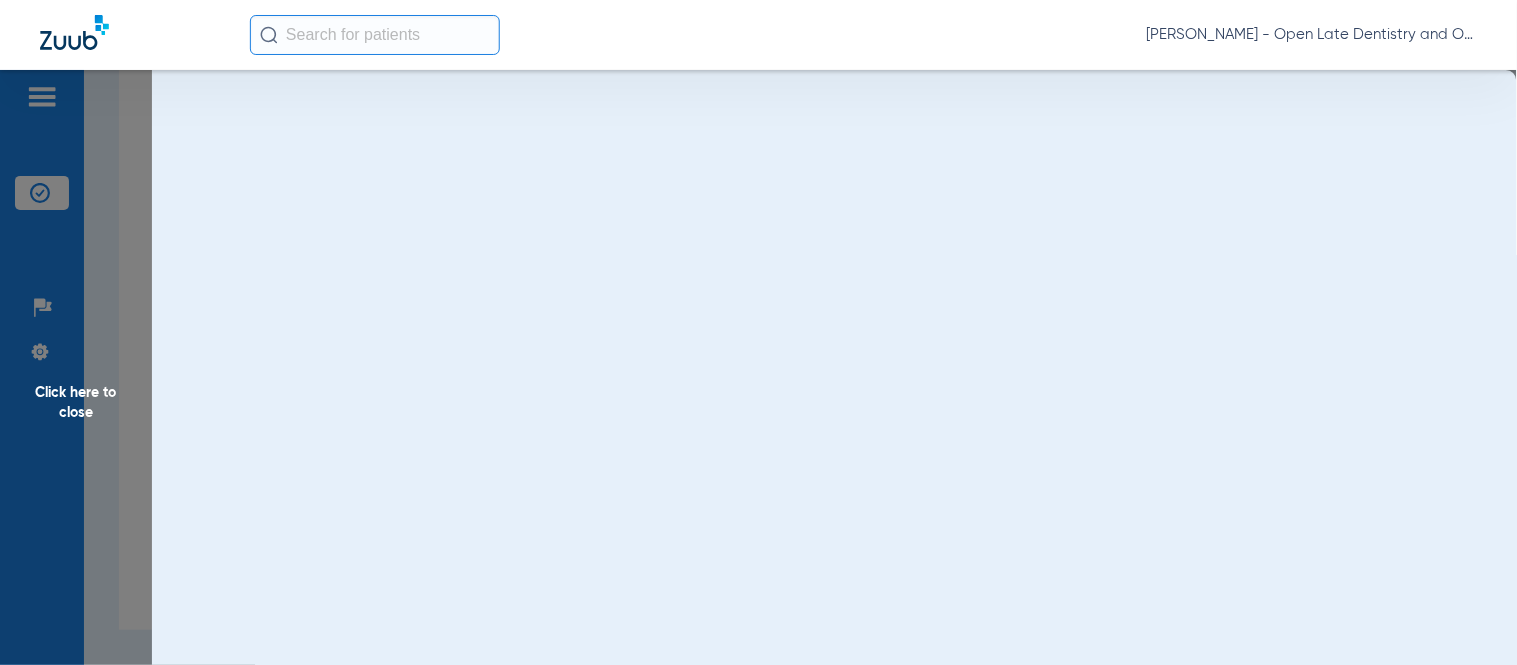scroll, scrollTop: 0, scrollLeft: 0, axis: both 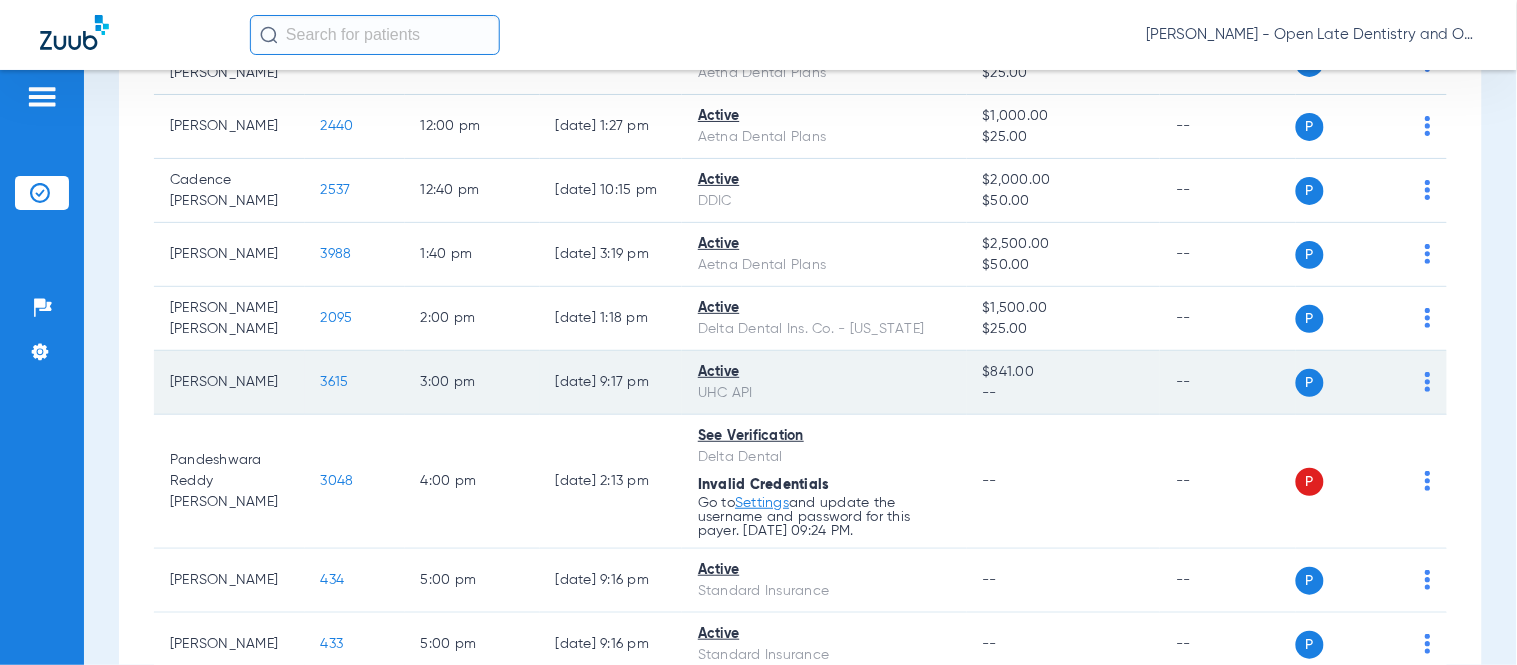 click on "3615" 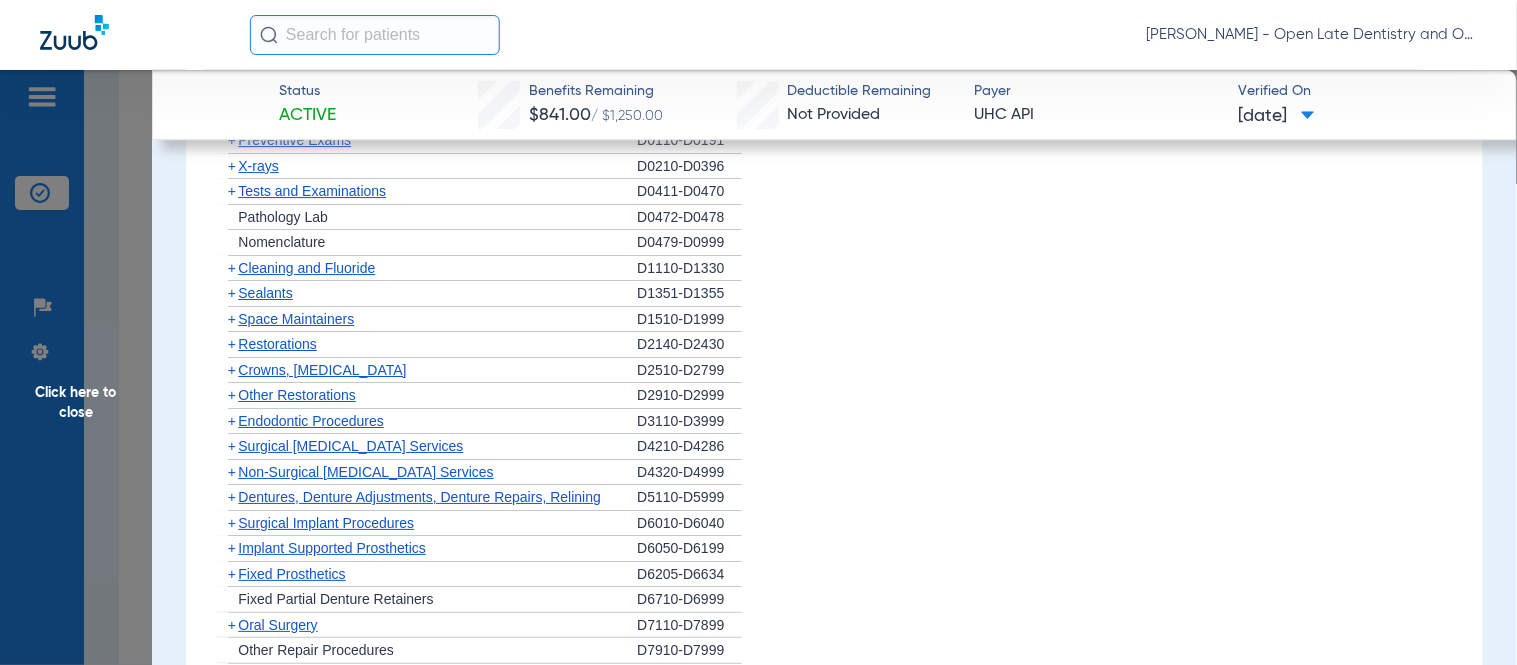 scroll, scrollTop: 1555, scrollLeft: 0, axis: vertical 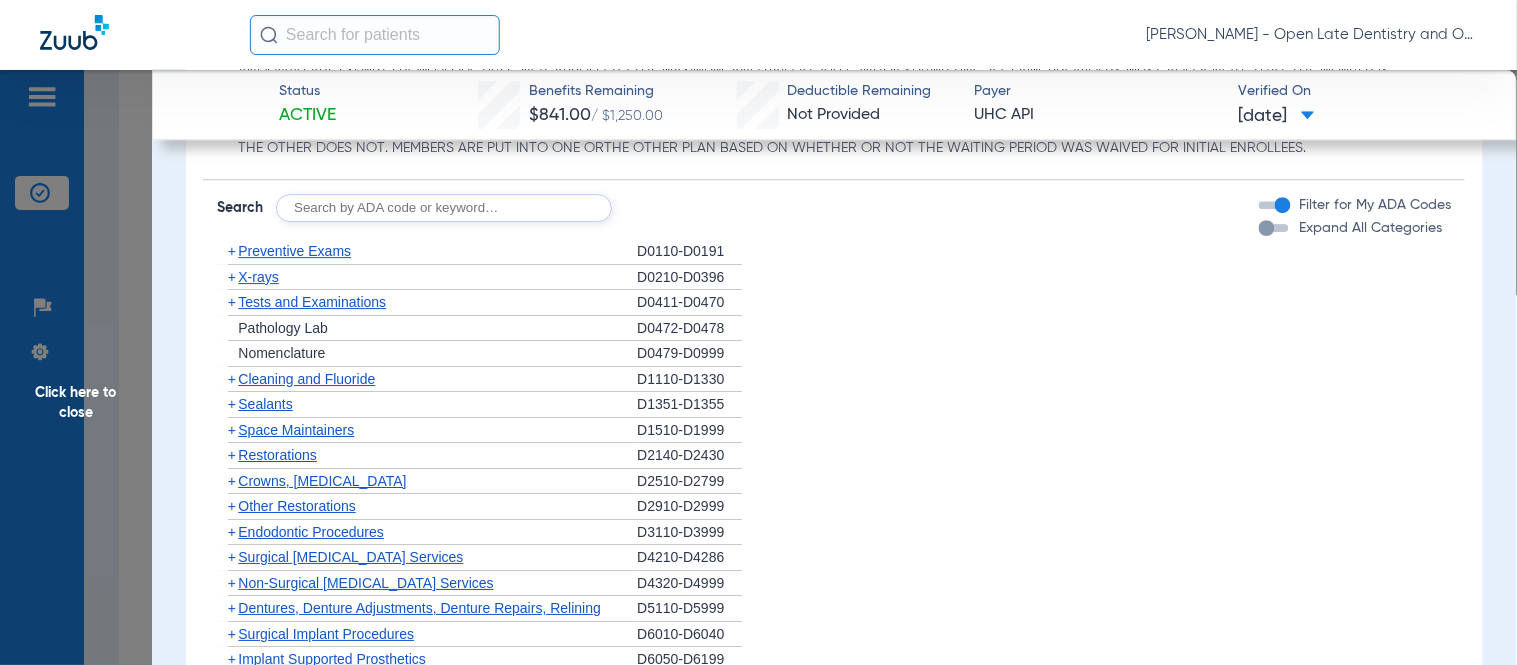 click on "+" 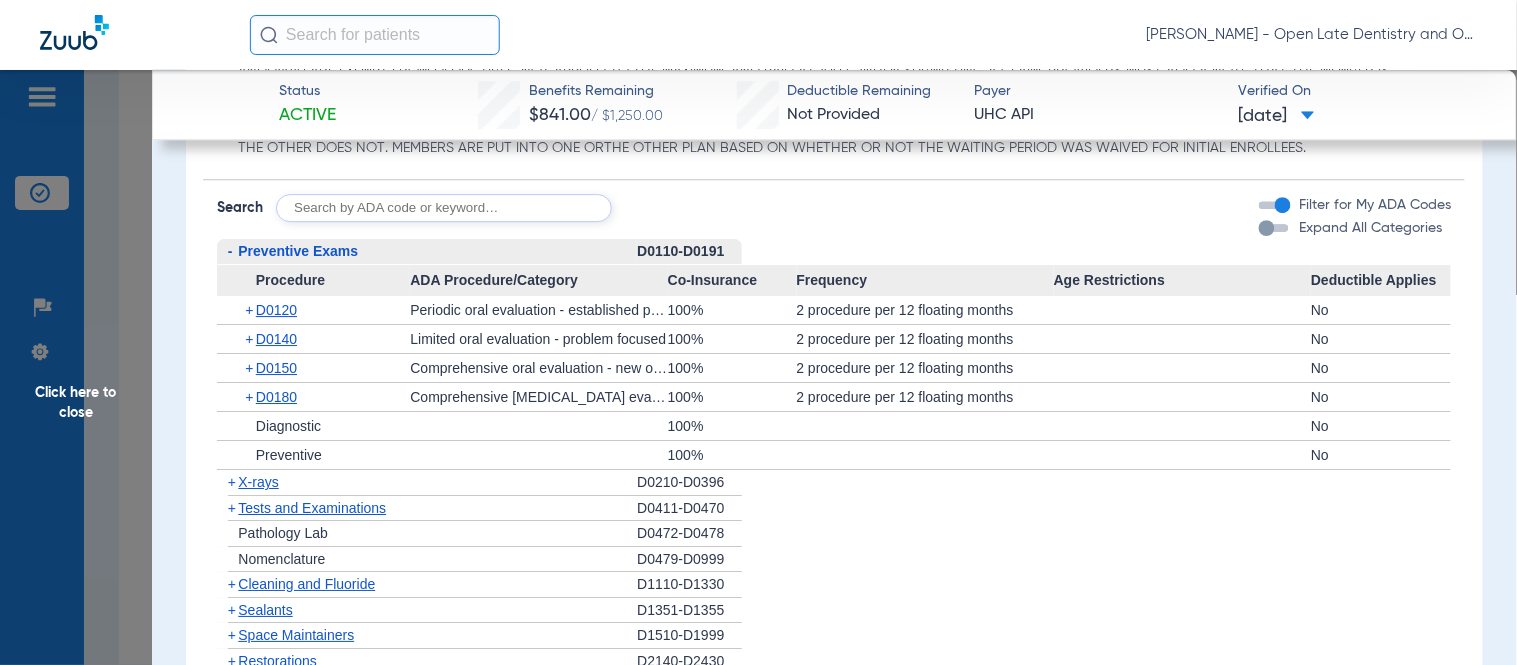 click on "-" 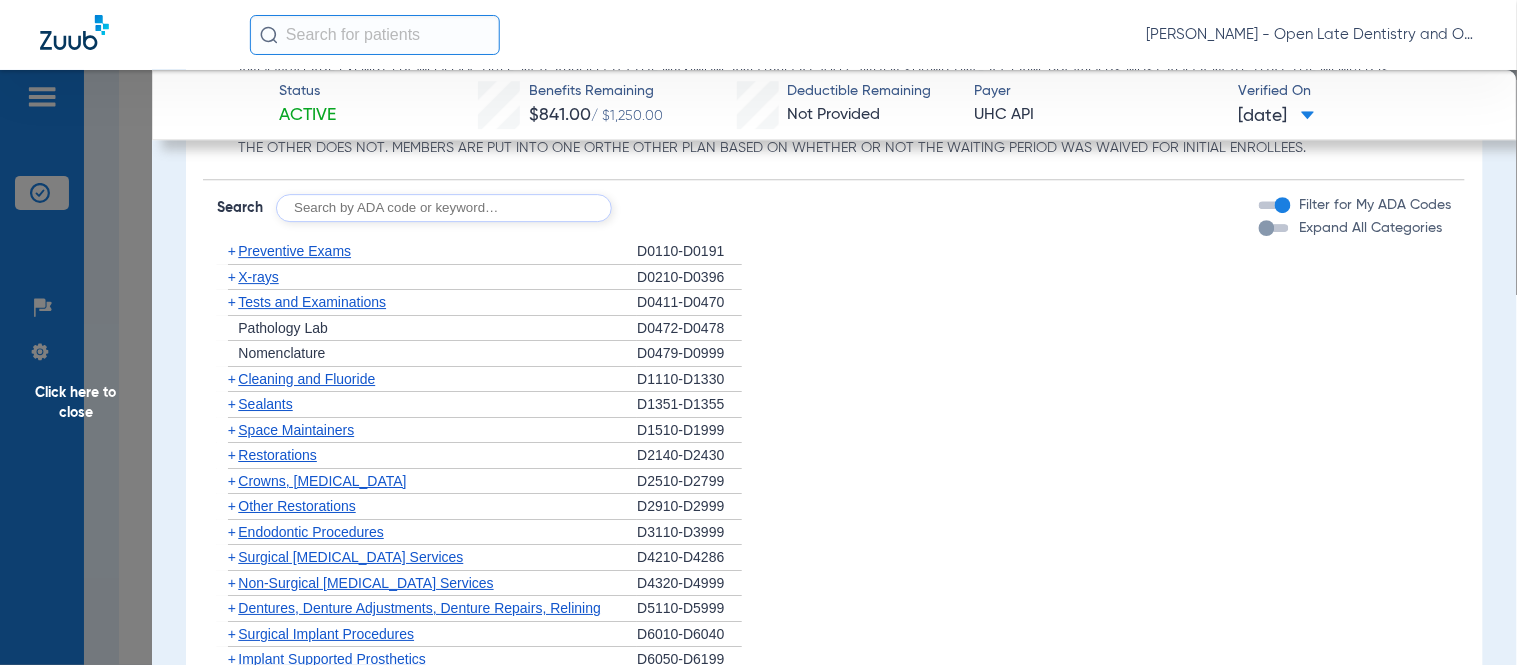 click on "+" 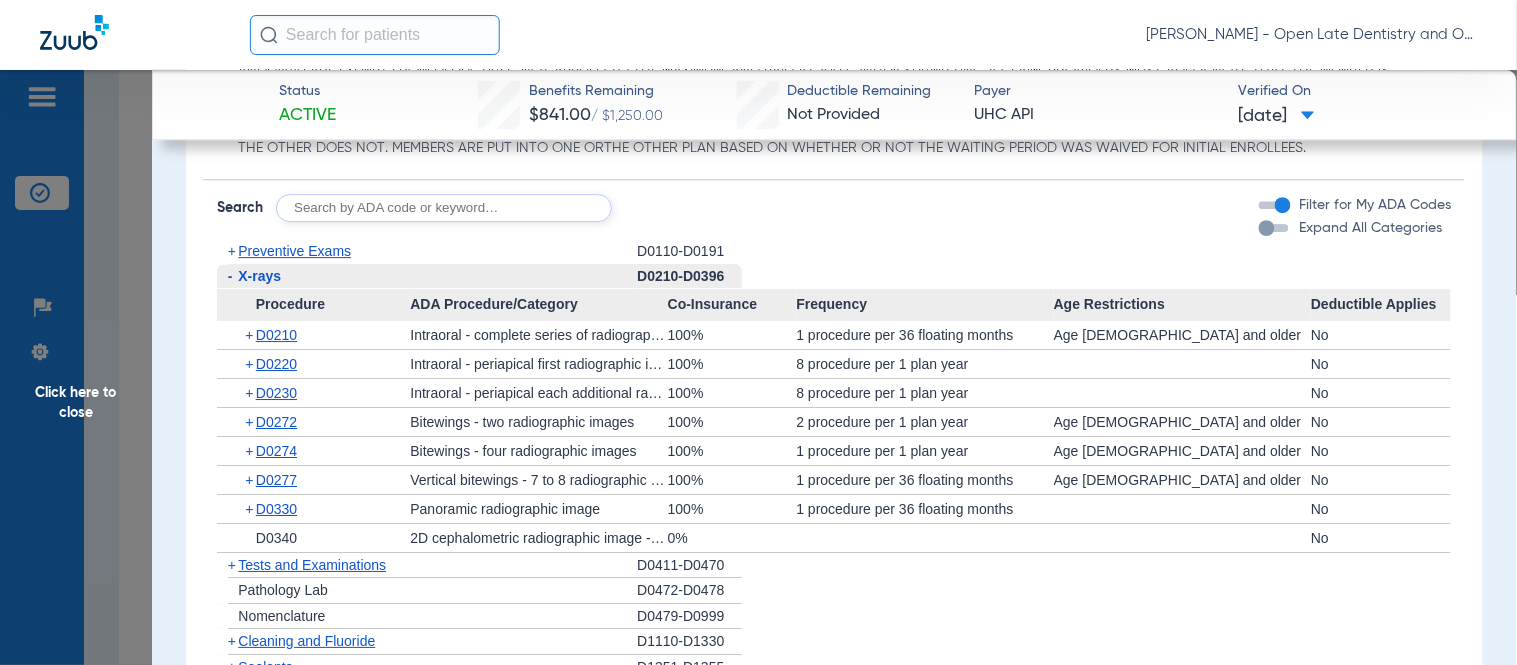 click on "+" 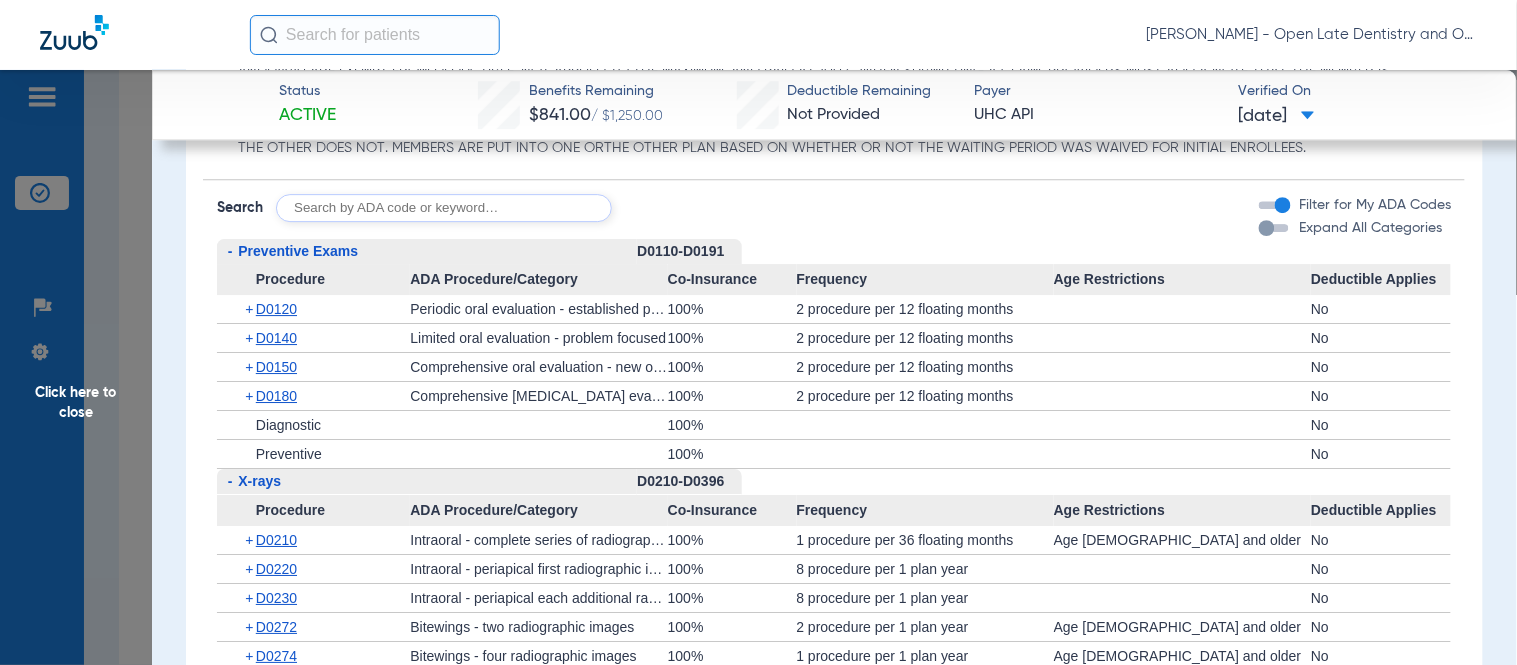 click on "+" 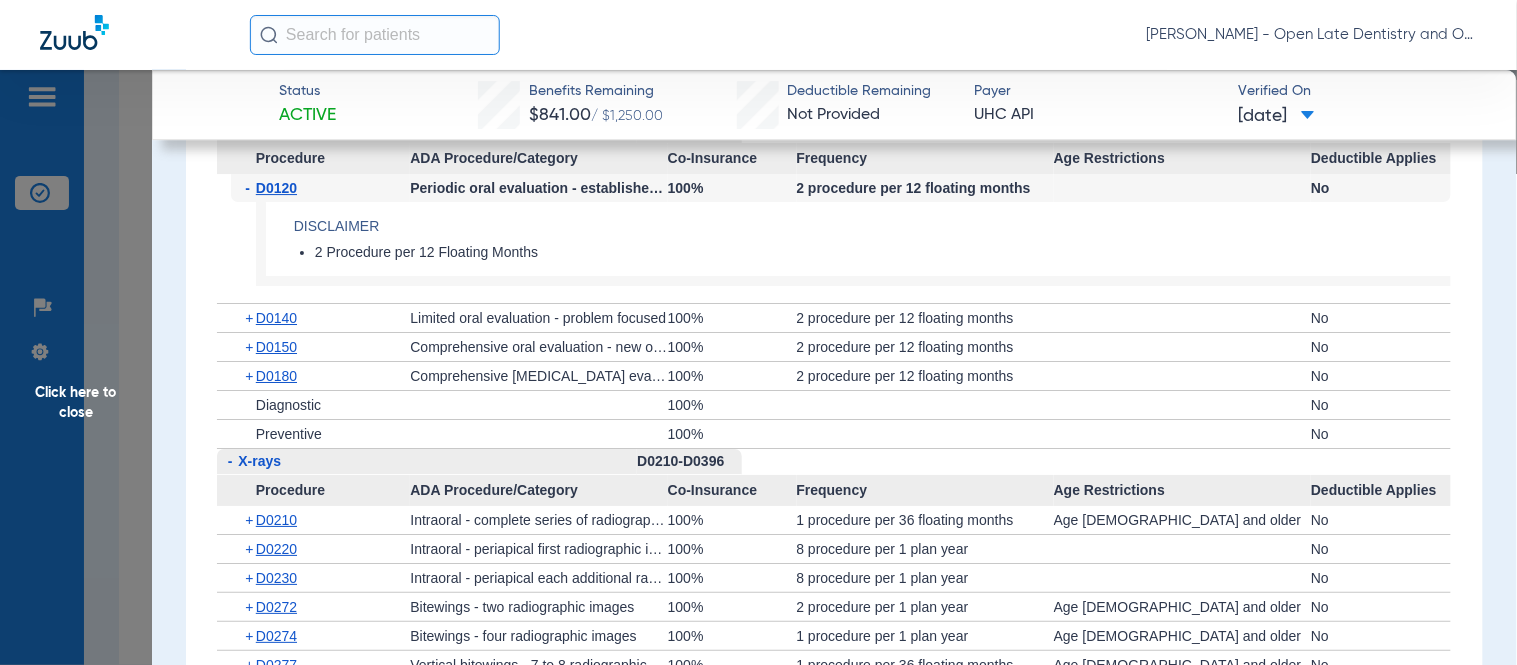 scroll, scrollTop: 1787, scrollLeft: 0, axis: vertical 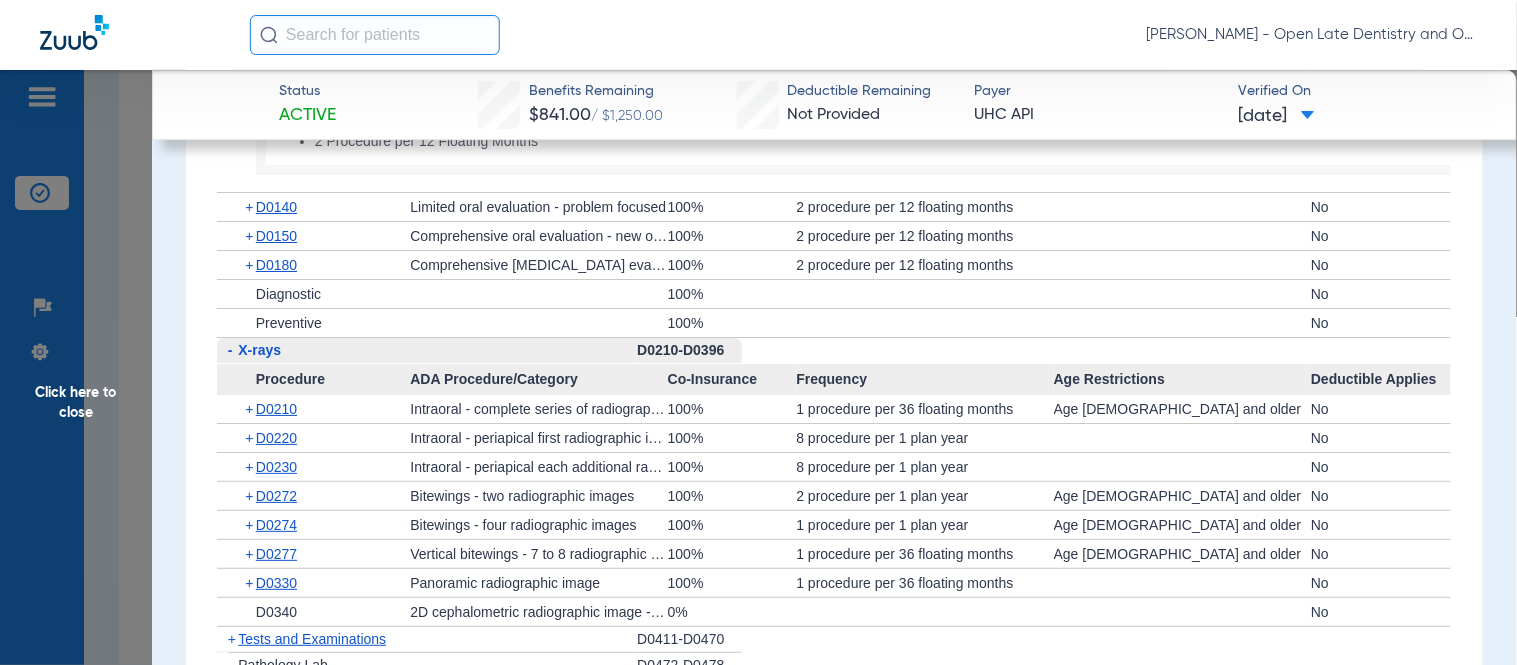 click on "+" 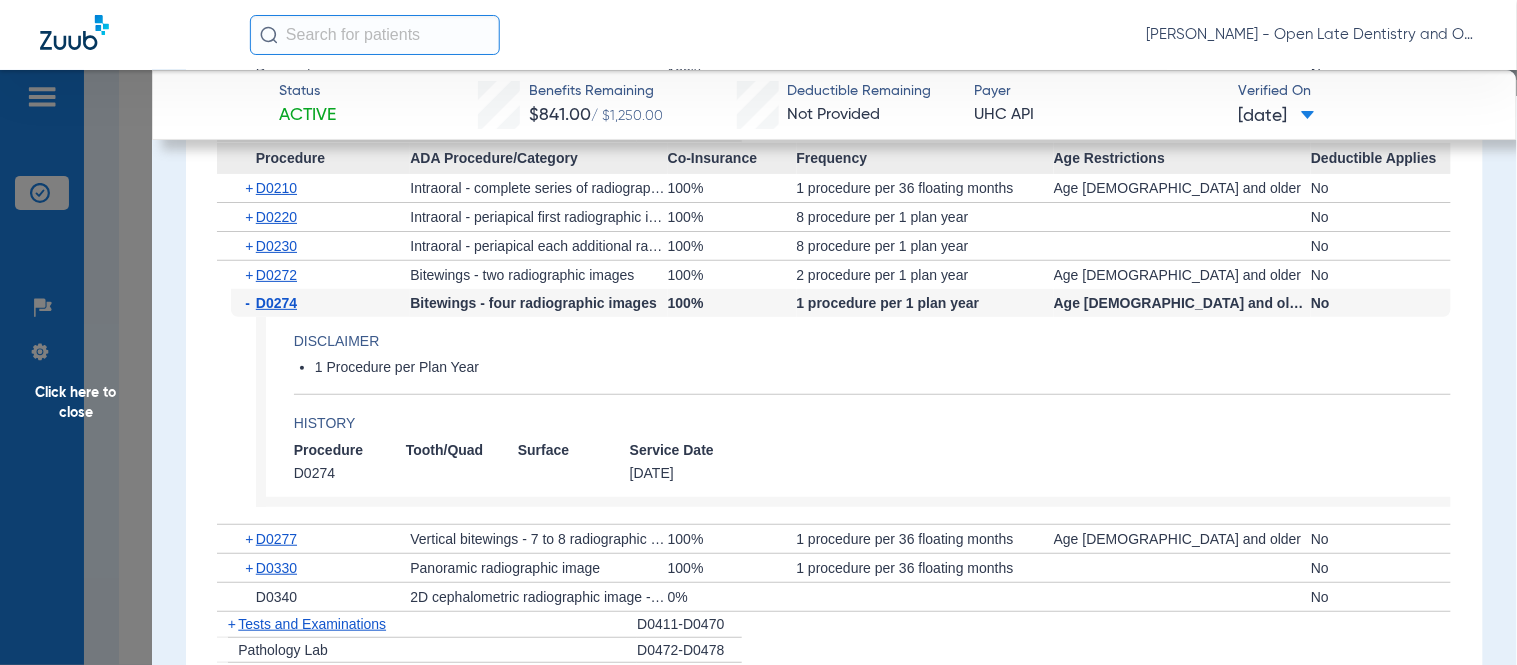 scroll, scrollTop: 2010, scrollLeft: 0, axis: vertical 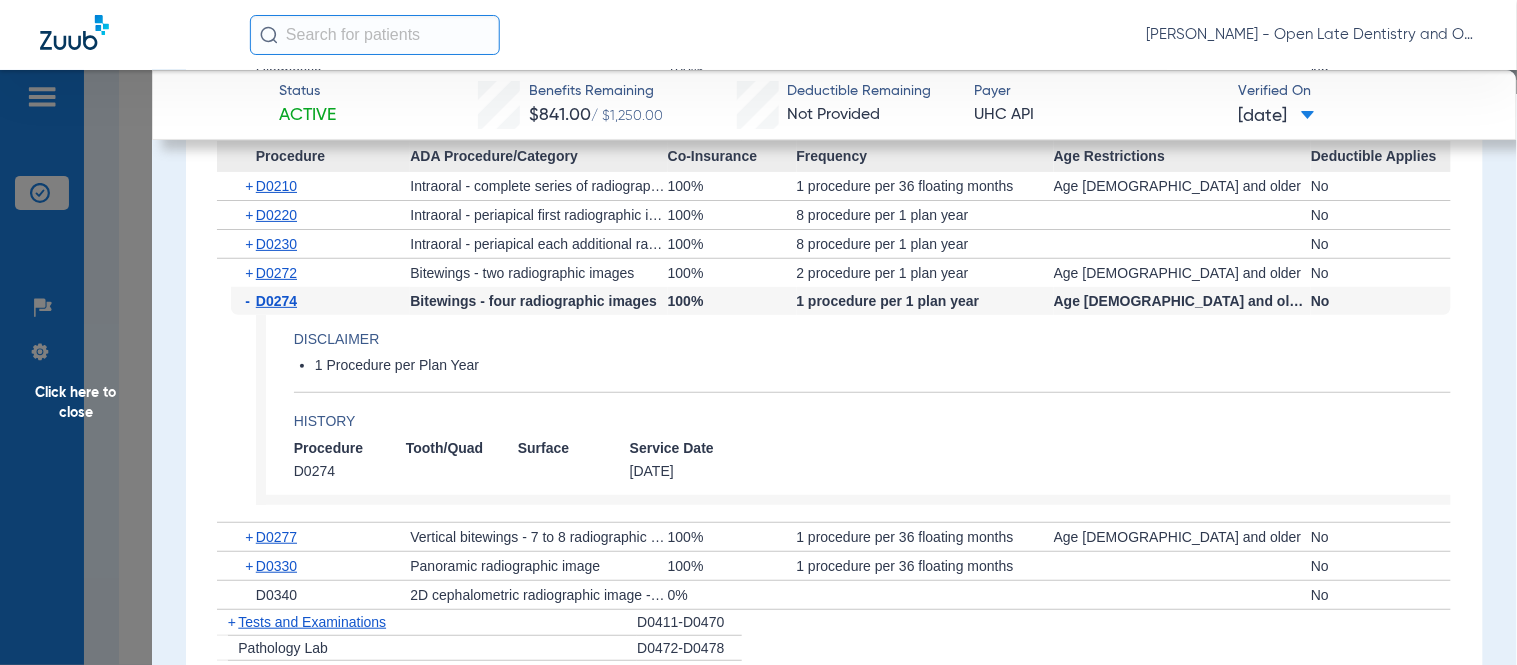 click on "Click here to close" 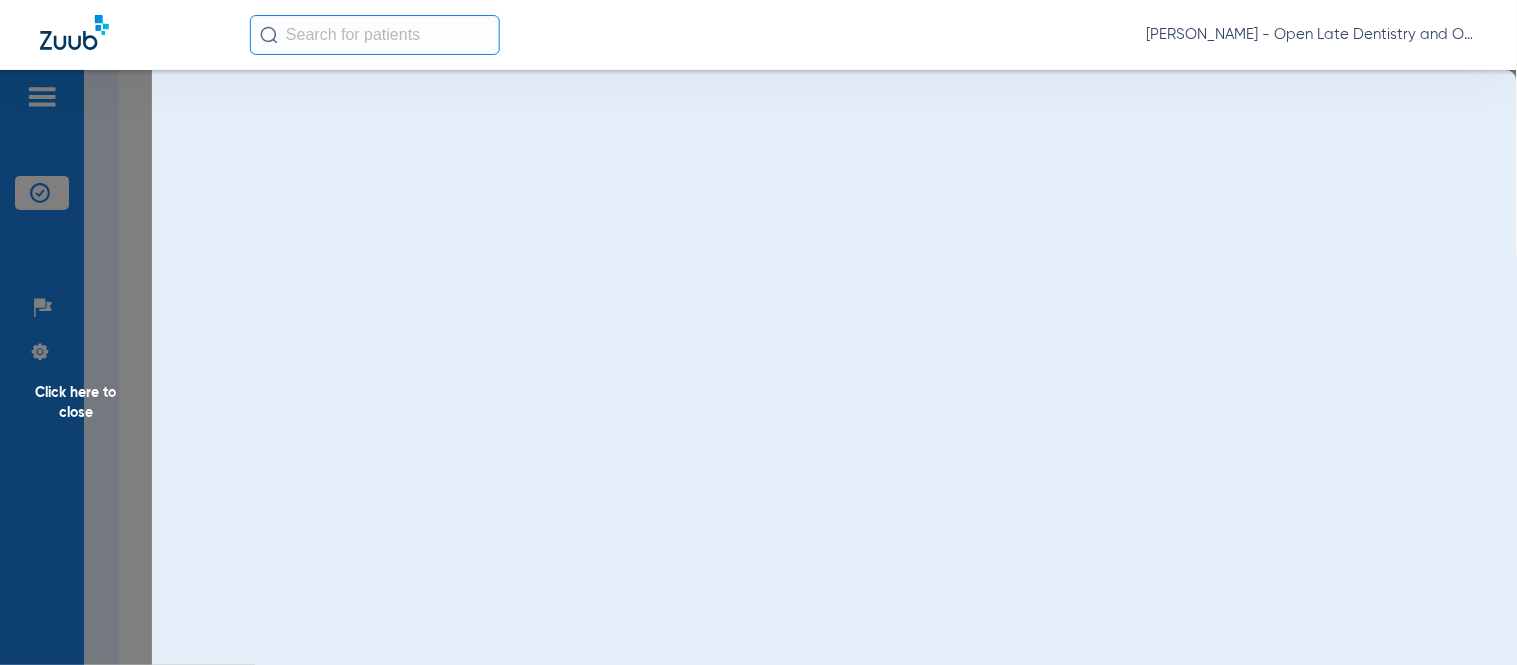 scroll, scrollTop: 0, scrollLeft: 0, axis: both 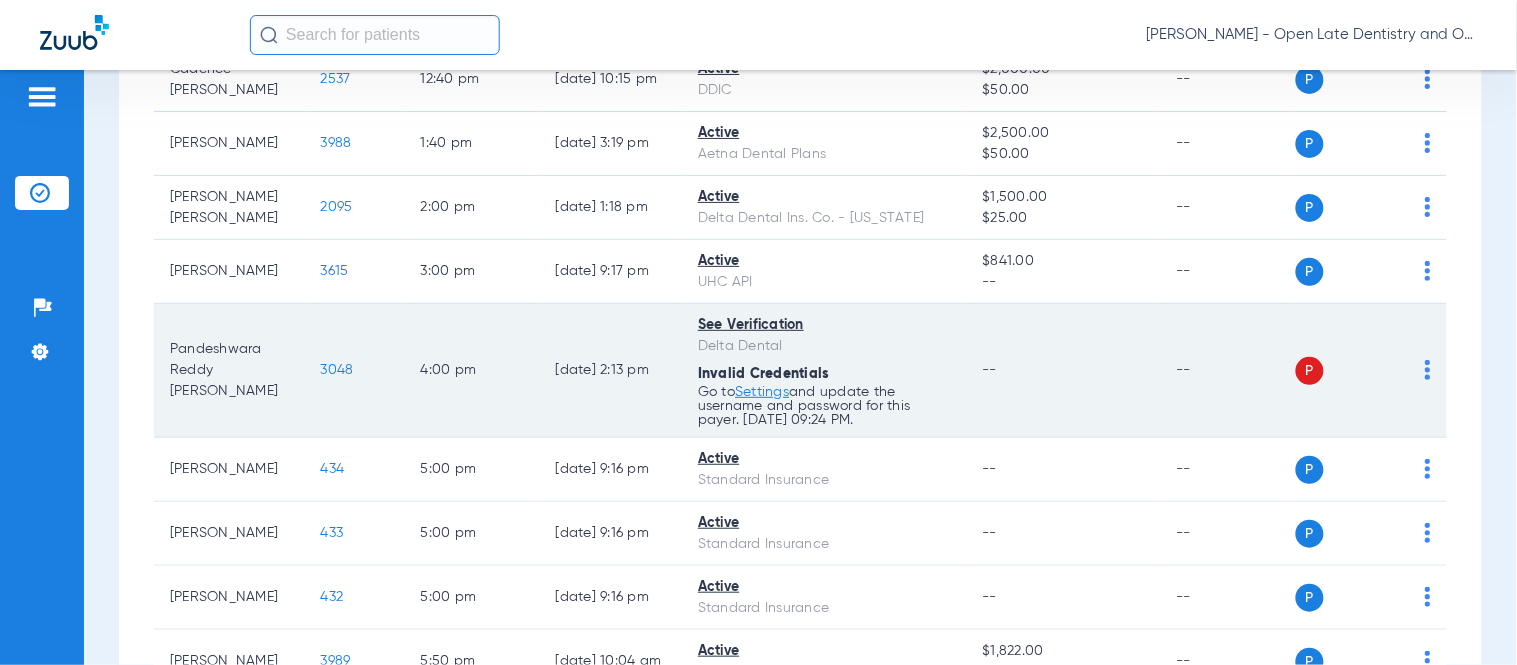 click on "Settings" at bounding box center (762, 392) 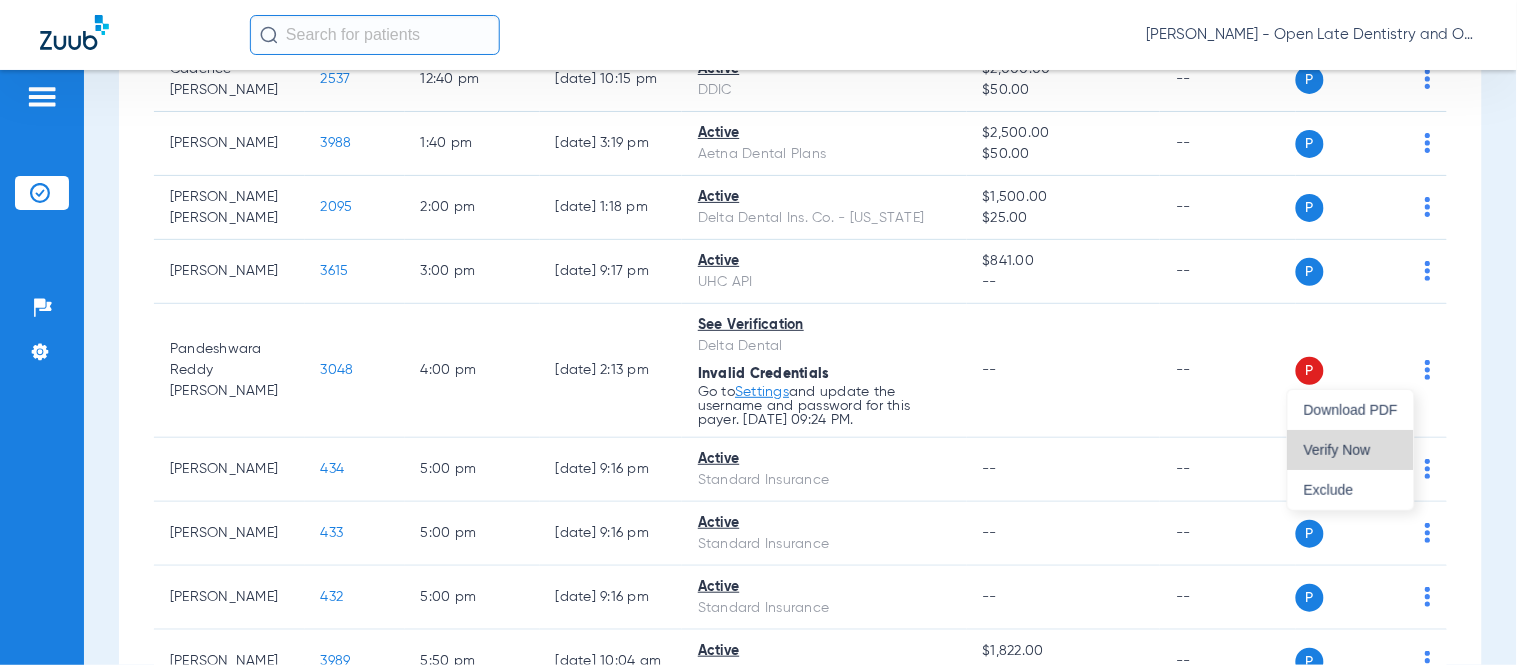 click on "Verify Now" at bounding box center (1351, 450) 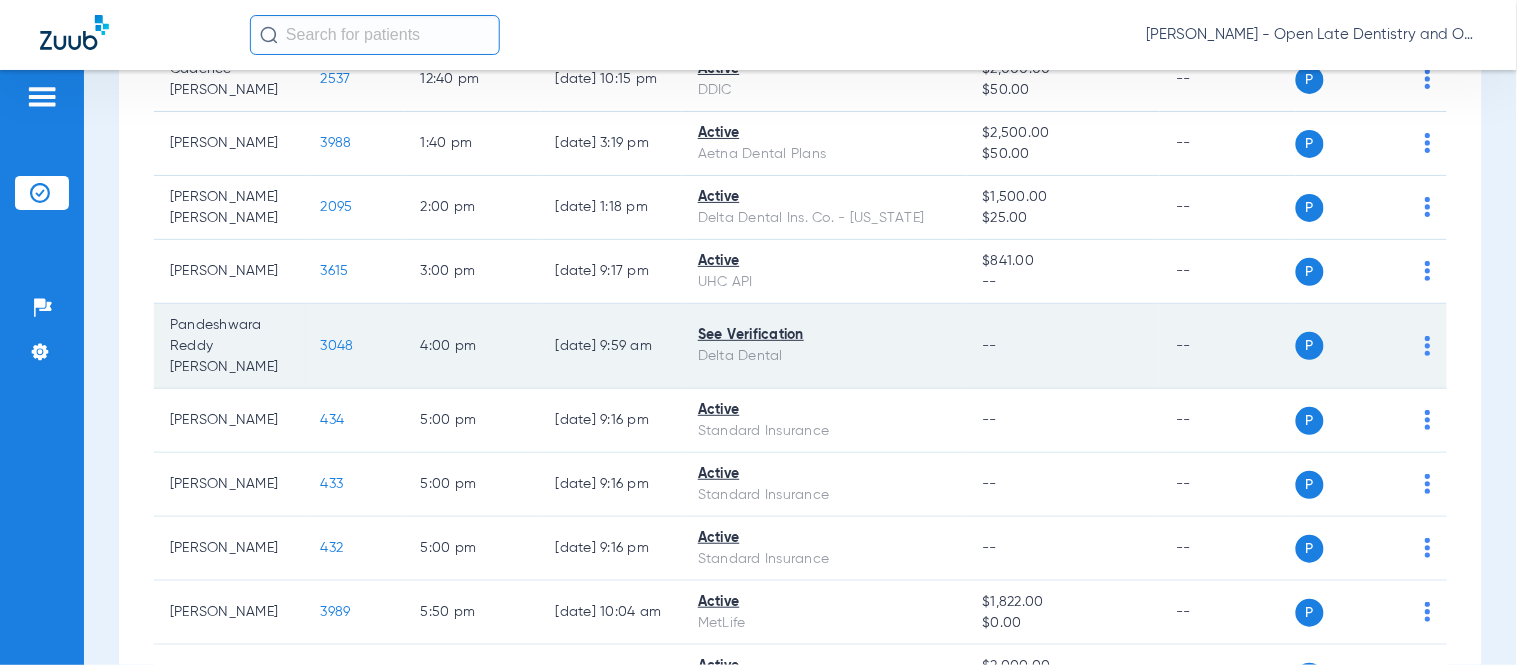 click on "3048" 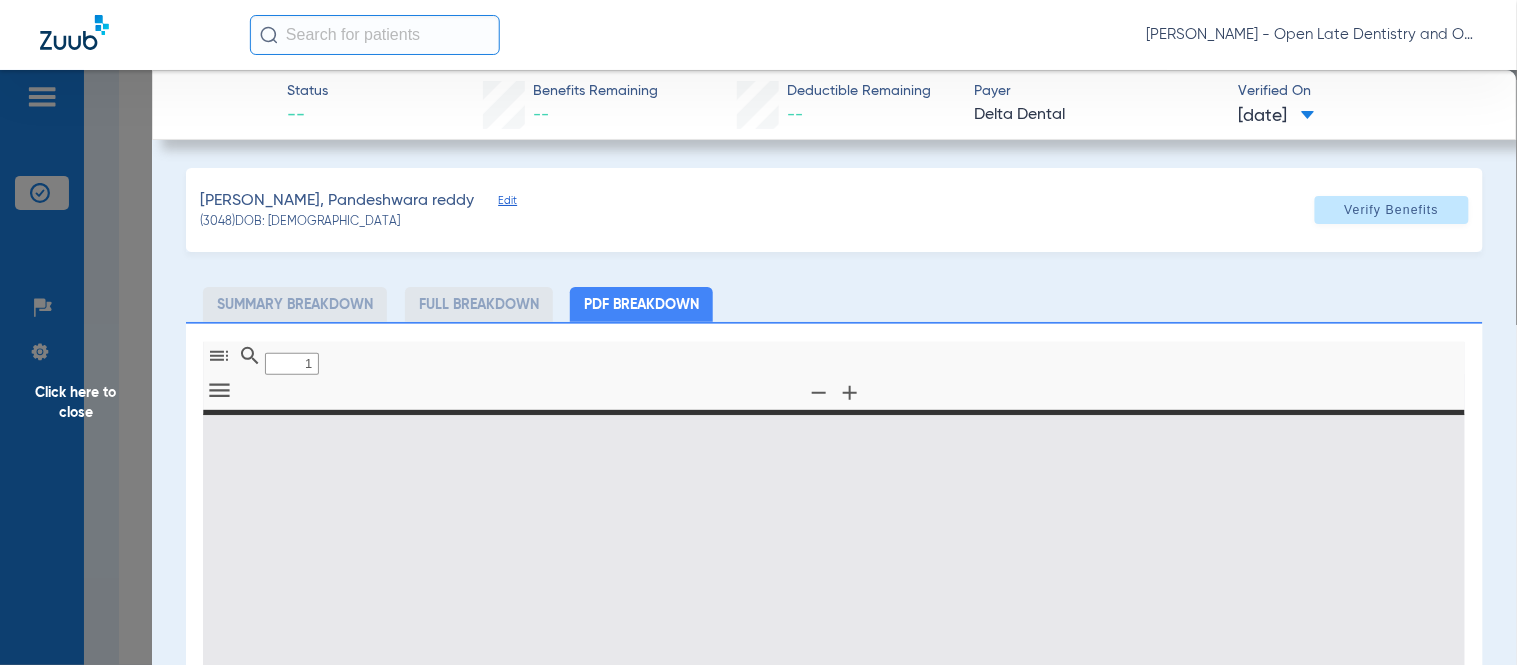 type on "0" 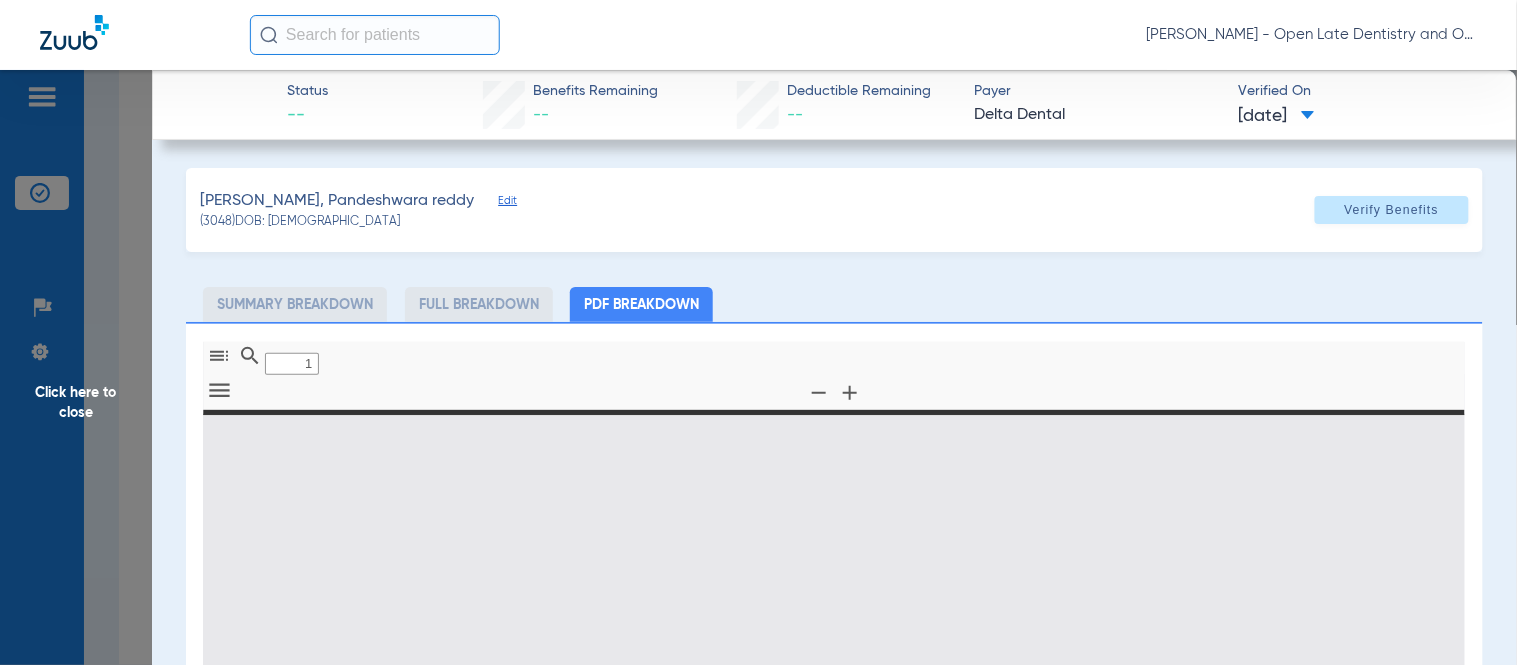 select on "page-width" 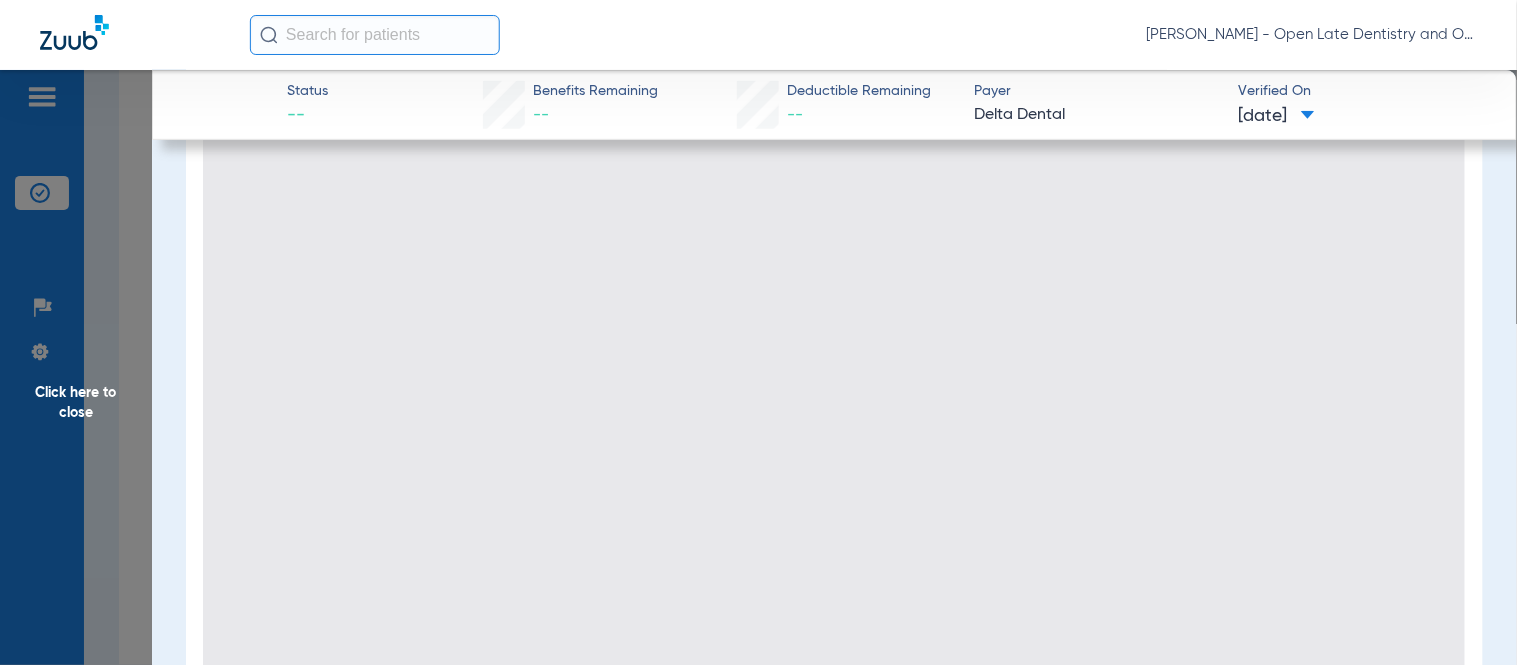 scroll, scrollTop: 287, scrollLeft: 0, axis: vertical 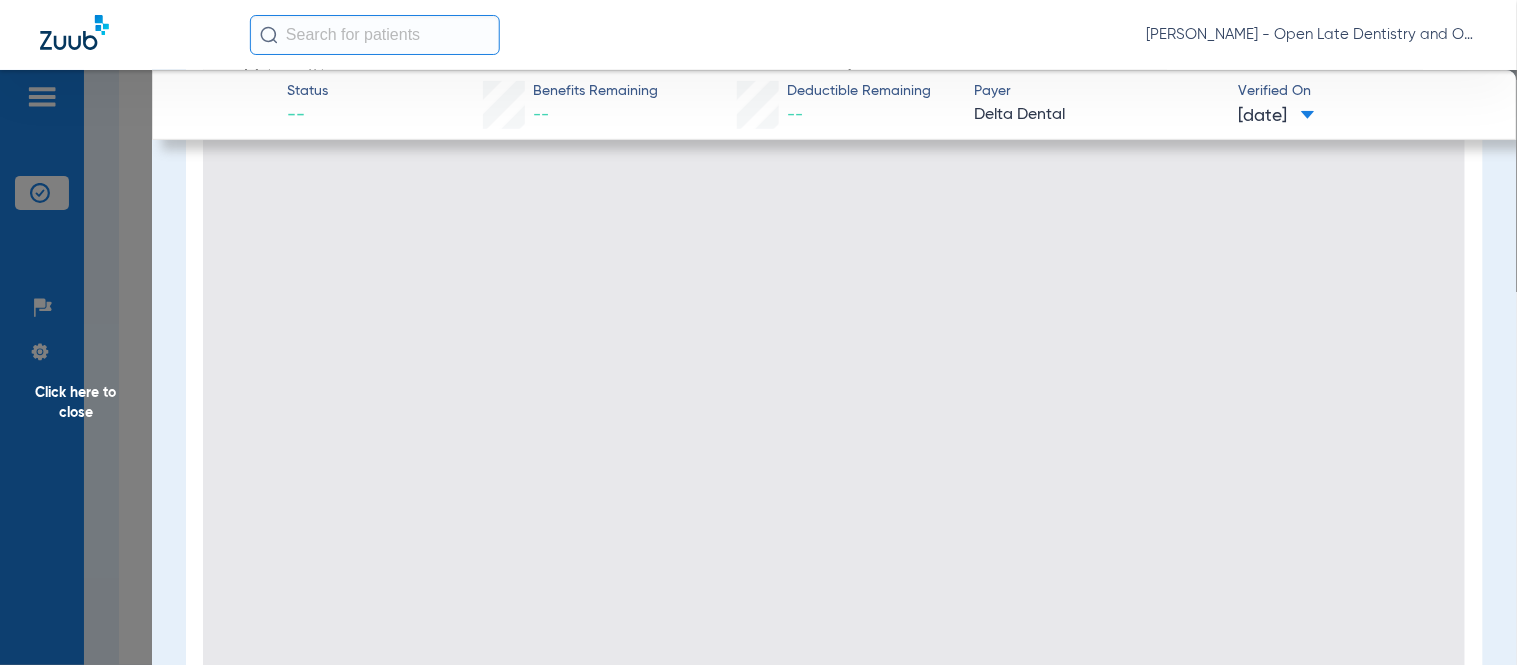 type on "1" 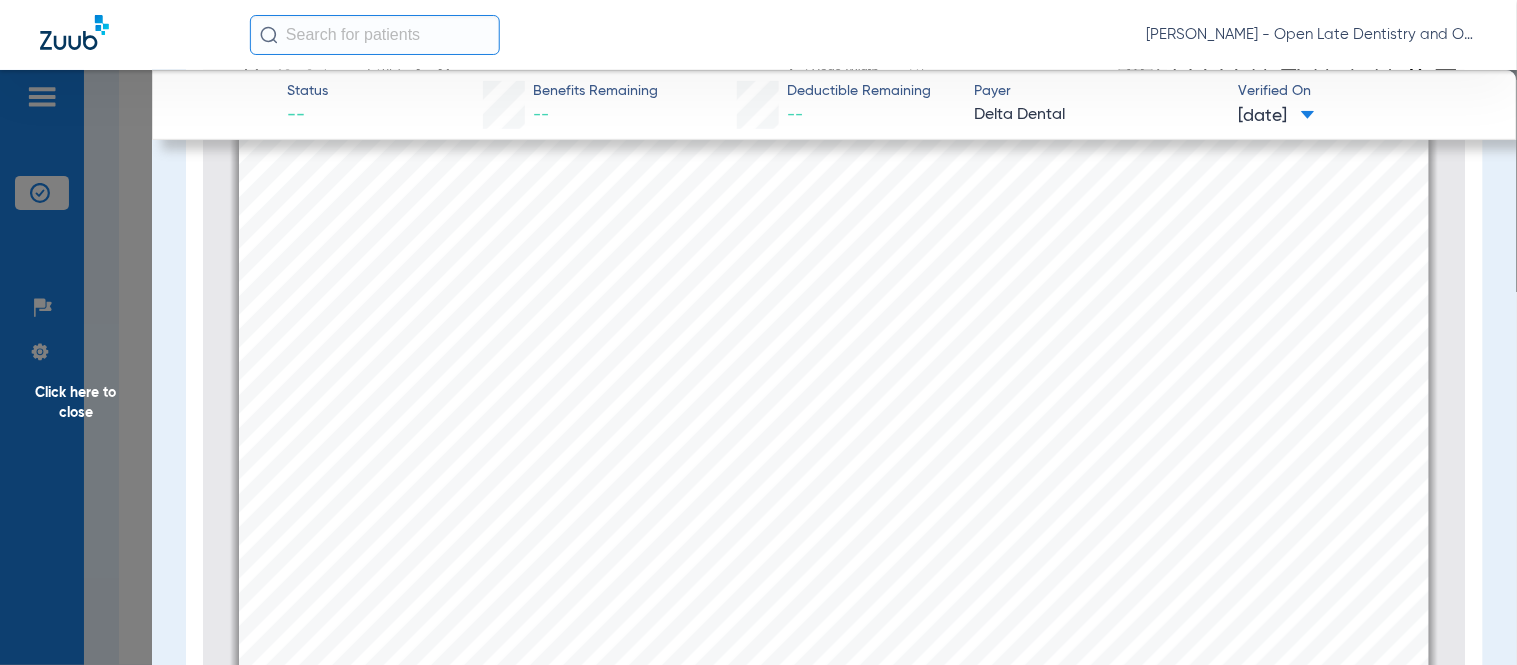 scroll, scrollTop: 10, scrollLeft: 0, axis: vertical 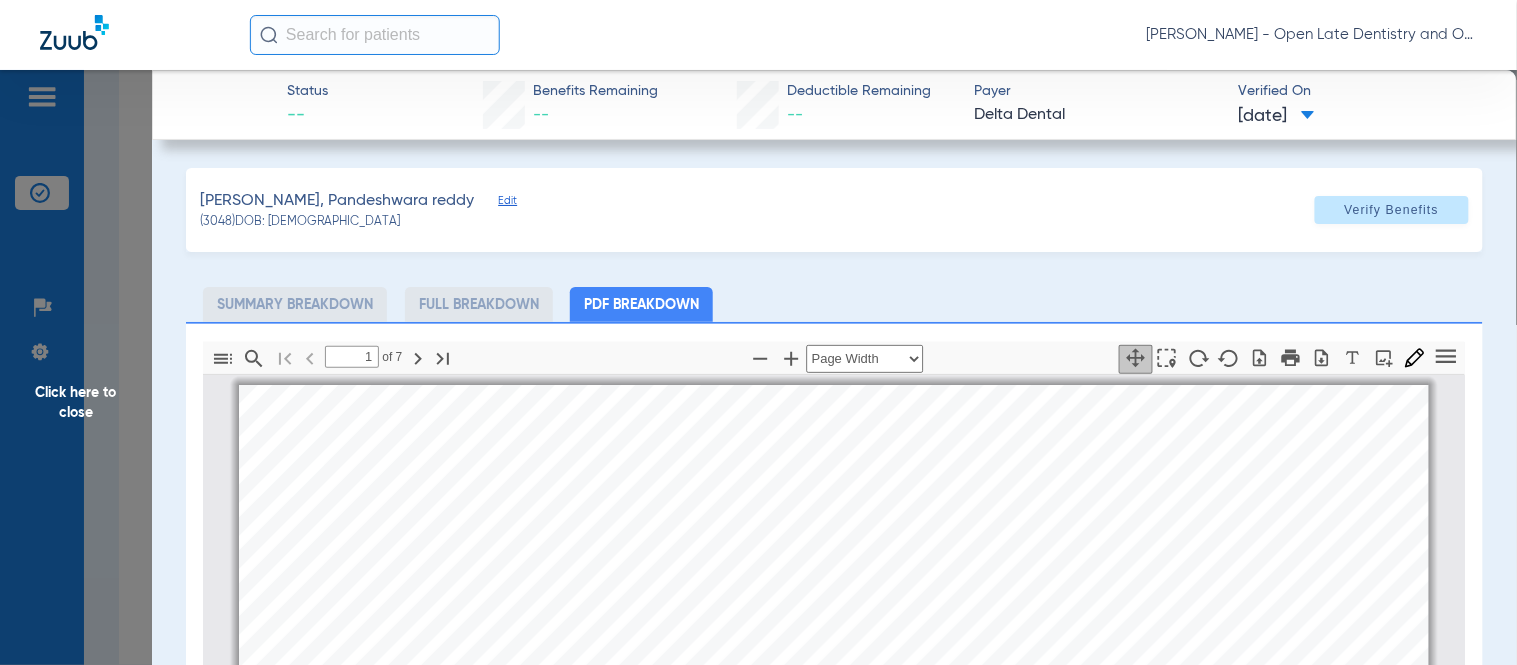 click on "Click here to close" 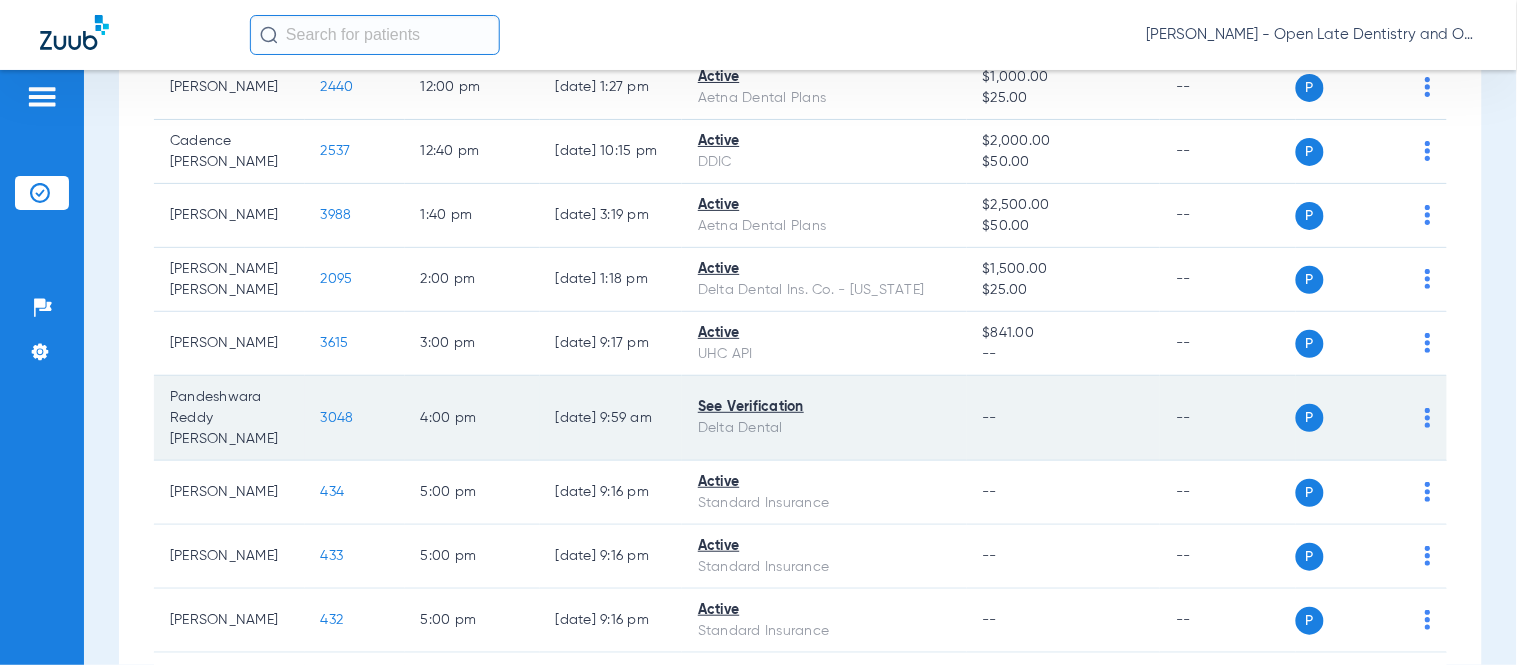 scroll, scrollTop: 301, scrollLeft: 0, axis: vertical 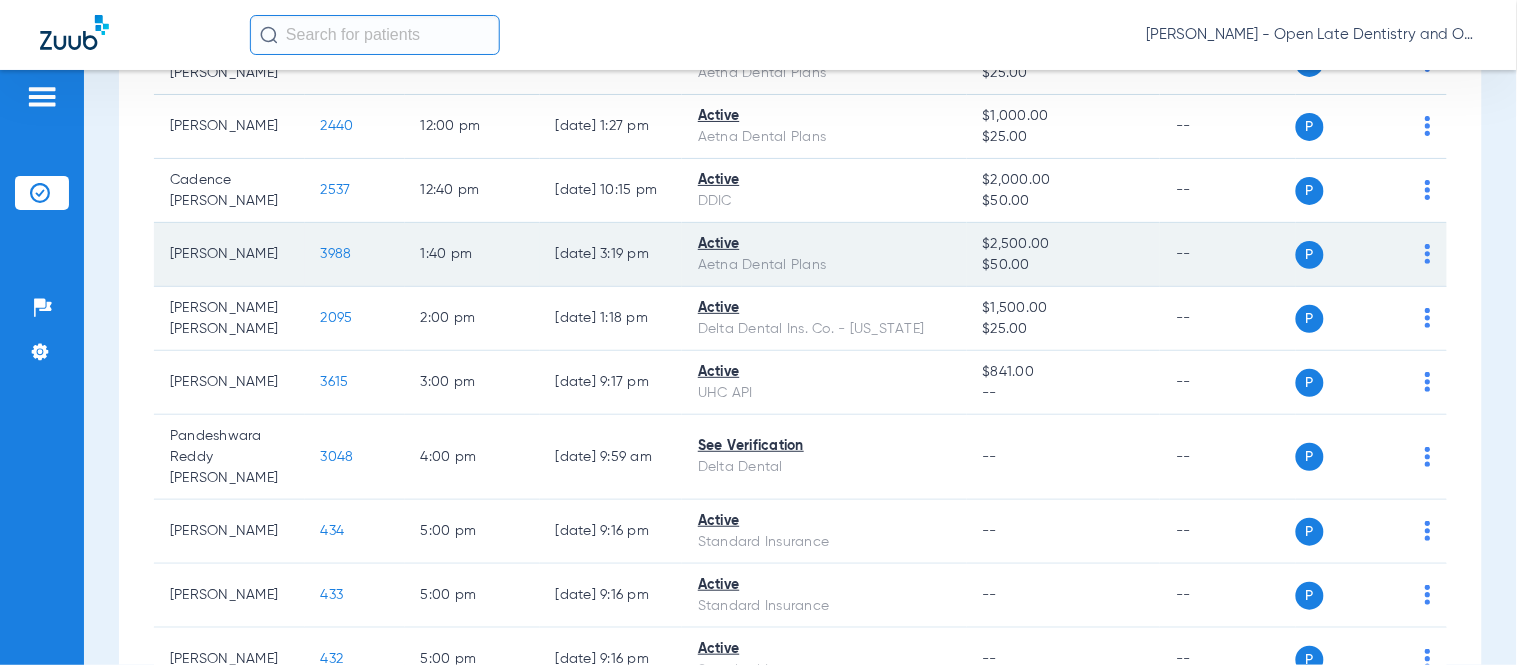 click on "3988" 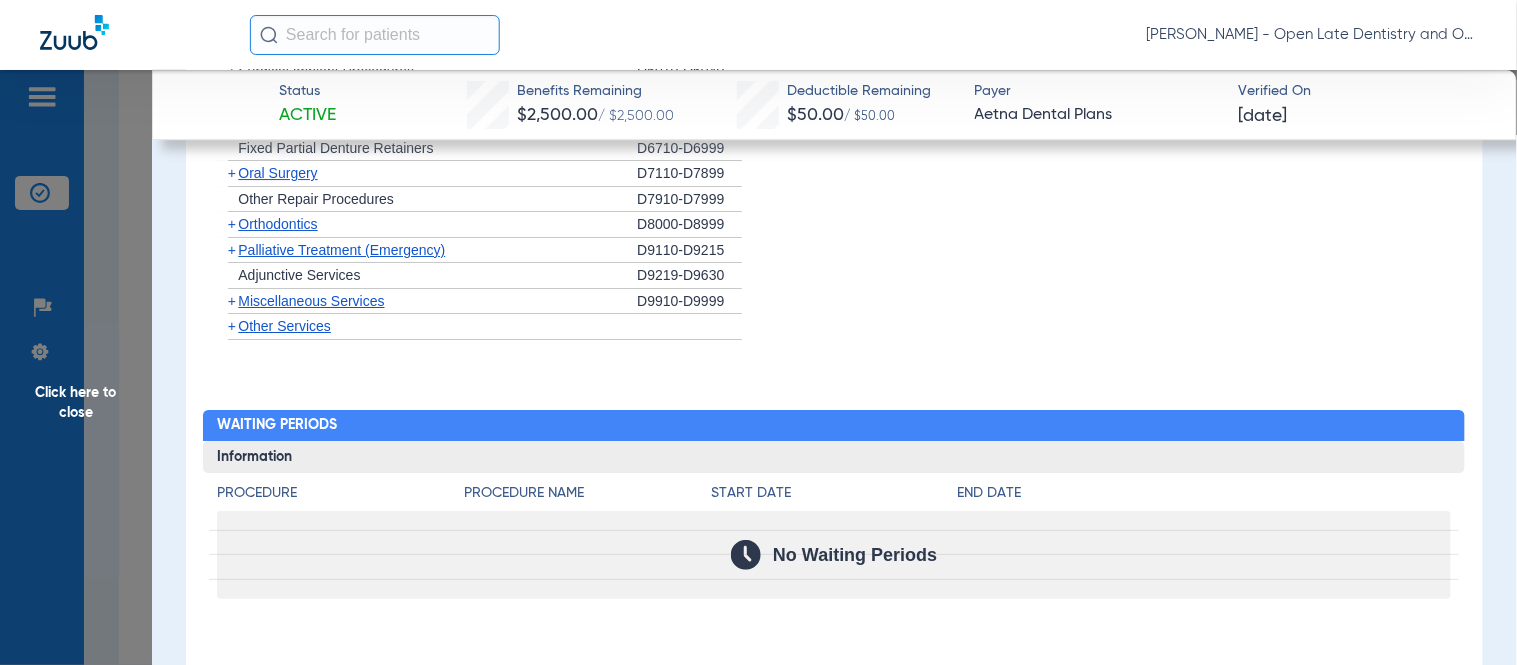 scroll, scrollTop: 1666, scrollLeft: 0, axis: vertical 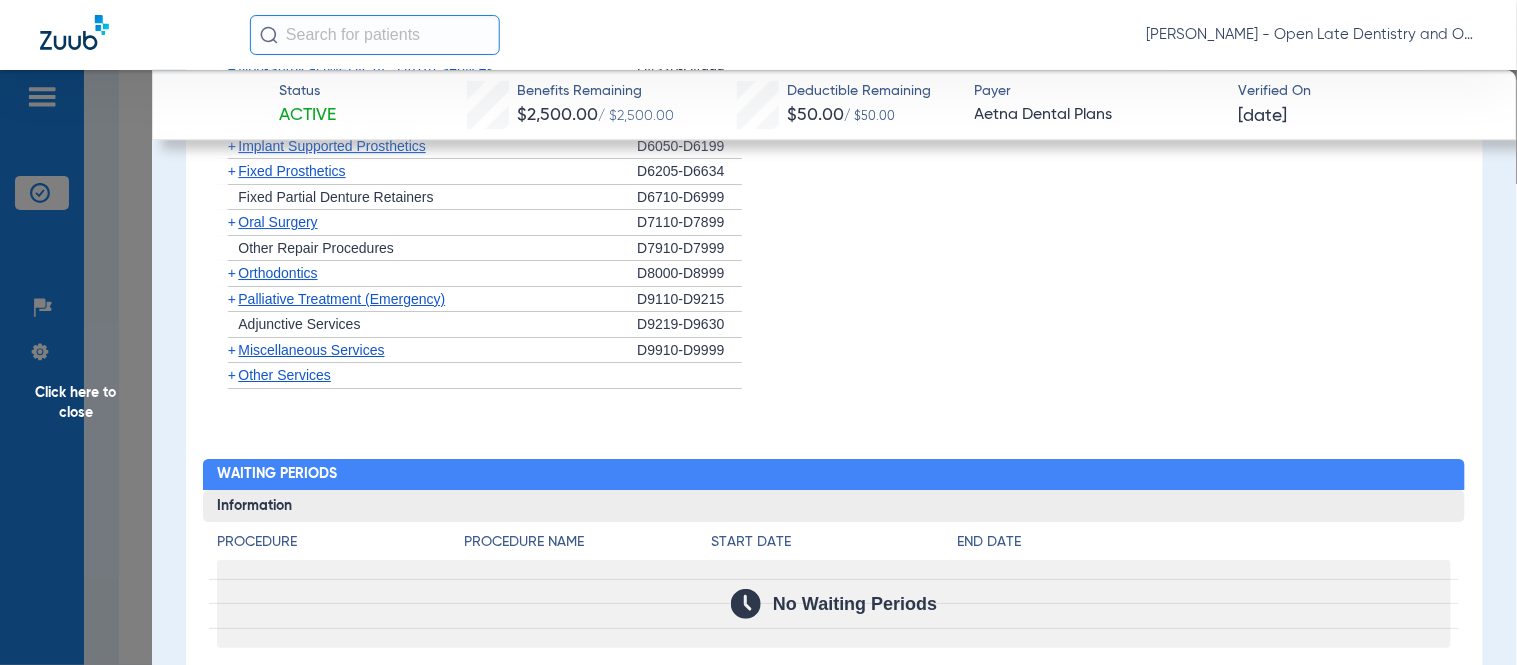 click on "+" 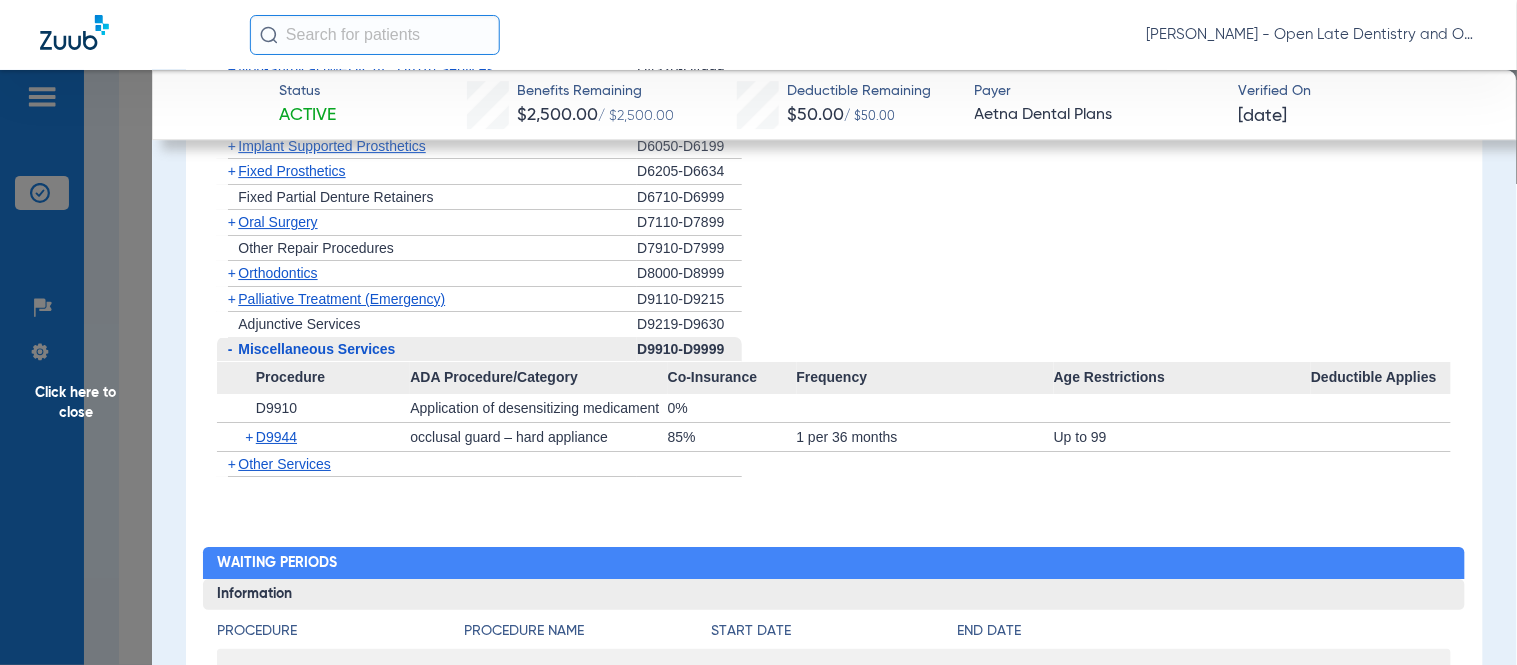 click on "Click here to close" 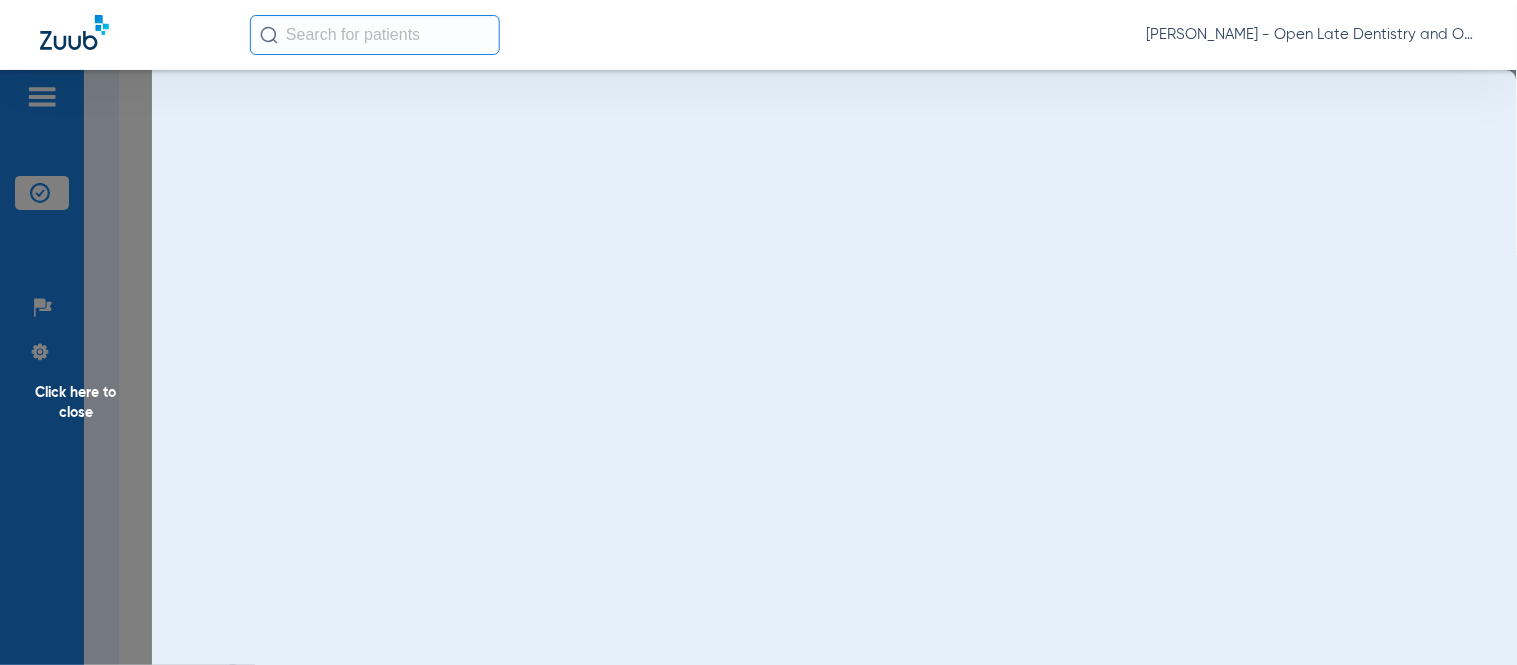 scroll, scrollTop: 0, scrollLeft: 0, axis: both 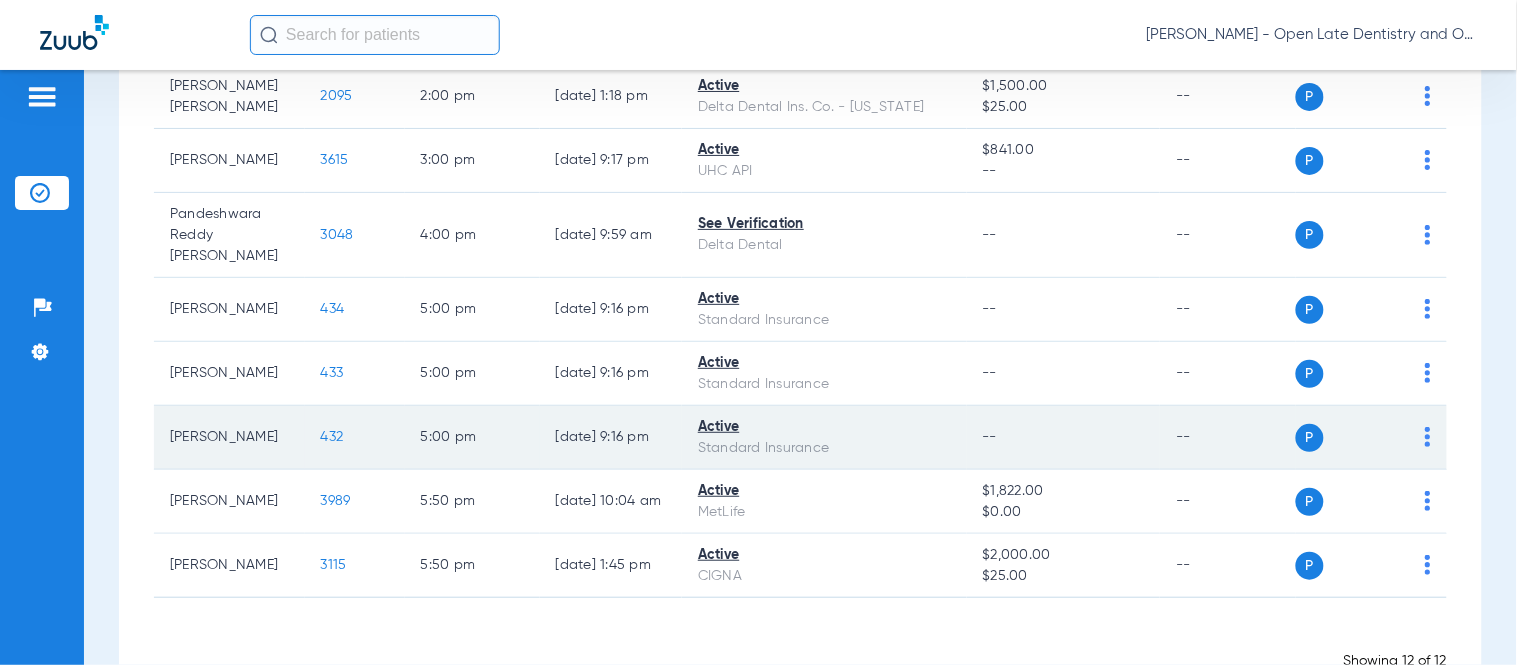 click on "432" 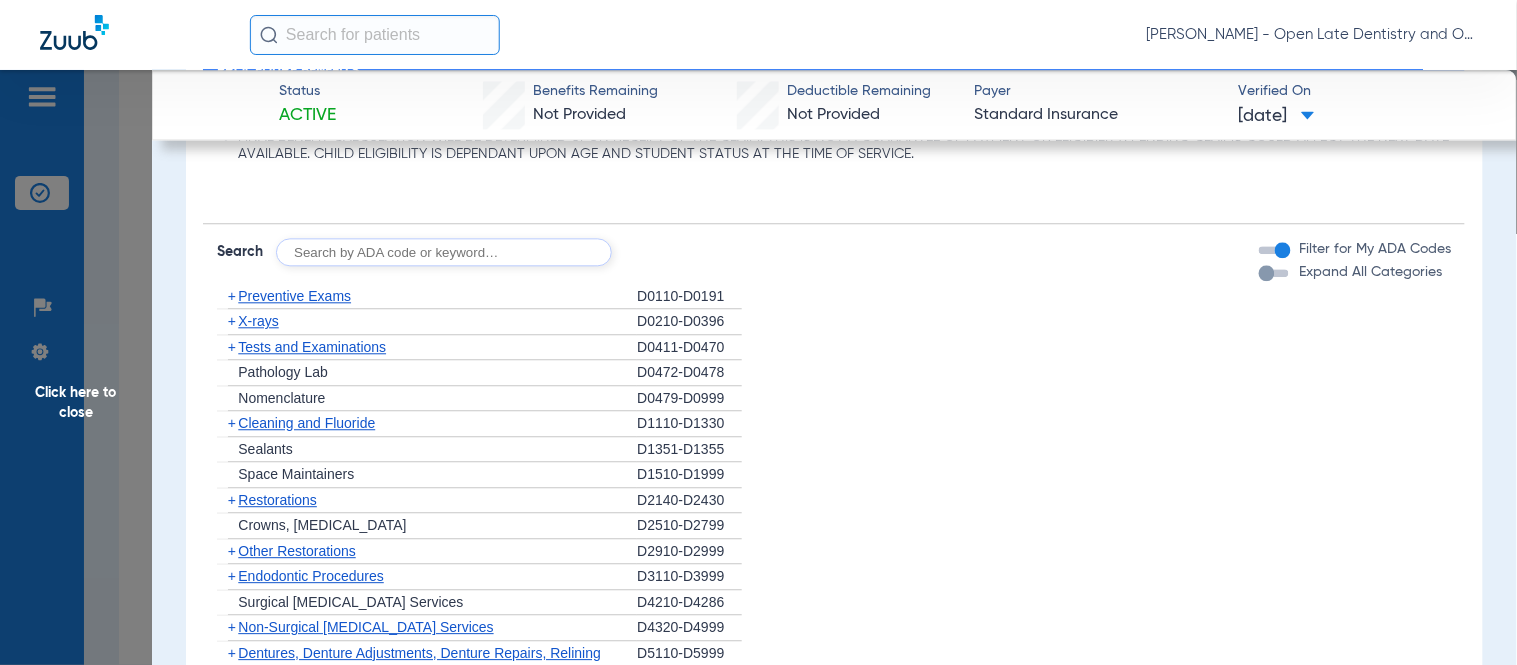 scroll, scrollTop: 1111, scrollLeft: 0, axis: vertical 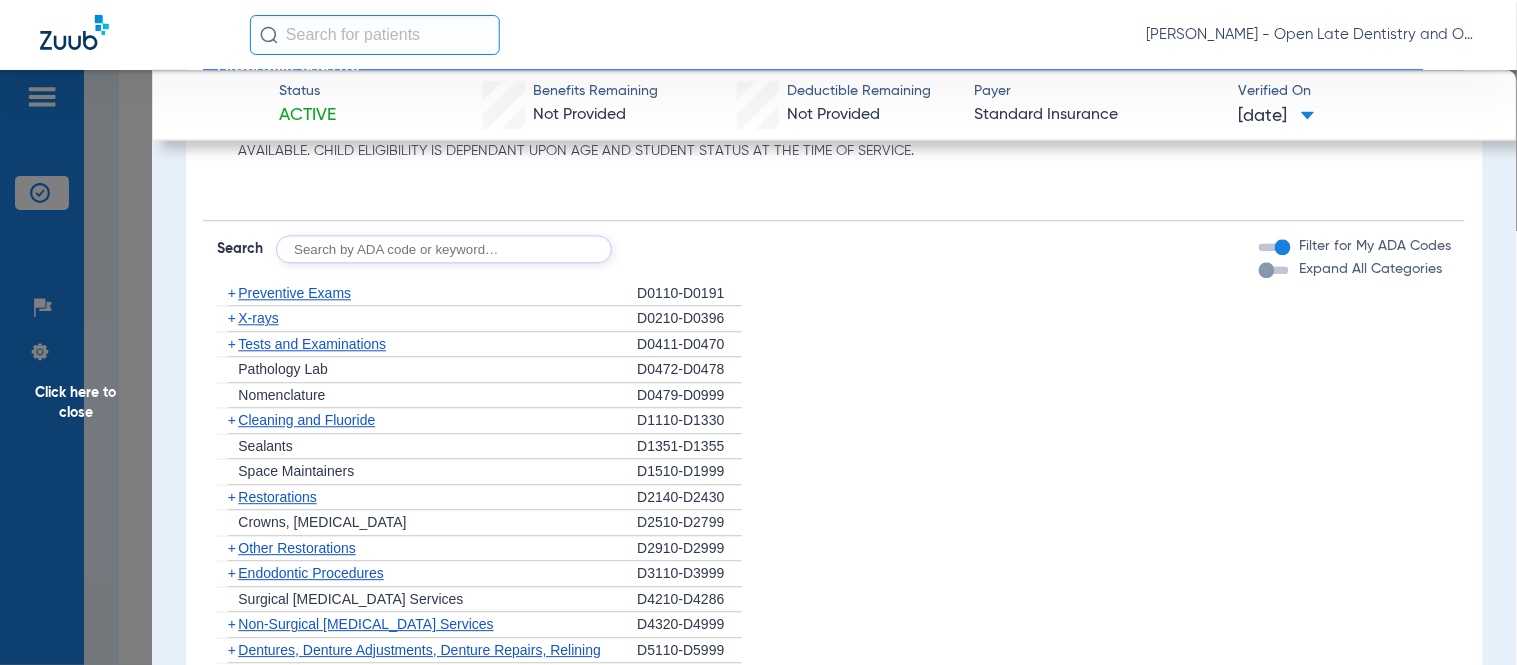 click on "+" 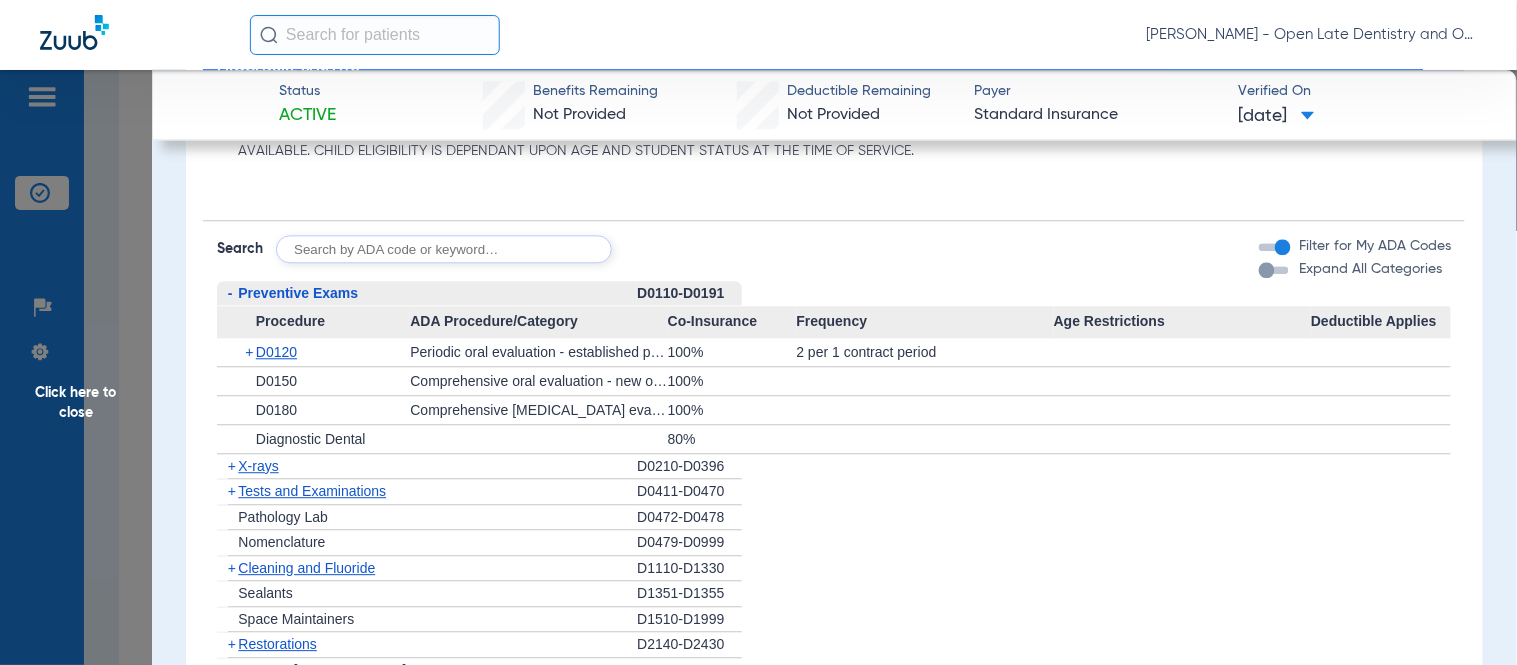 drag, startPoint x: 228, startPoint y: 465, endPoint x: 353, endPoint y: 441, distance: 127.28315 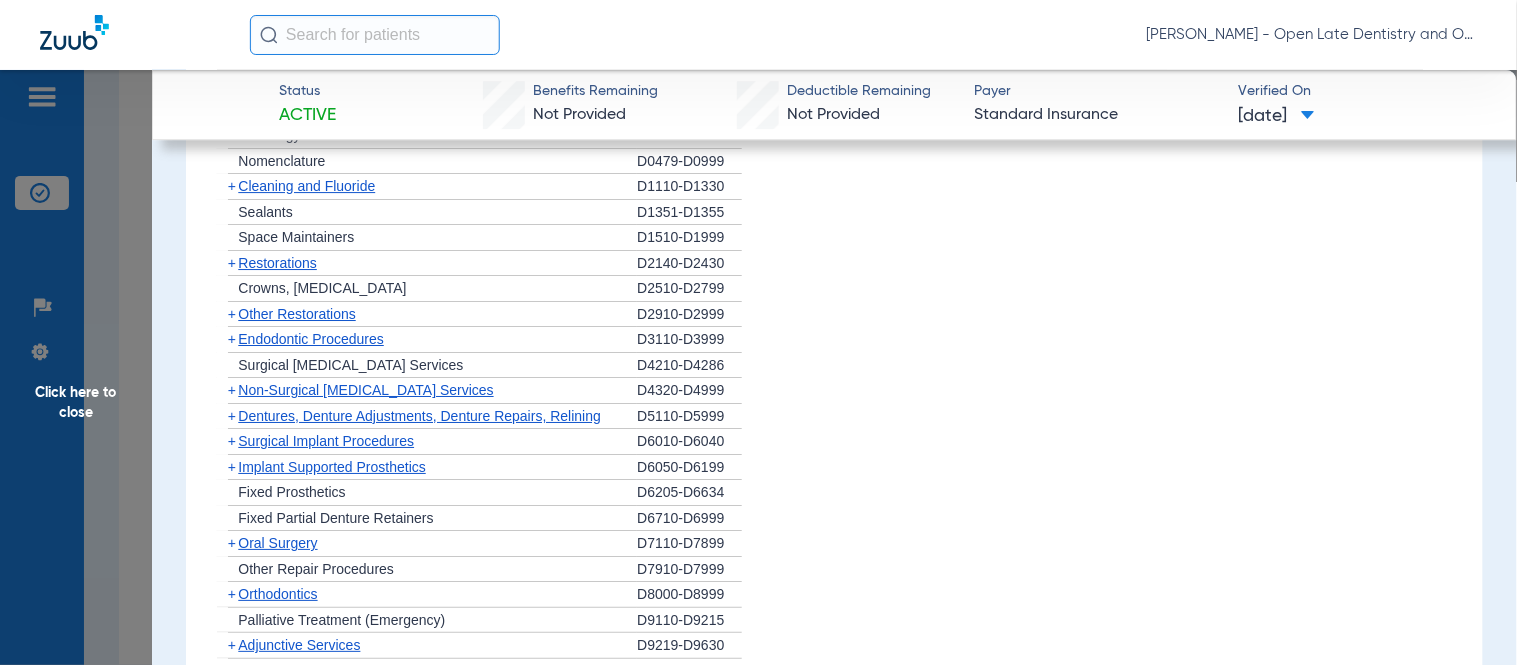 scroll, scrollTop: 1666, scrollLeft: 0, axis: vertical 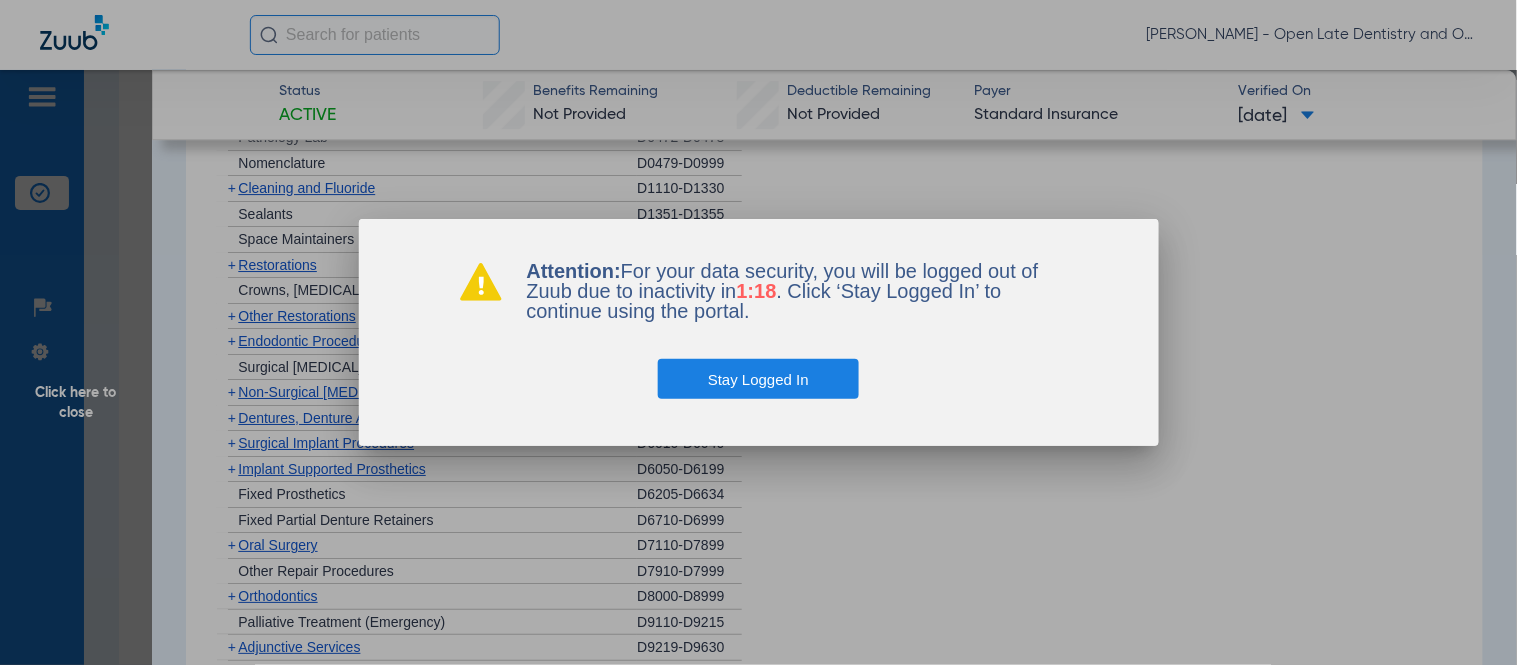 click on "Stay Logged In" at bounding box center [758, 379] 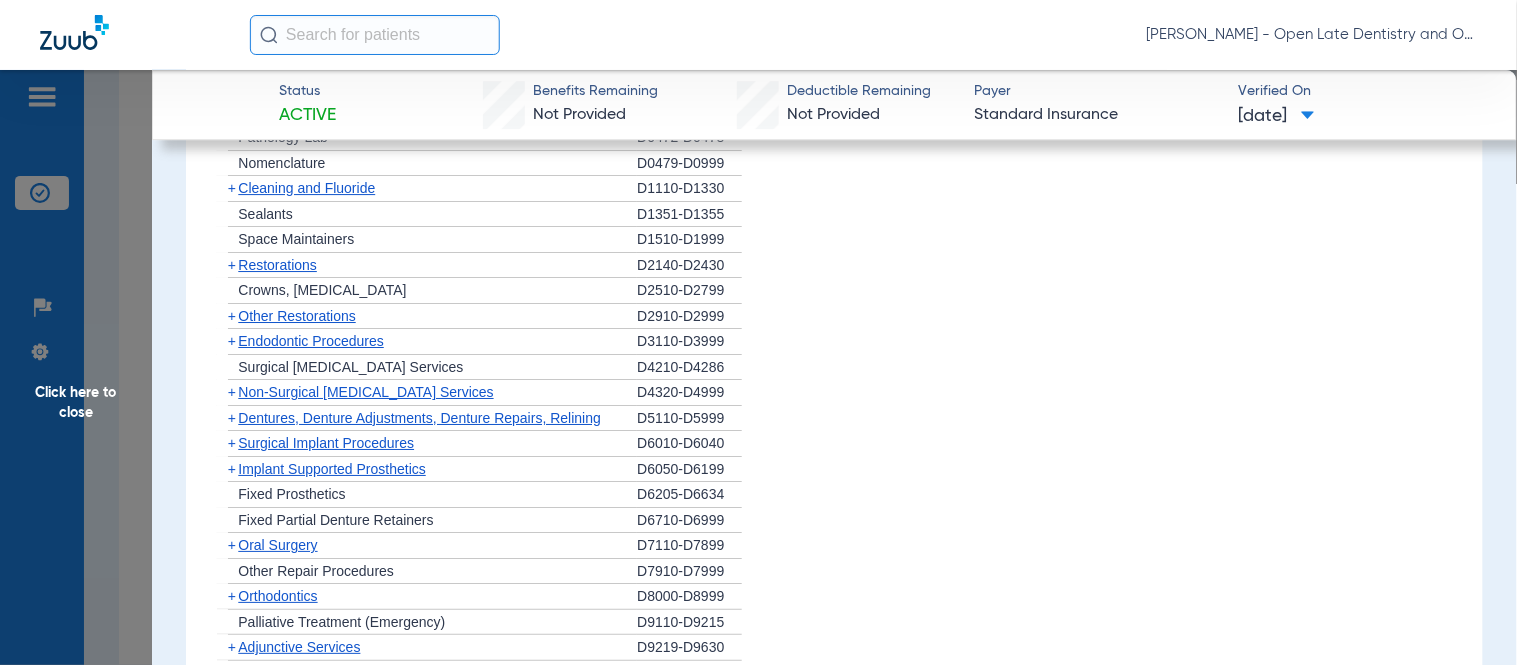 click on "Click here to close" 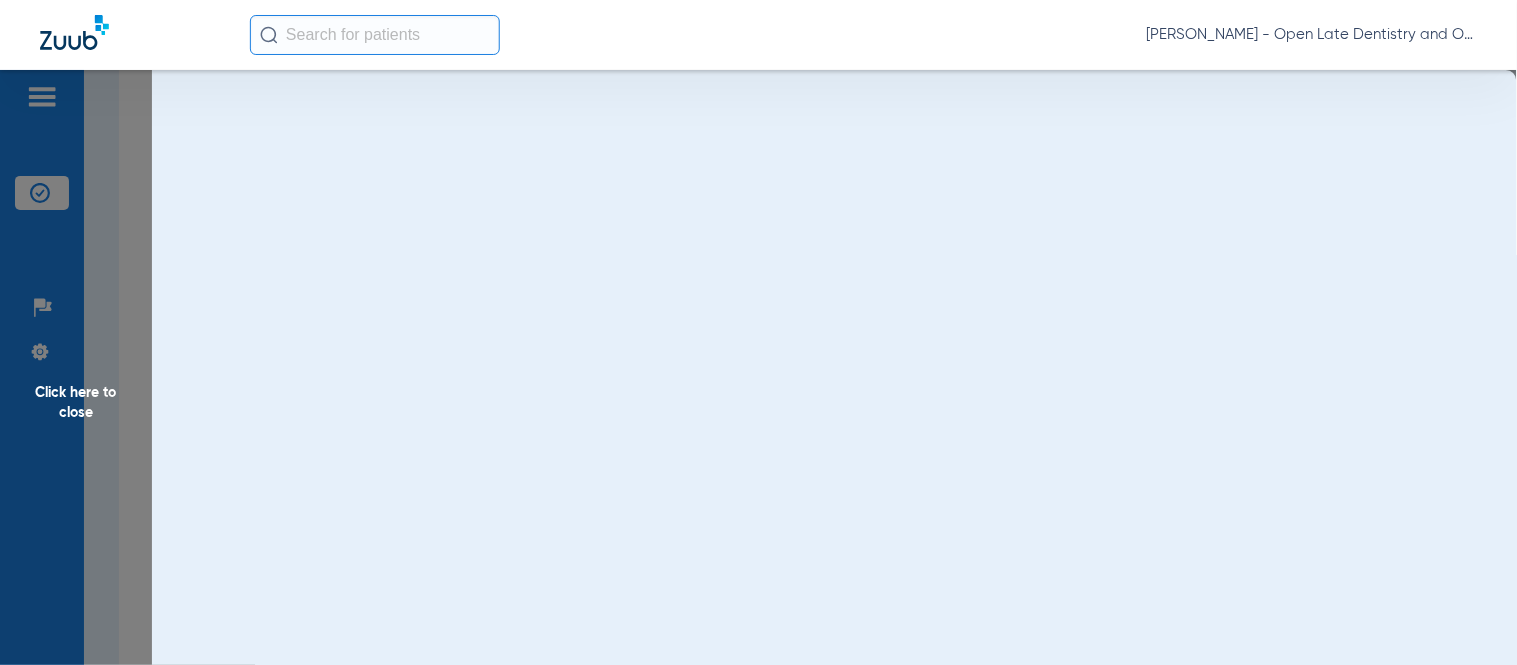 scroll, scrollTop: 0, scrollLeft: 0, axis: both 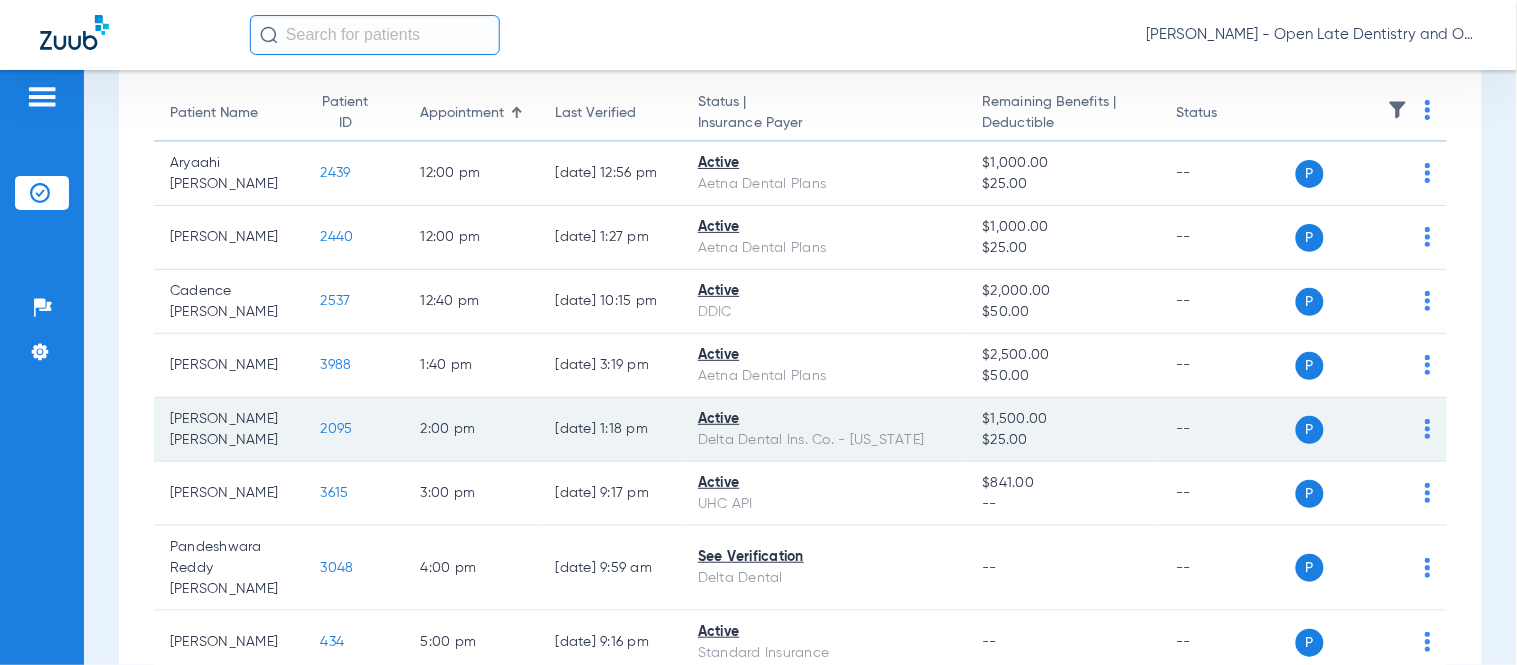 click on "2095" 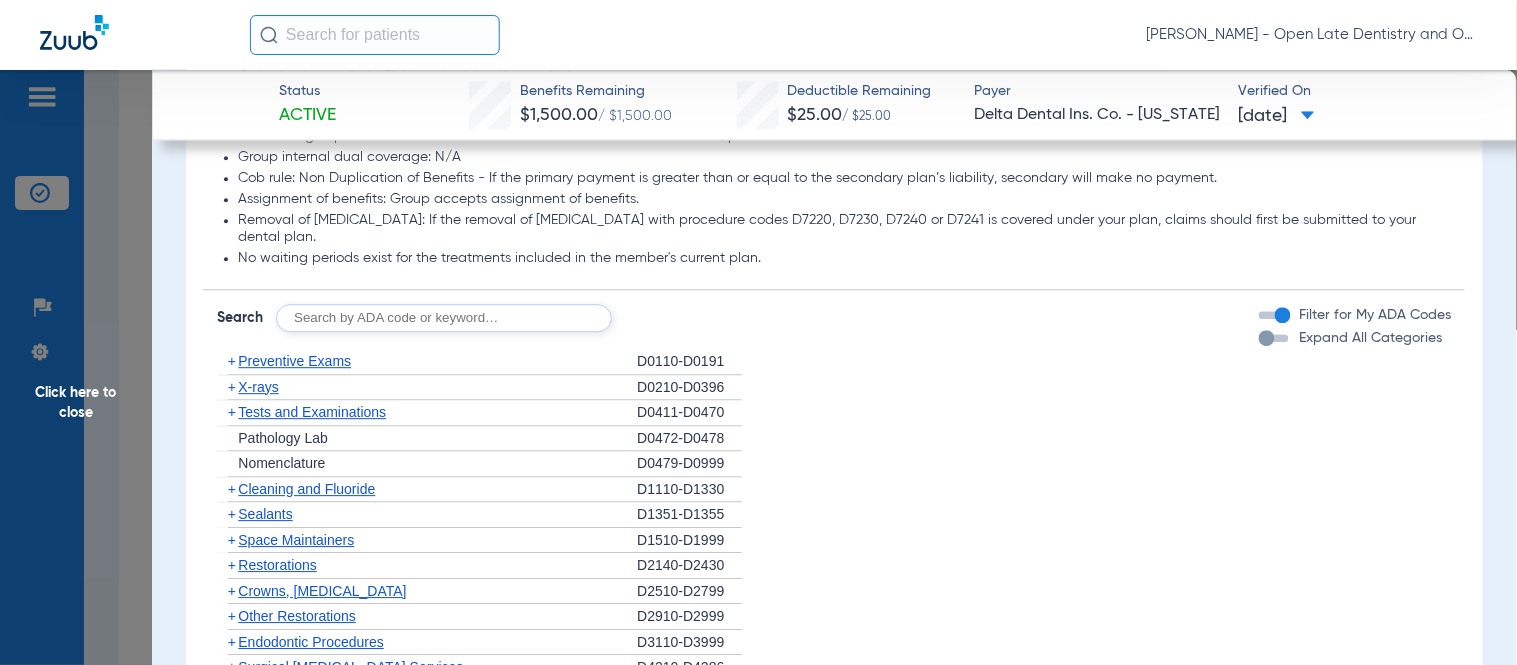 scroll, scrollTop: 1333, scrollLeft: 0, axis: vertical 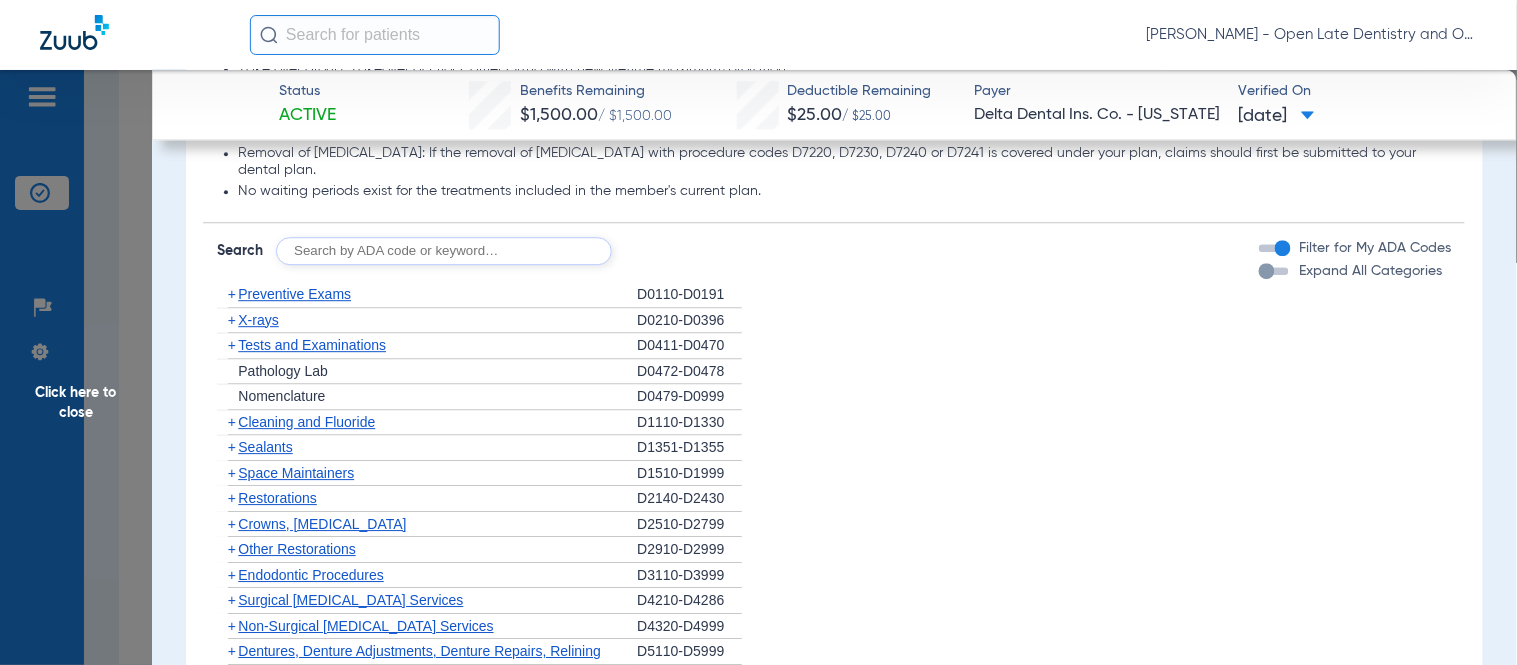 click on "+" 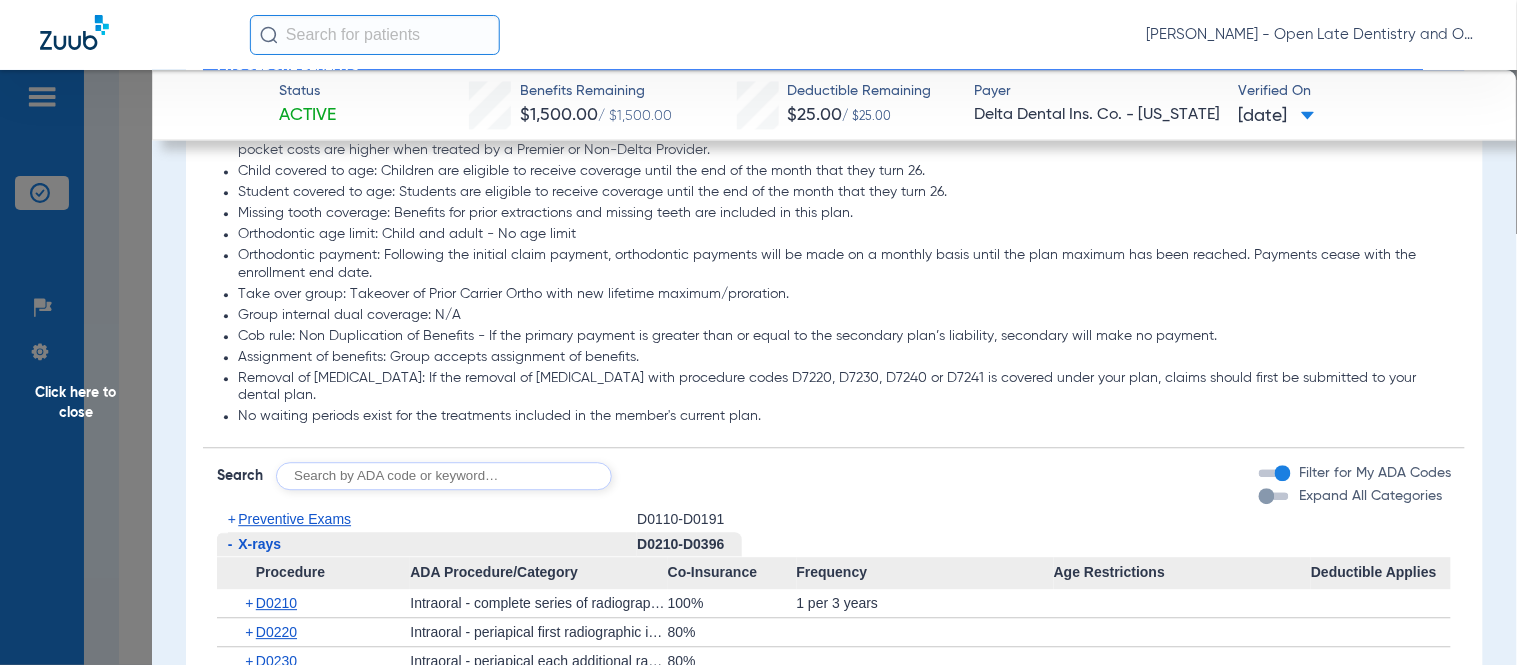 scroll, scrollTop: 1111, scrollLeft: 0, axis: vertical 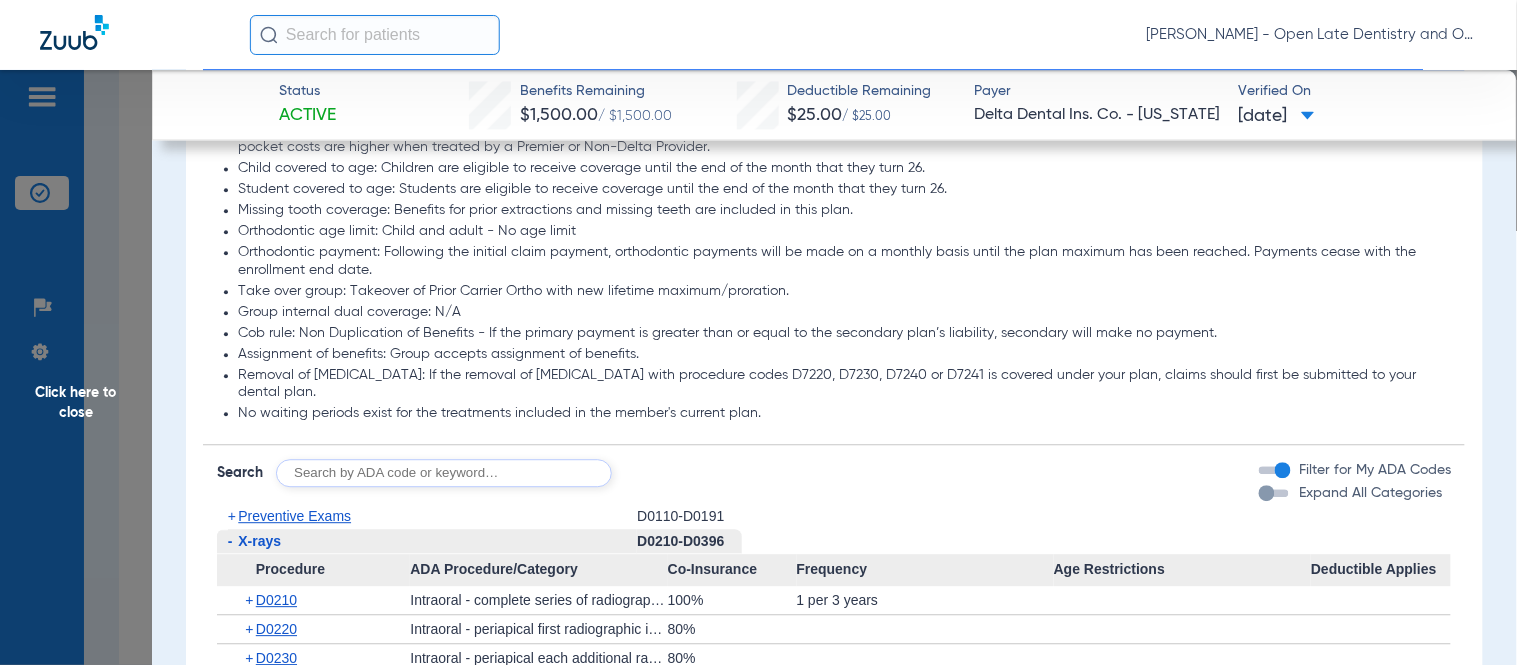 click on "Click here to close" 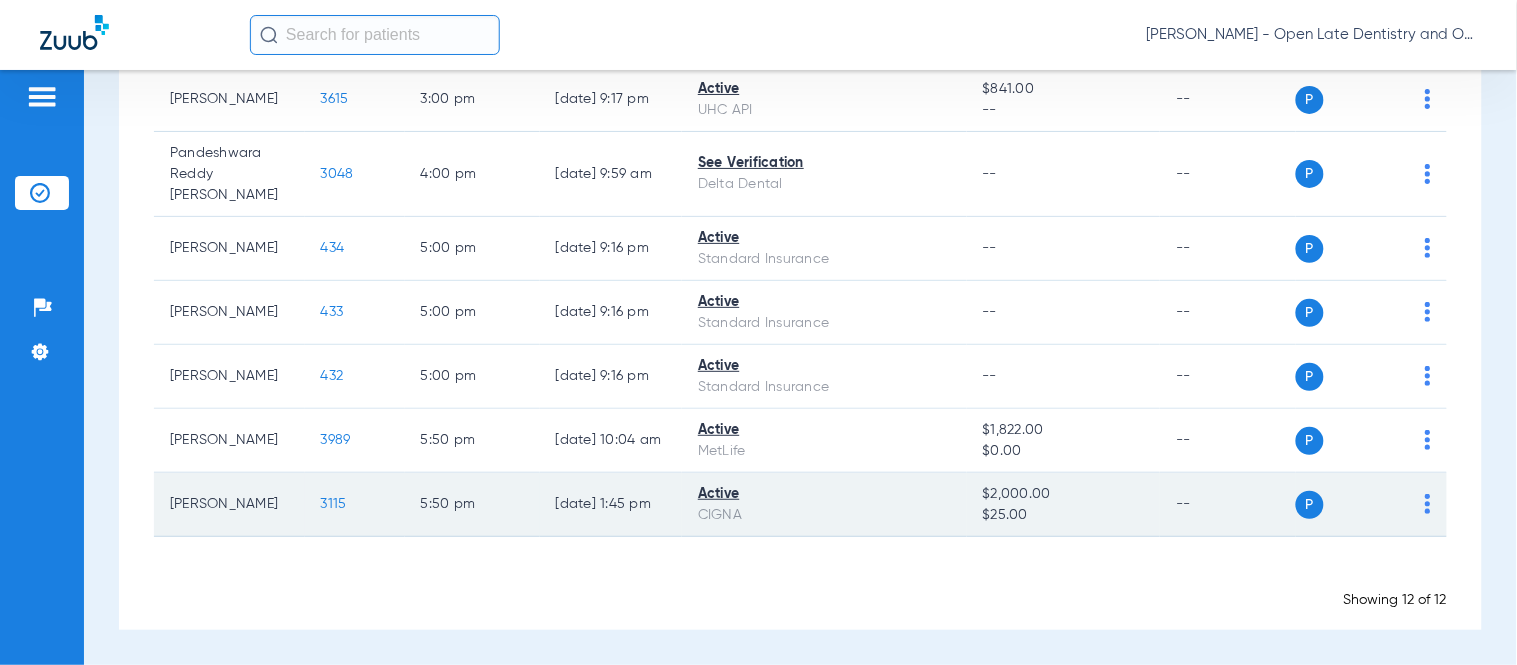 scroll, scrollTop: 605, scrollLeft: 0, axis: vertical 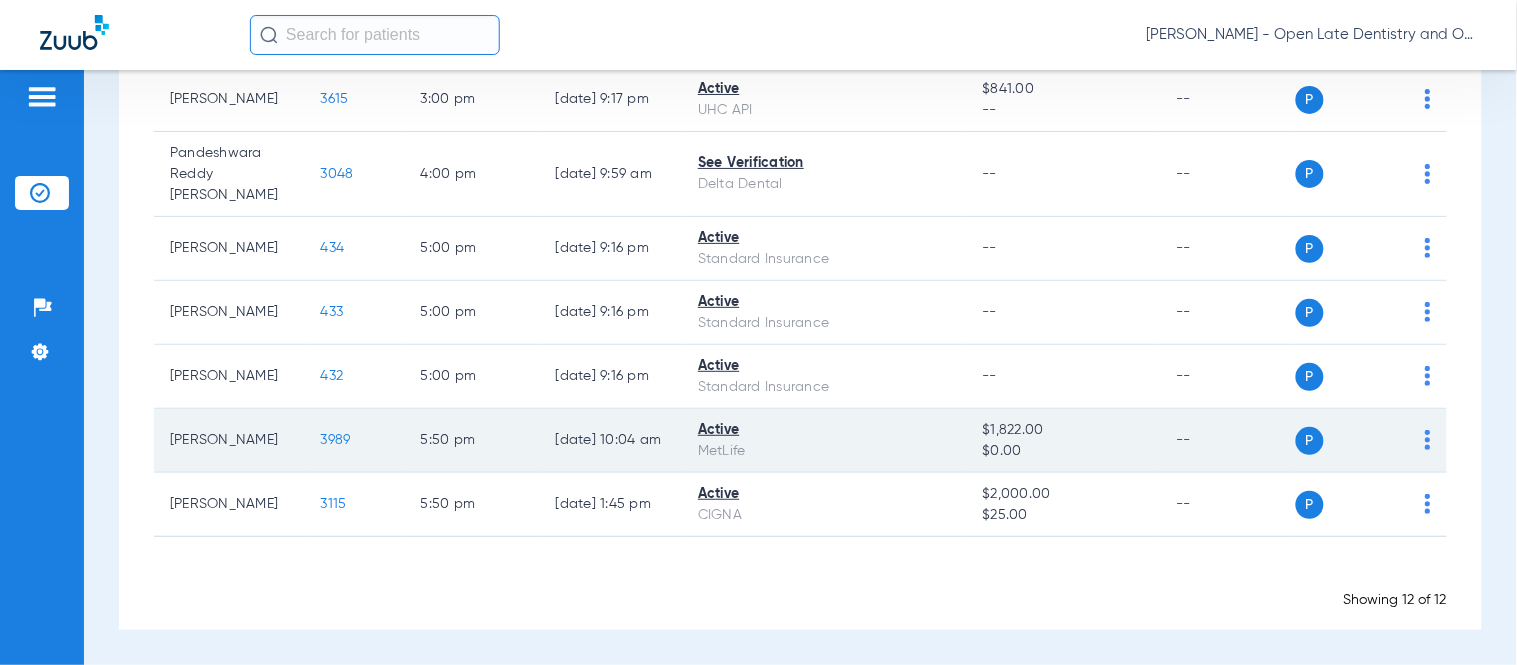 click on "3989" 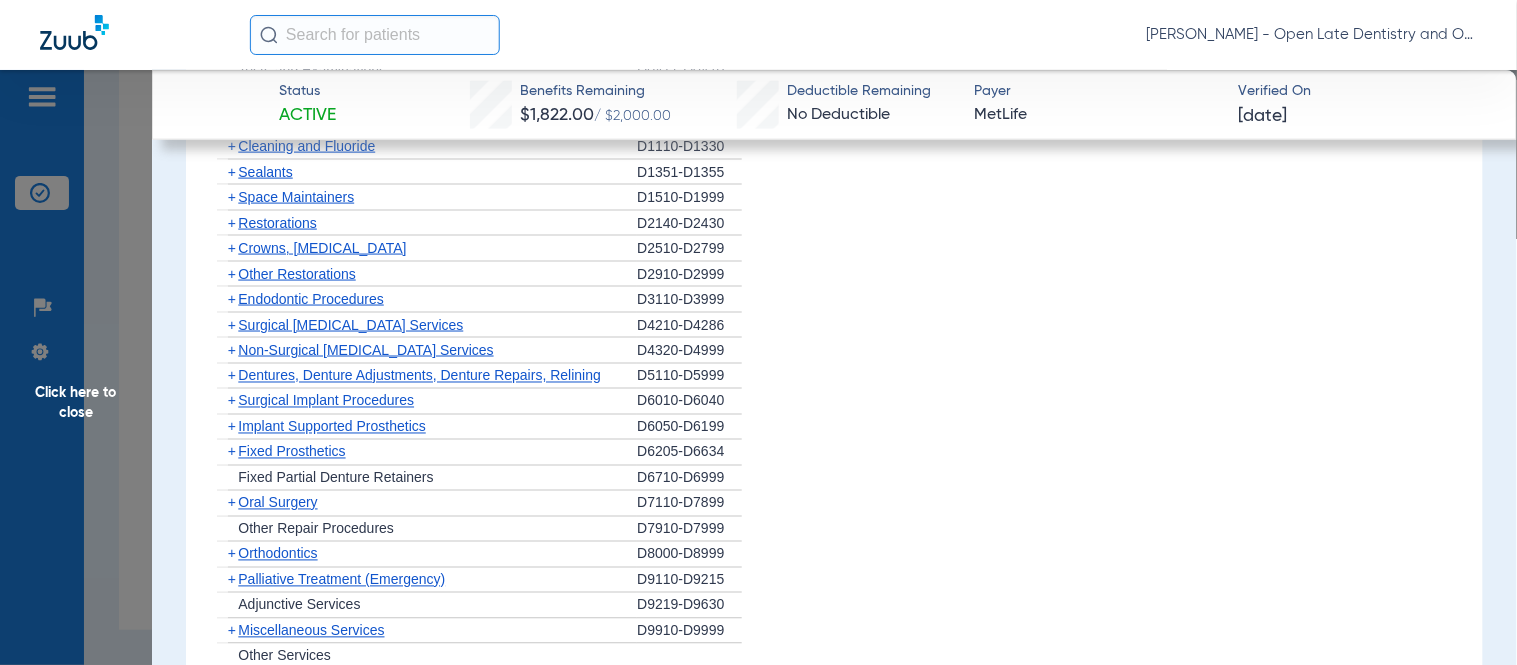 scroll, scrollTop: 2666, scrollLeft: 0, axis: vertical 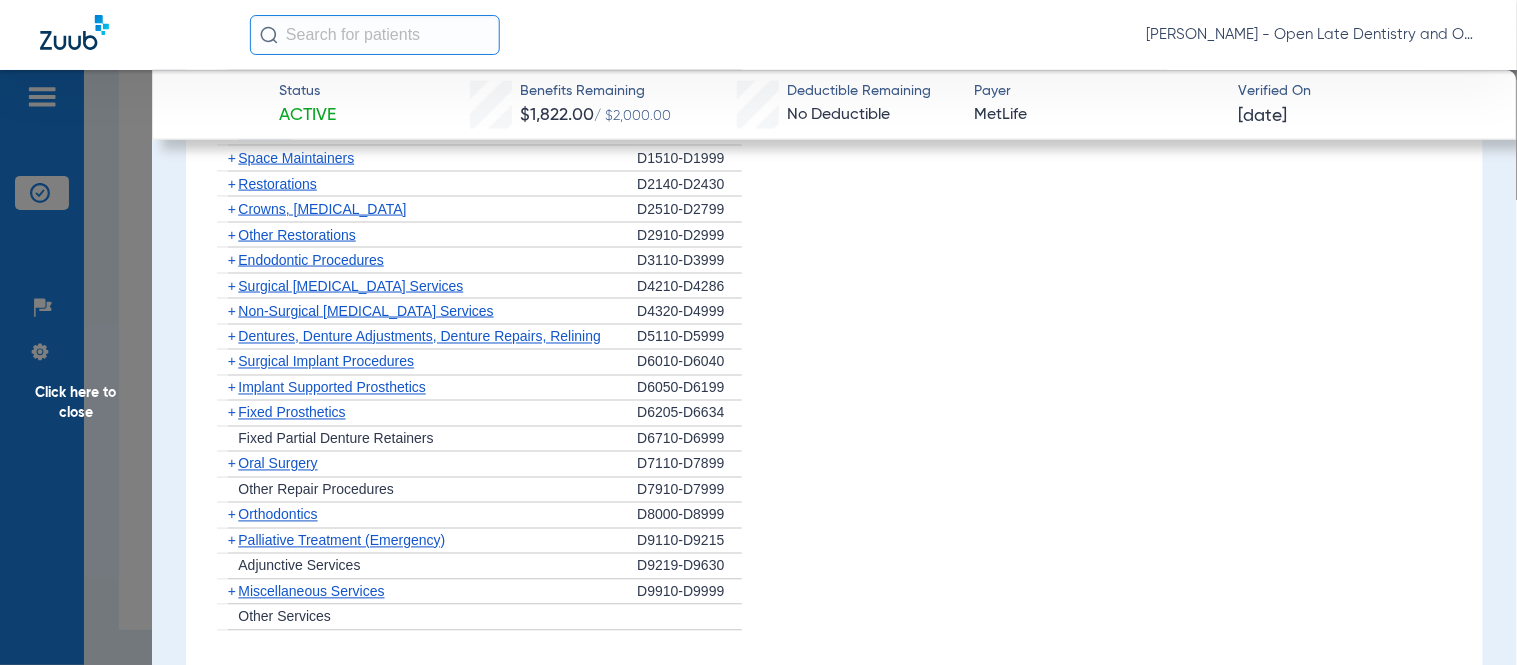 click on "+" 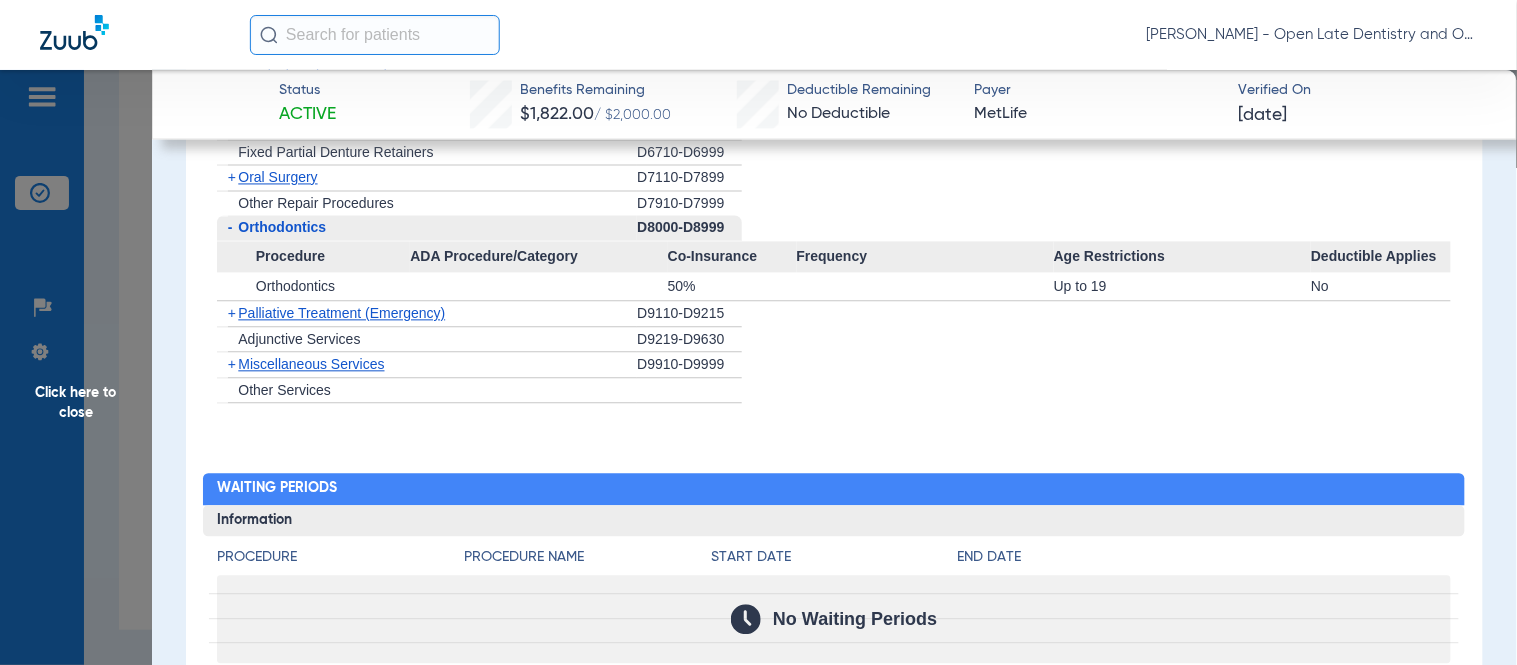 scroll, scrollTop: 3000, scrollLeft: 0, axis: vertical 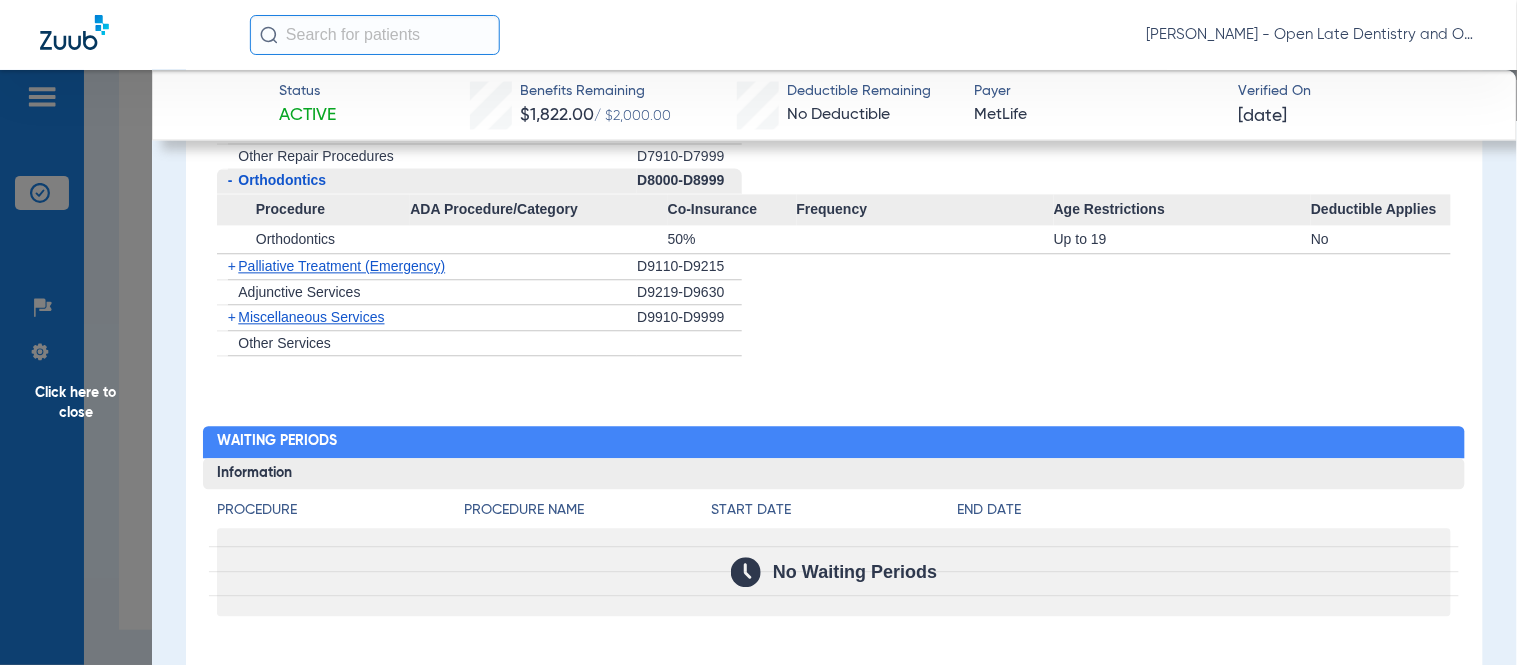 click on "+" 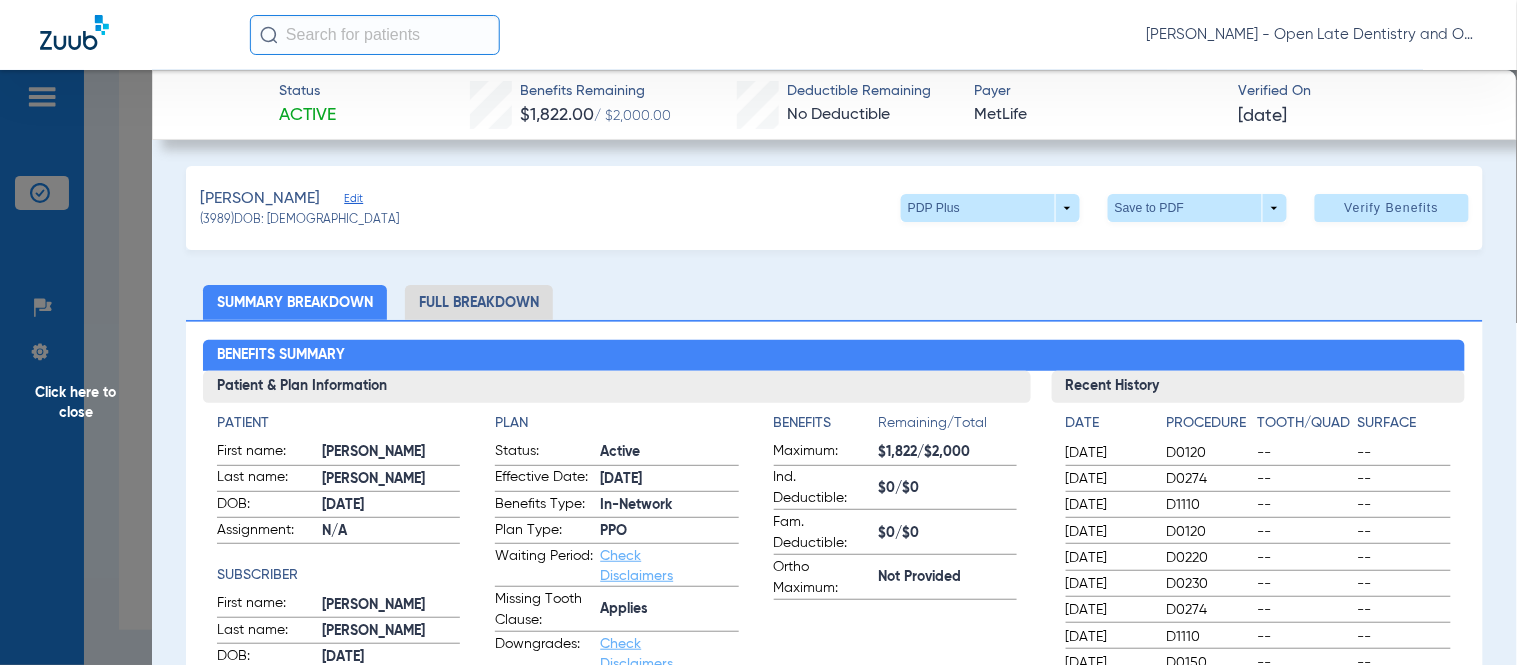 scroll, scrollTop: 0, scrollLeft: 0, axis: both 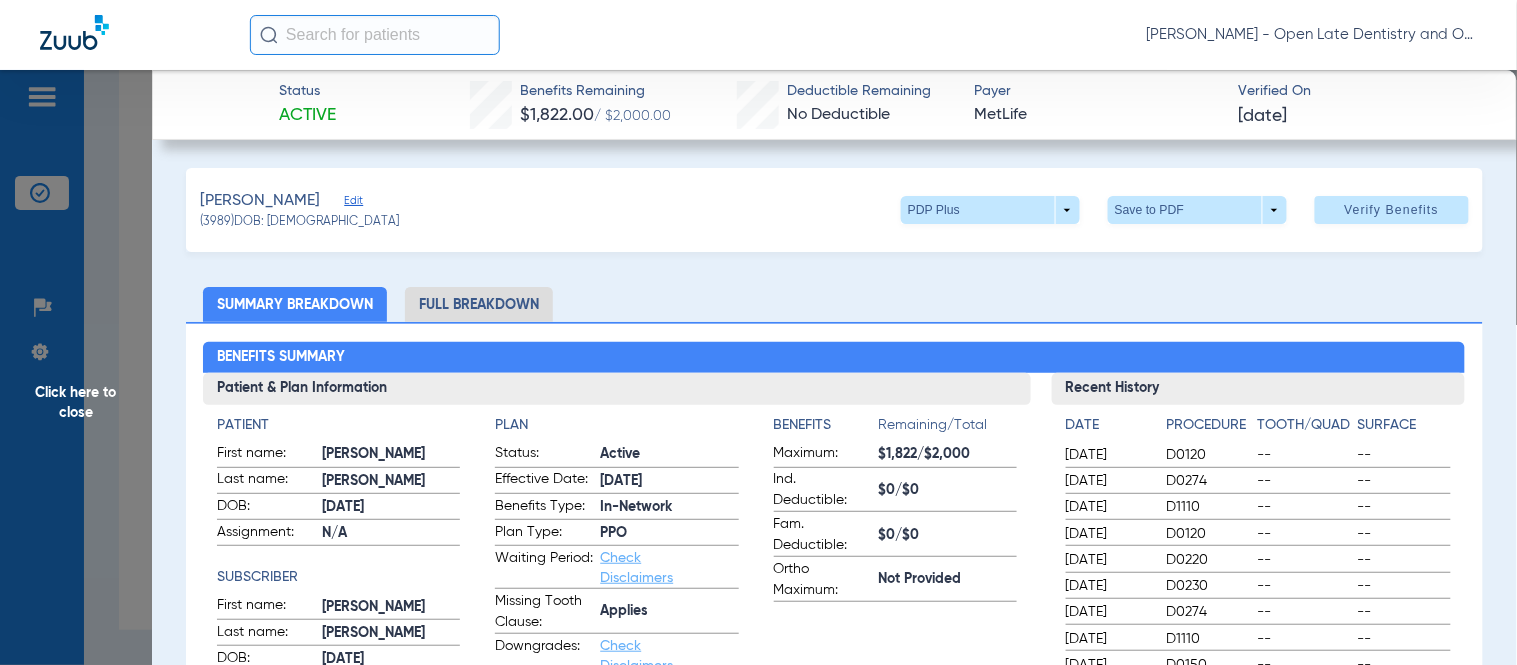 click on "Click here to close" 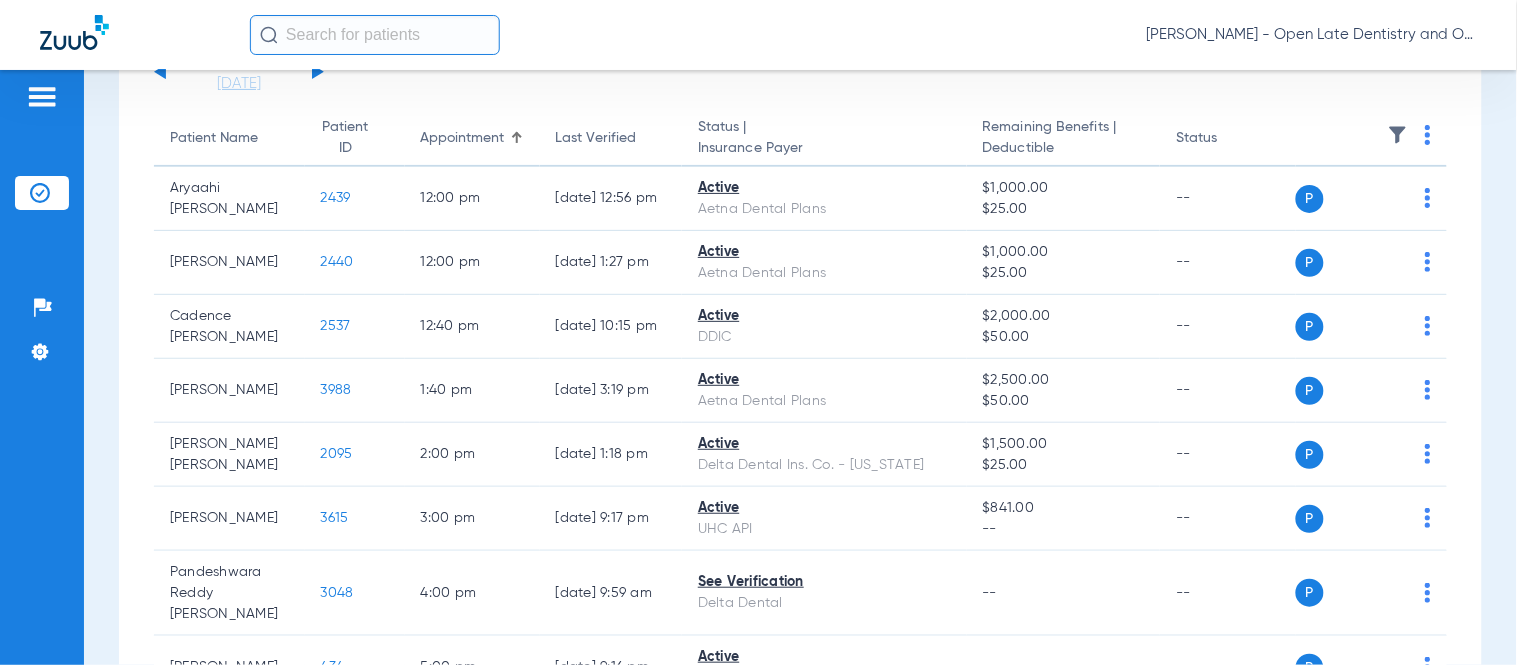 scroll, scrollTop: 161, scrollLeft: 0, axis: vertical 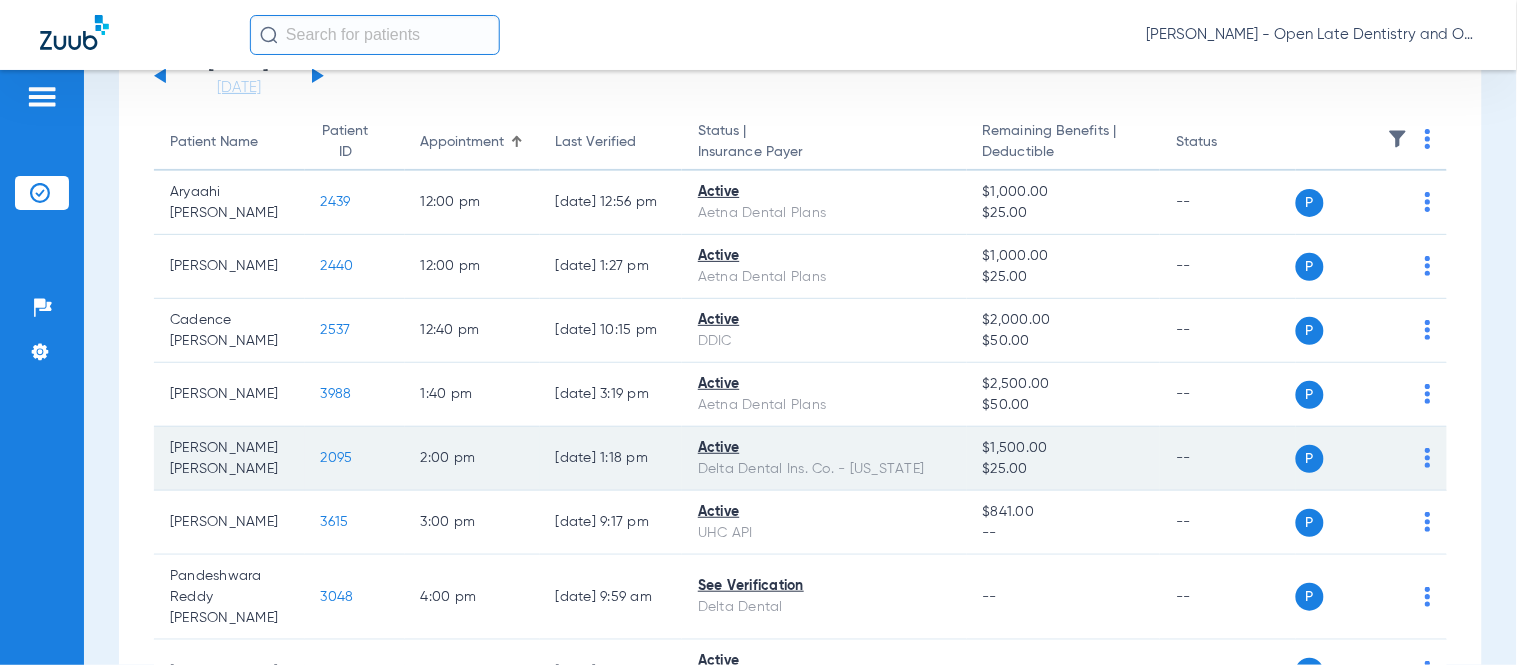 click on "2095" 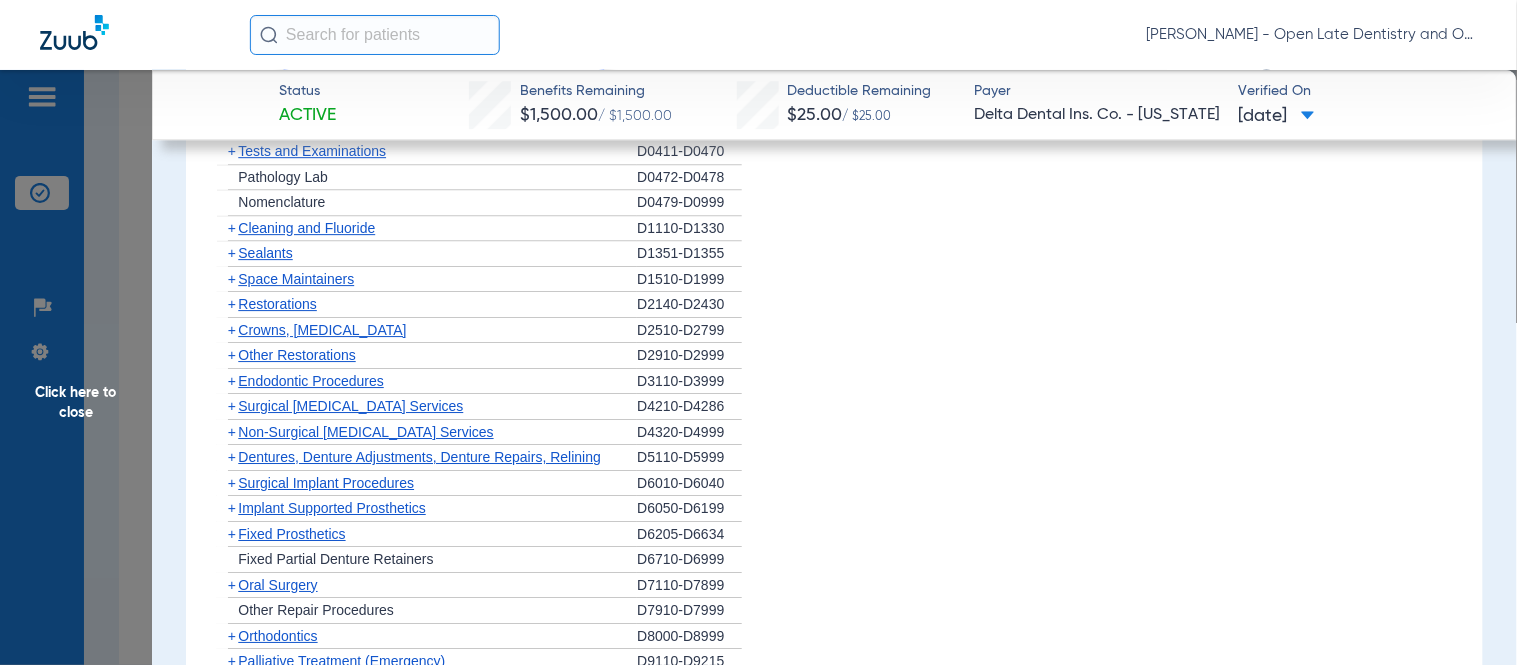 scroll, scrollTop: 1444, scrollLeft: 0, axis: vertical 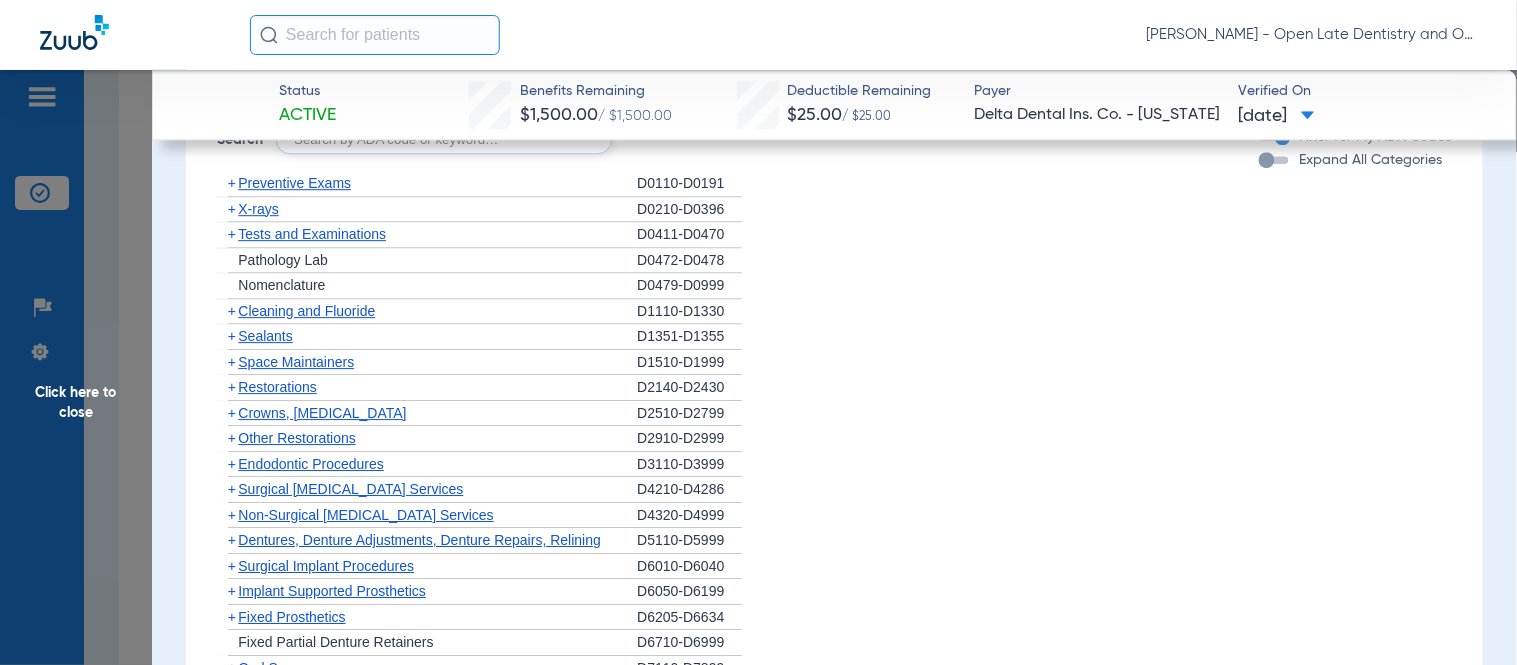 click on "+" 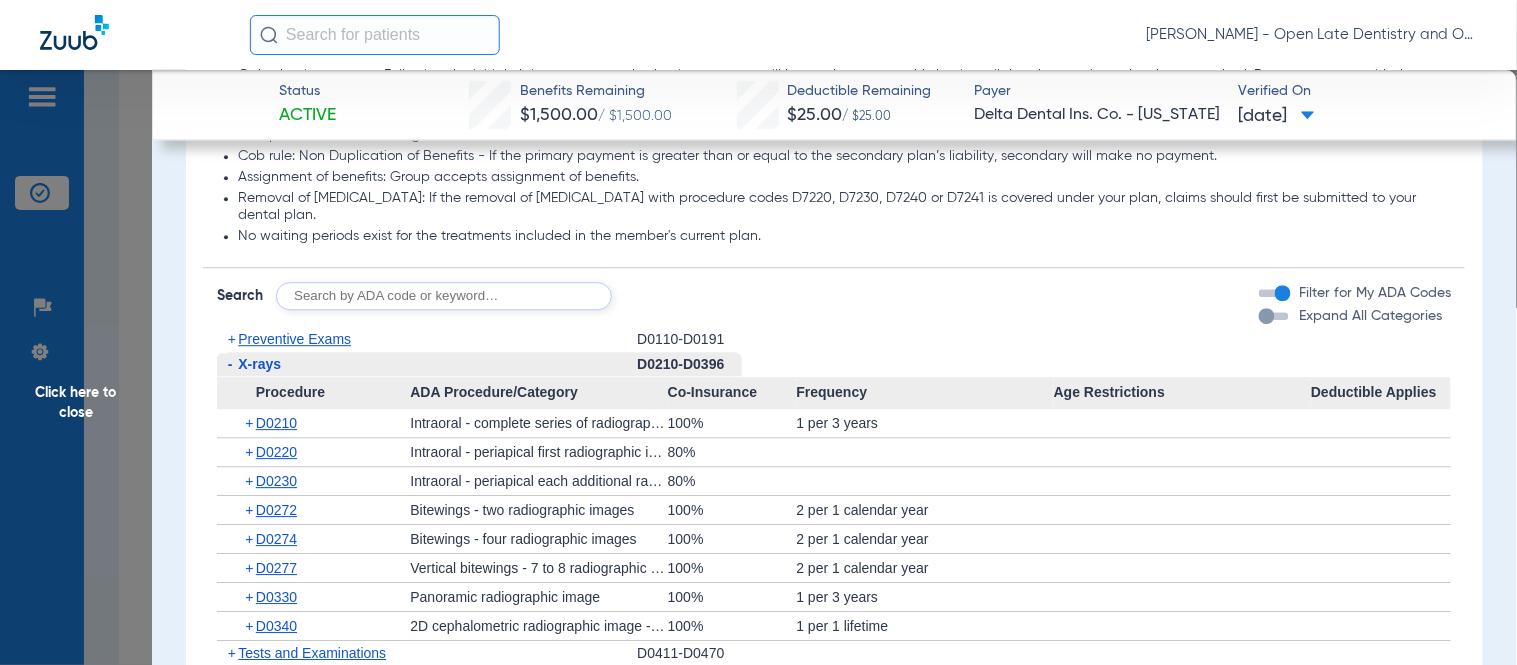 scroll, scrollTop: 1333, scrollLeft: 0, axis: vertical 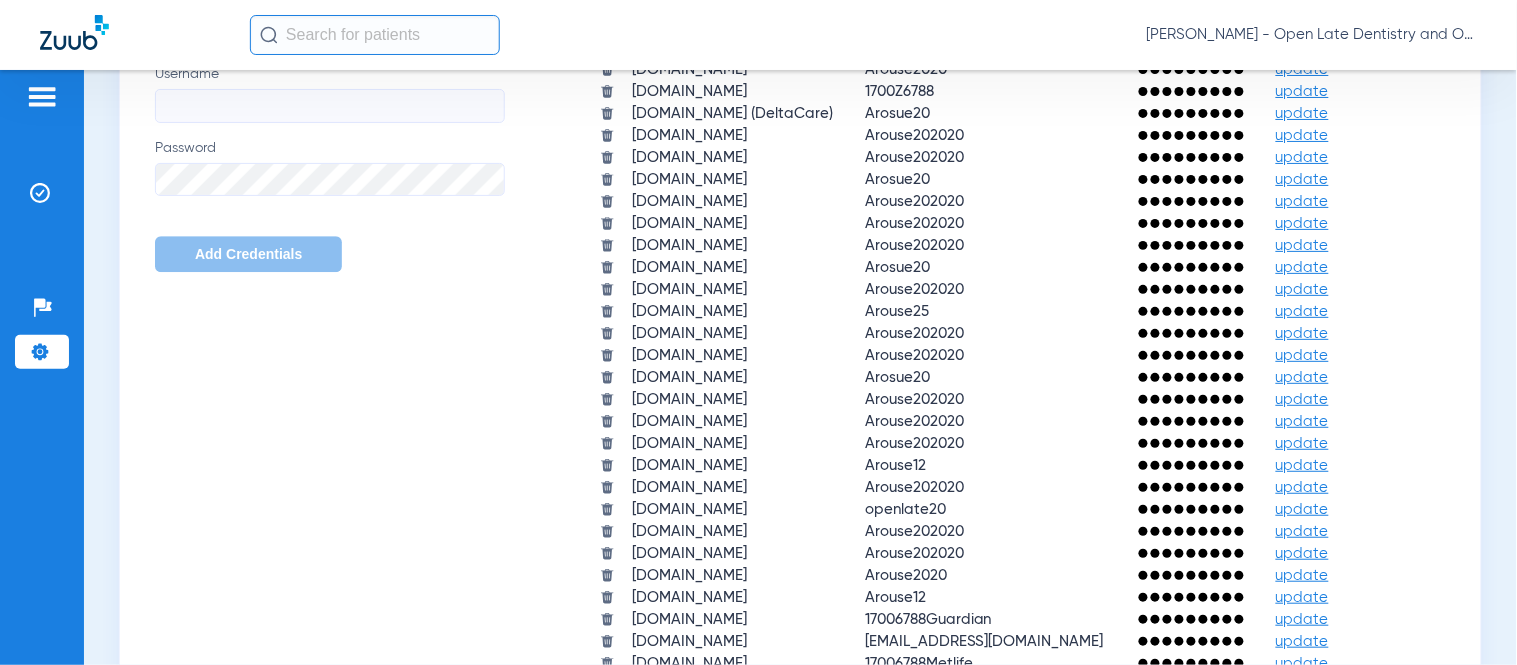 click on "update" 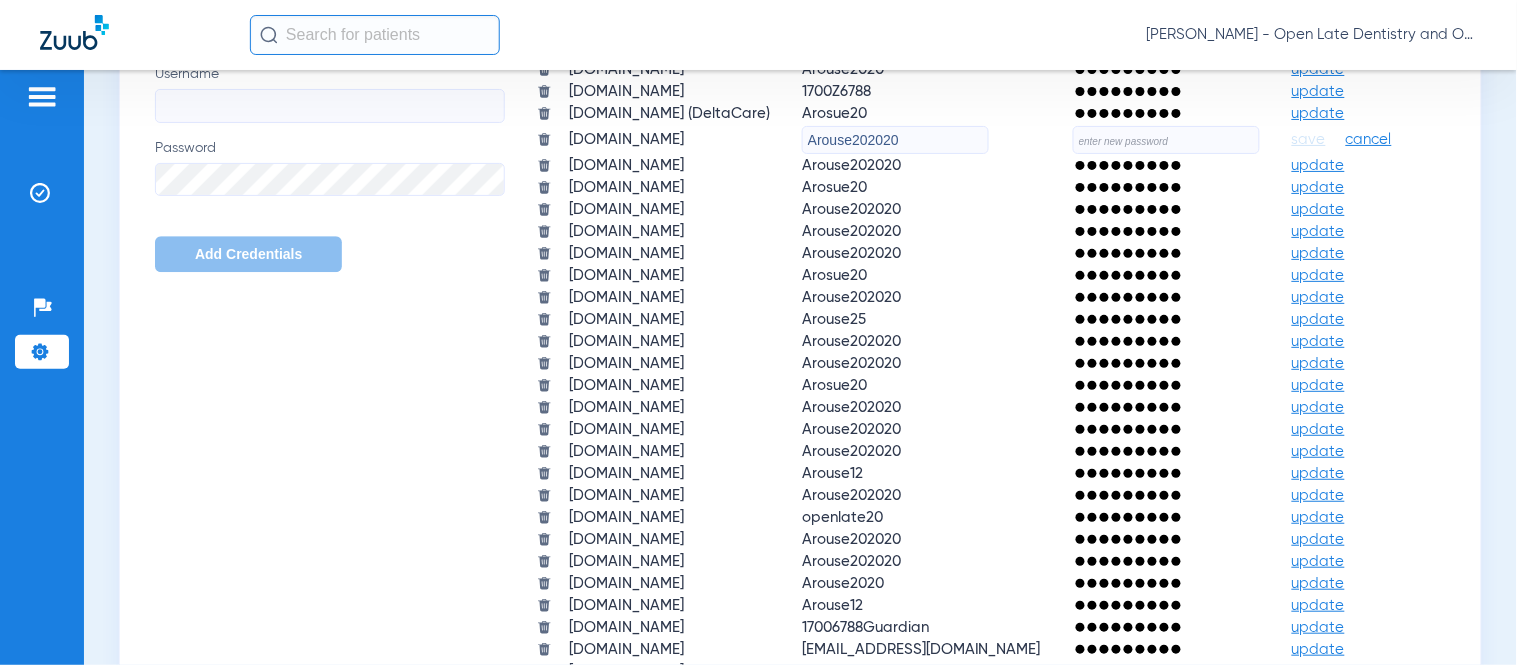 drag, startPoint x: 755, startPoint y: 411, endPoint x: 576, endPoint y: 416, distance: 179.06982 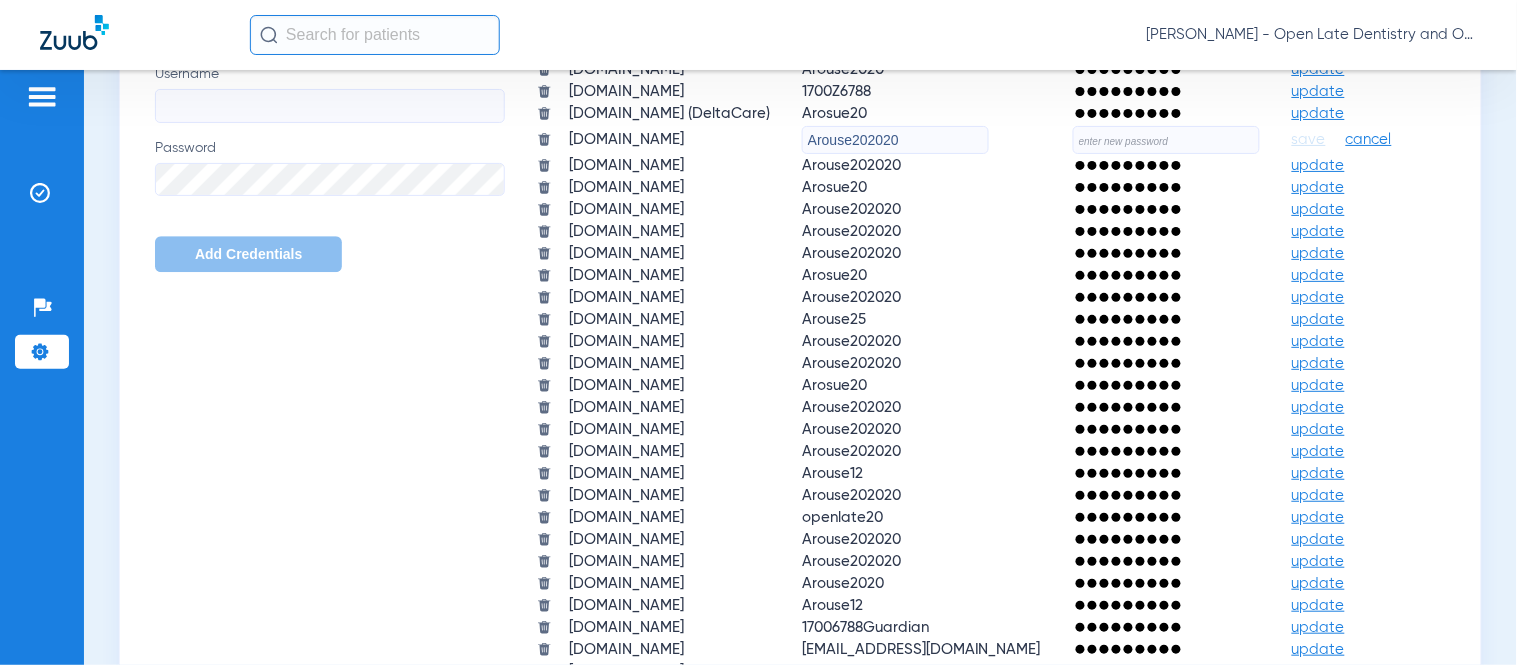 type on "A" 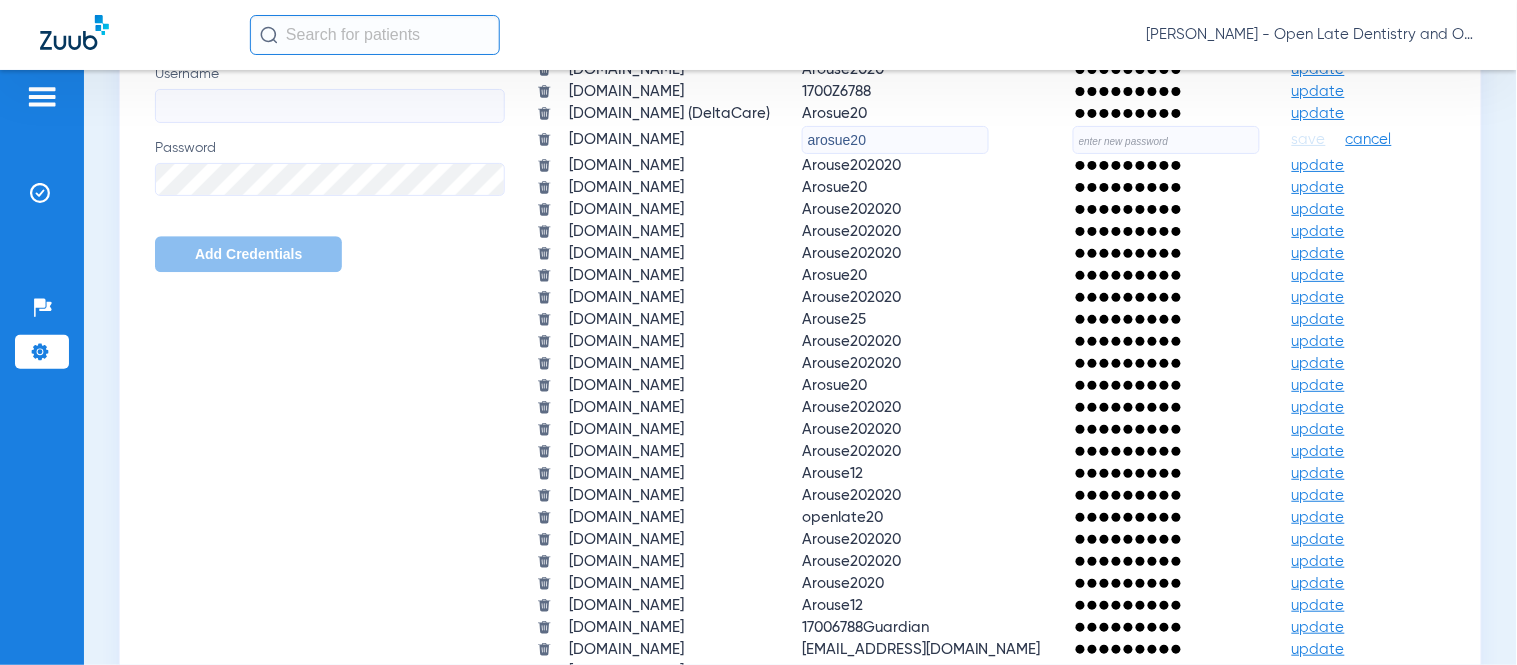 drag, startPoint x: 714, startPoint y: 413, endPoint x: 580, endPoint y: 413, distance: 134 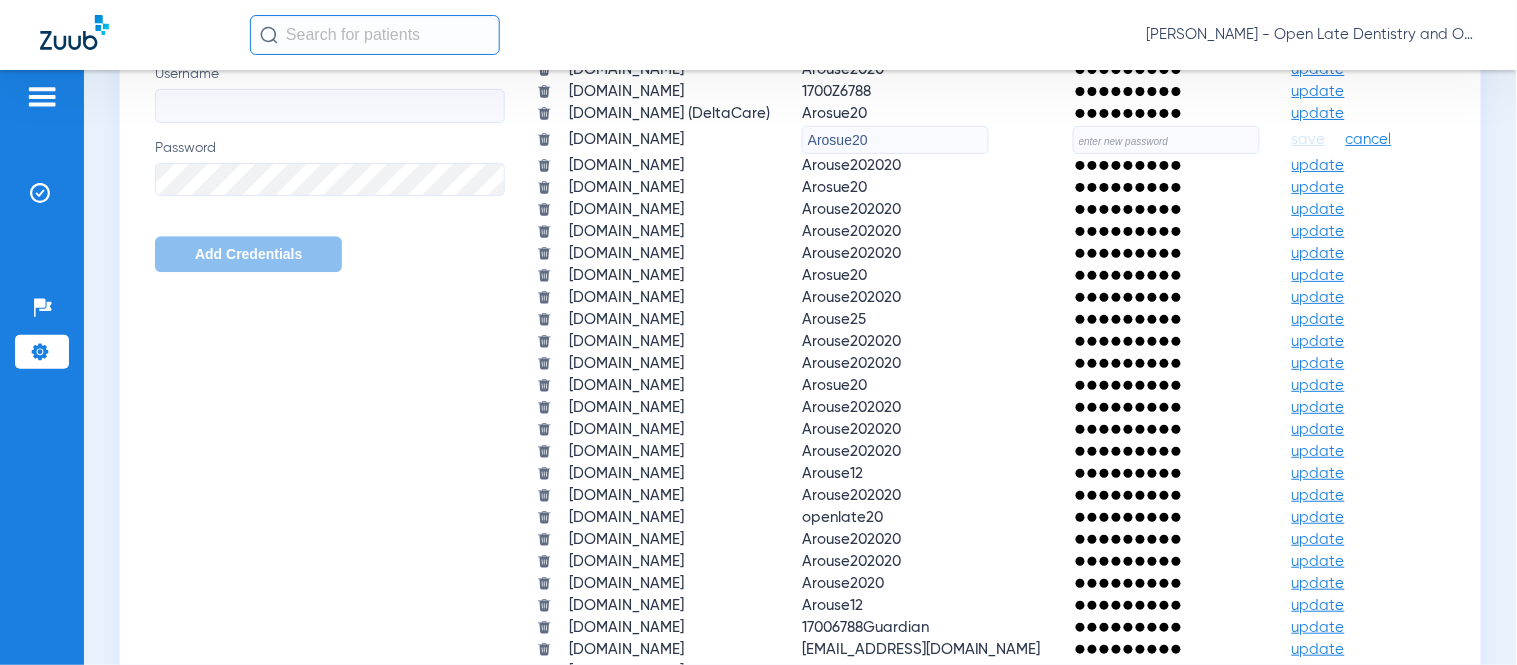 type on "Arosue20" 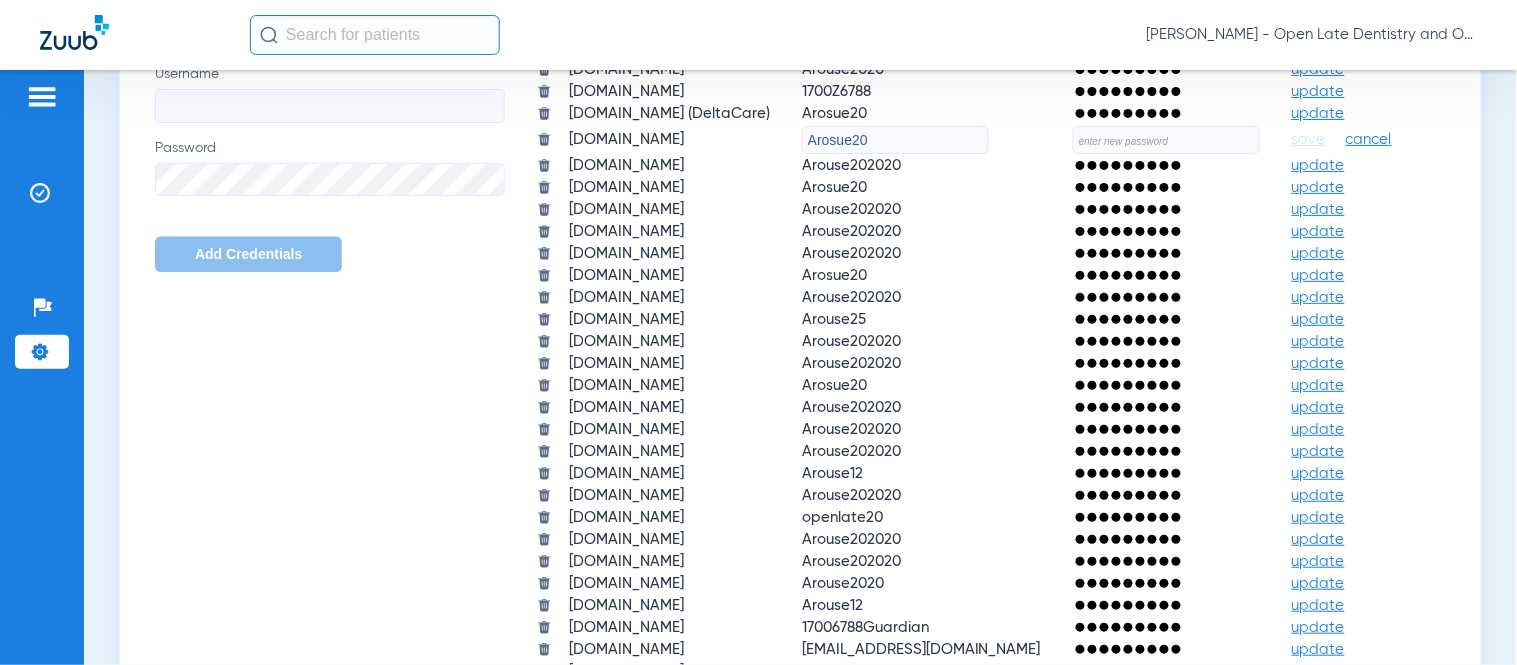 click 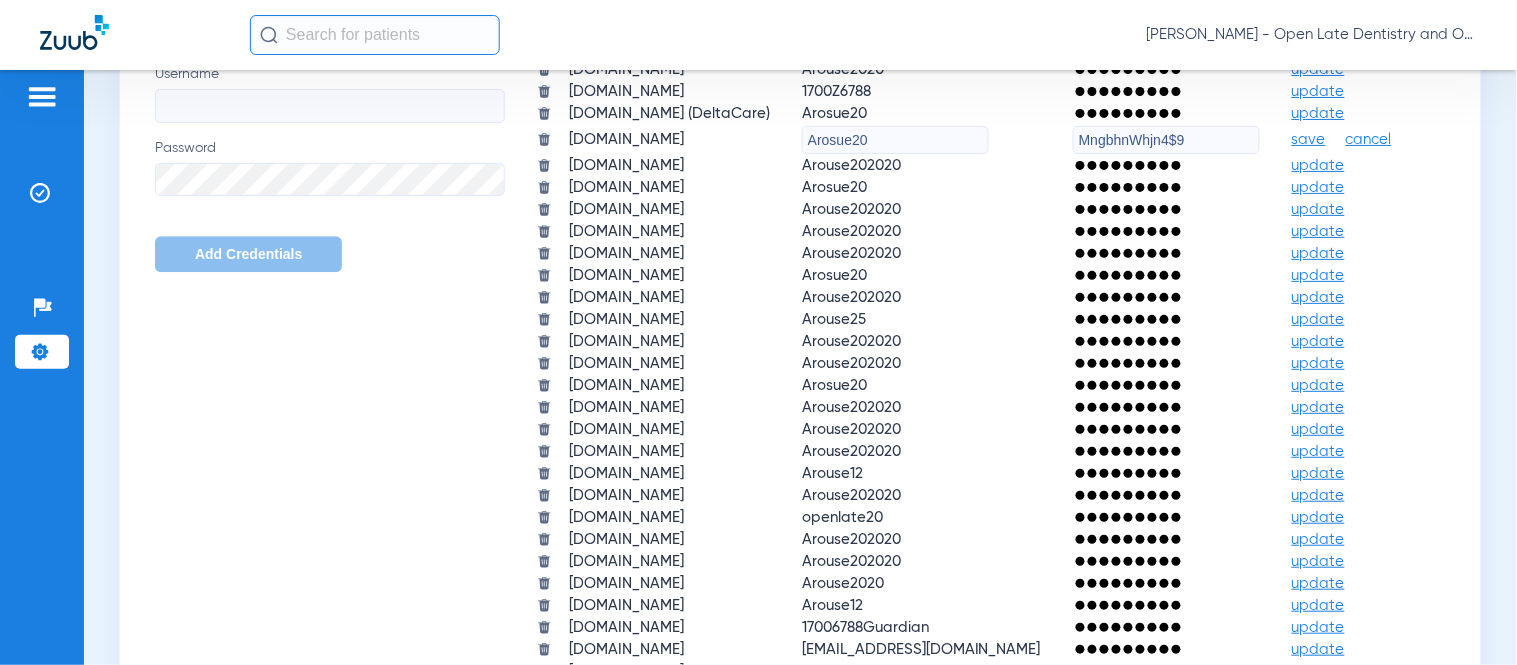 type on "MngbhnWhjn4$9" 